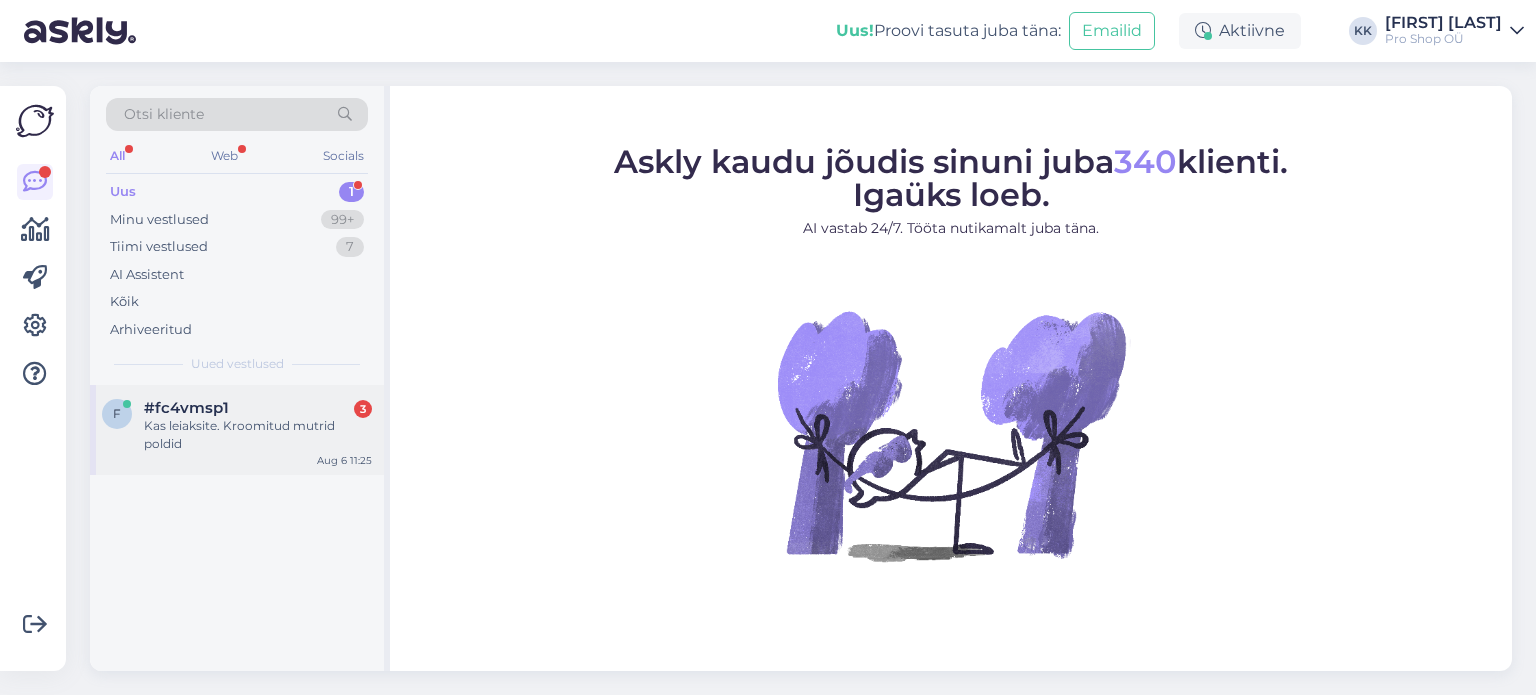 scroll, scrollTop: 0, scrollLeft: 0, axis: both 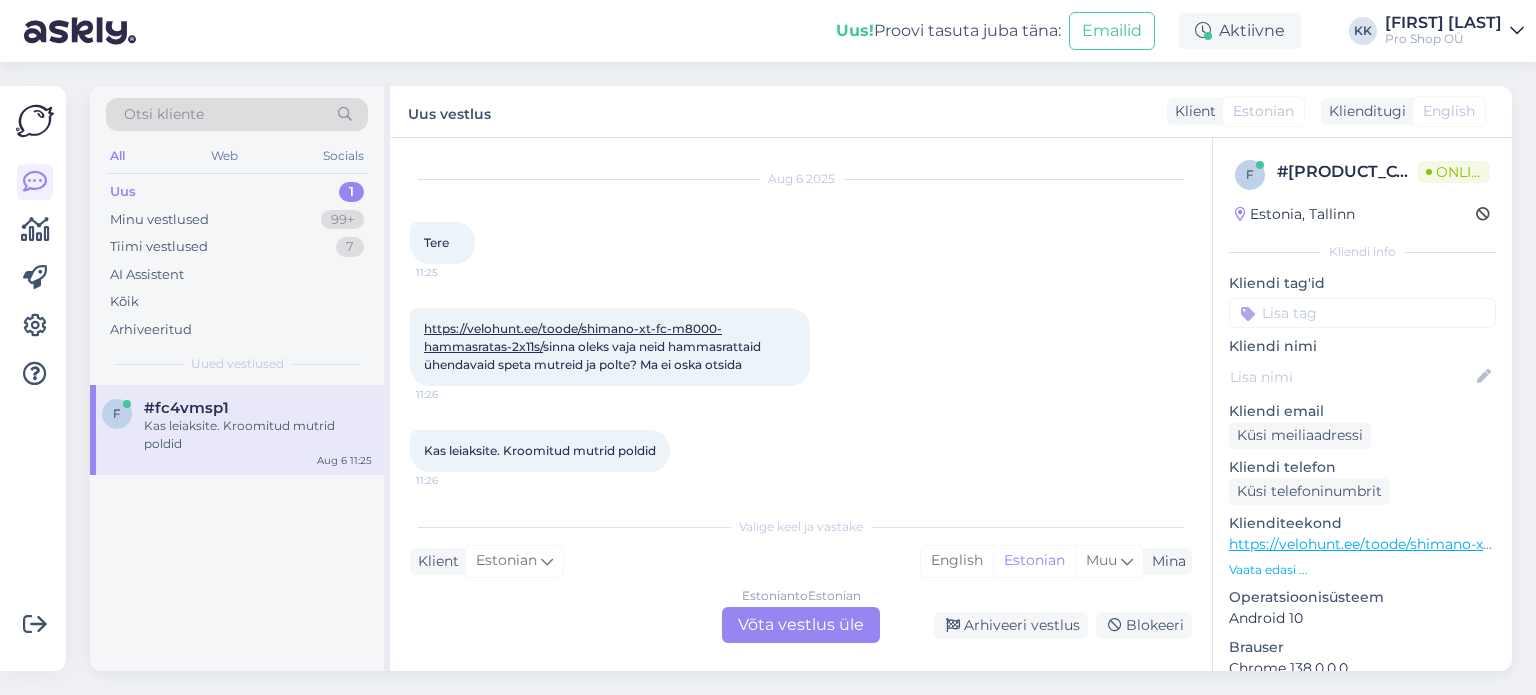 click on "Estonian  to  Estonian Võta vestlus üle" at bounding box center [801, 625] 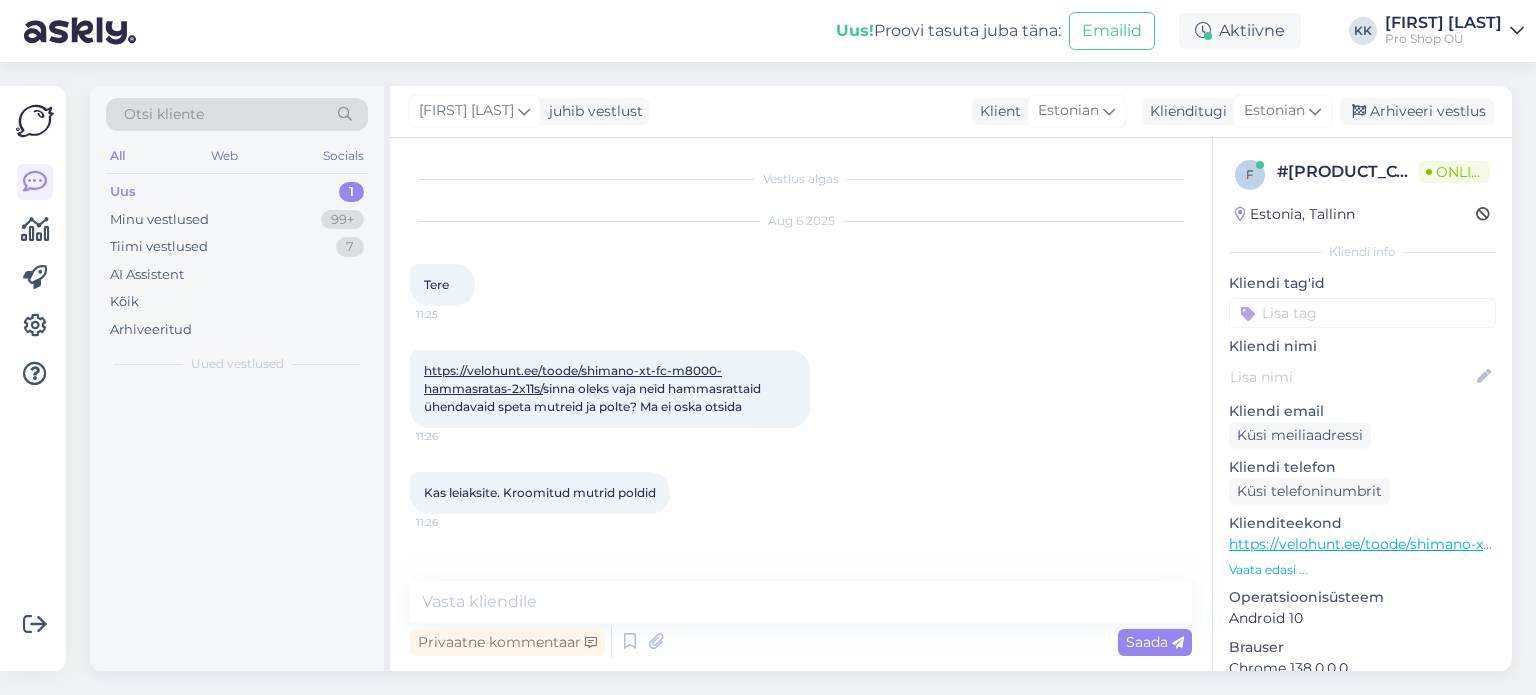 scroll, scrollTop: 0, scrollLeft: 0, axis: both 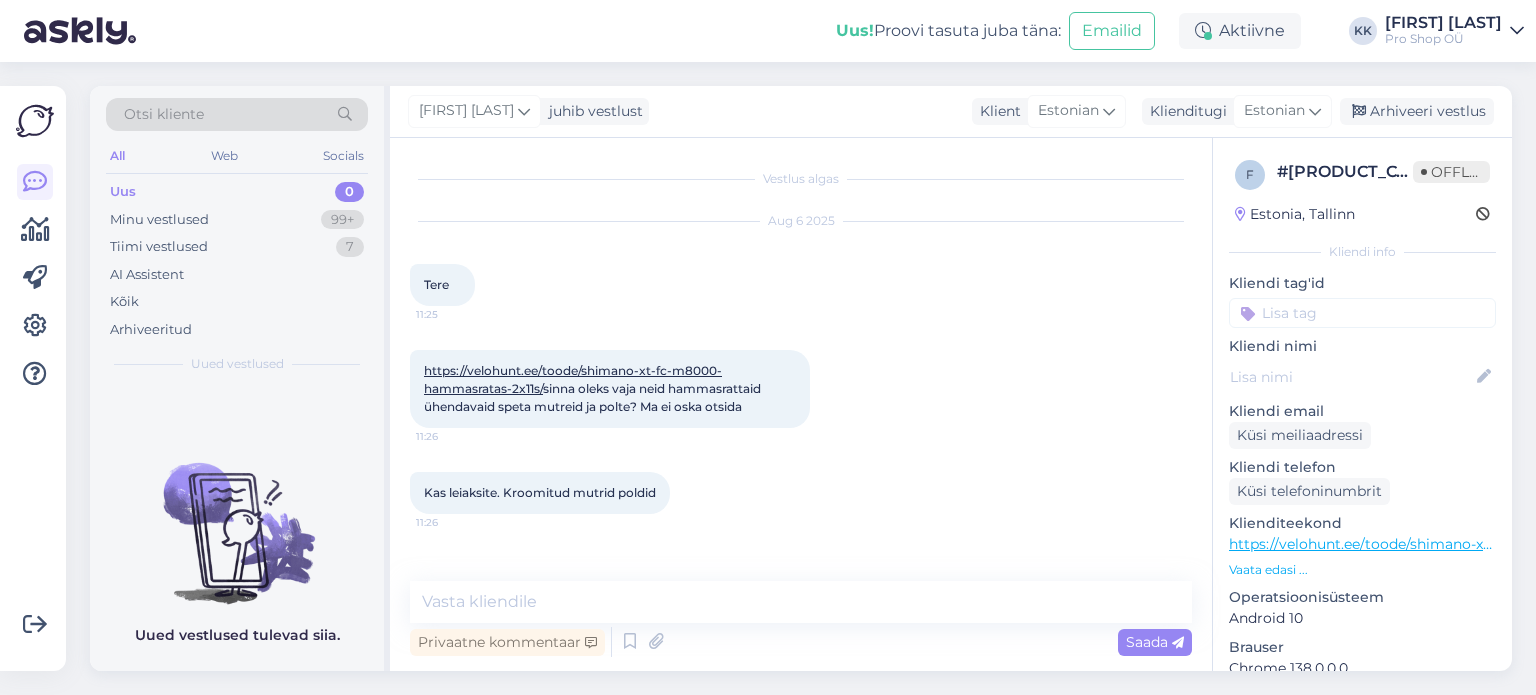 click on "https://velohunt.ee/toode/shimano-xt-fc-m8000-hammasratas-2x11s/" at bounding box center [573, 379] 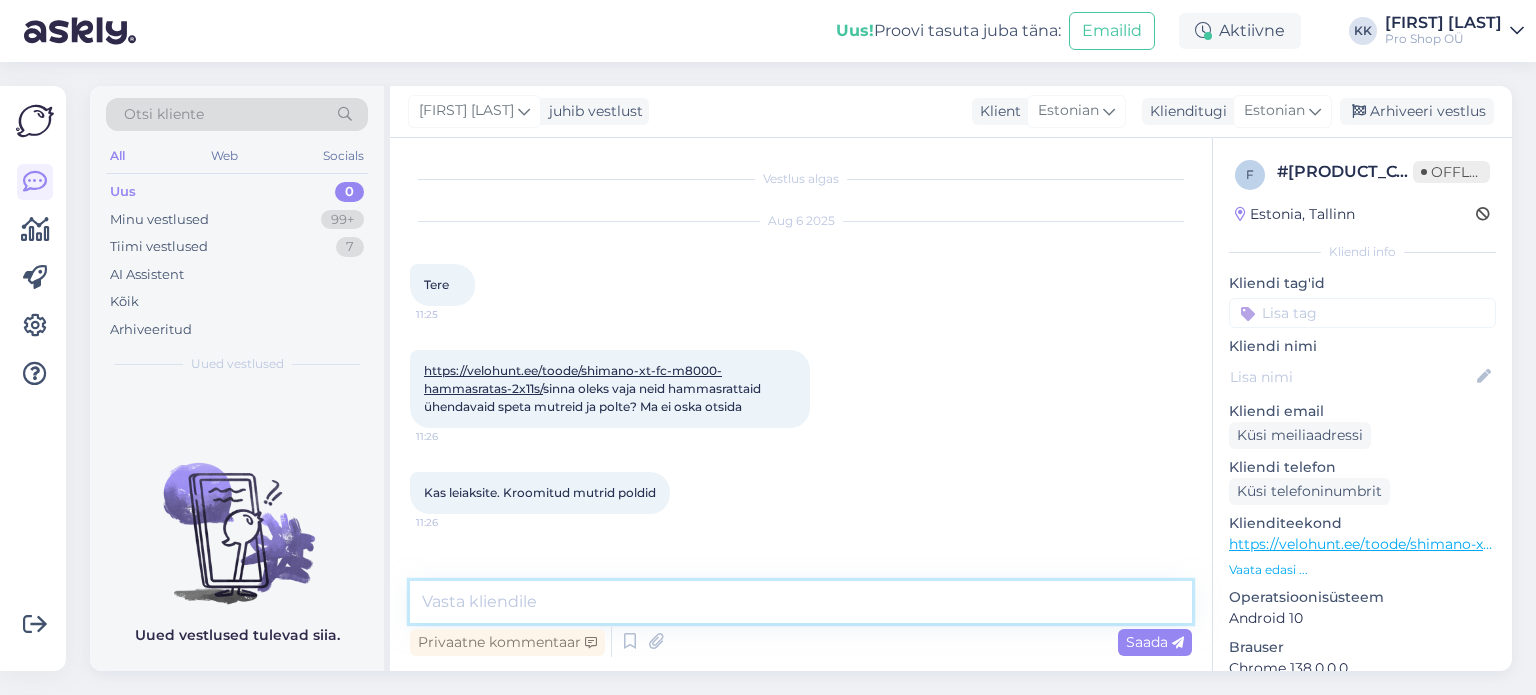 click at bounding box center (801, 602) 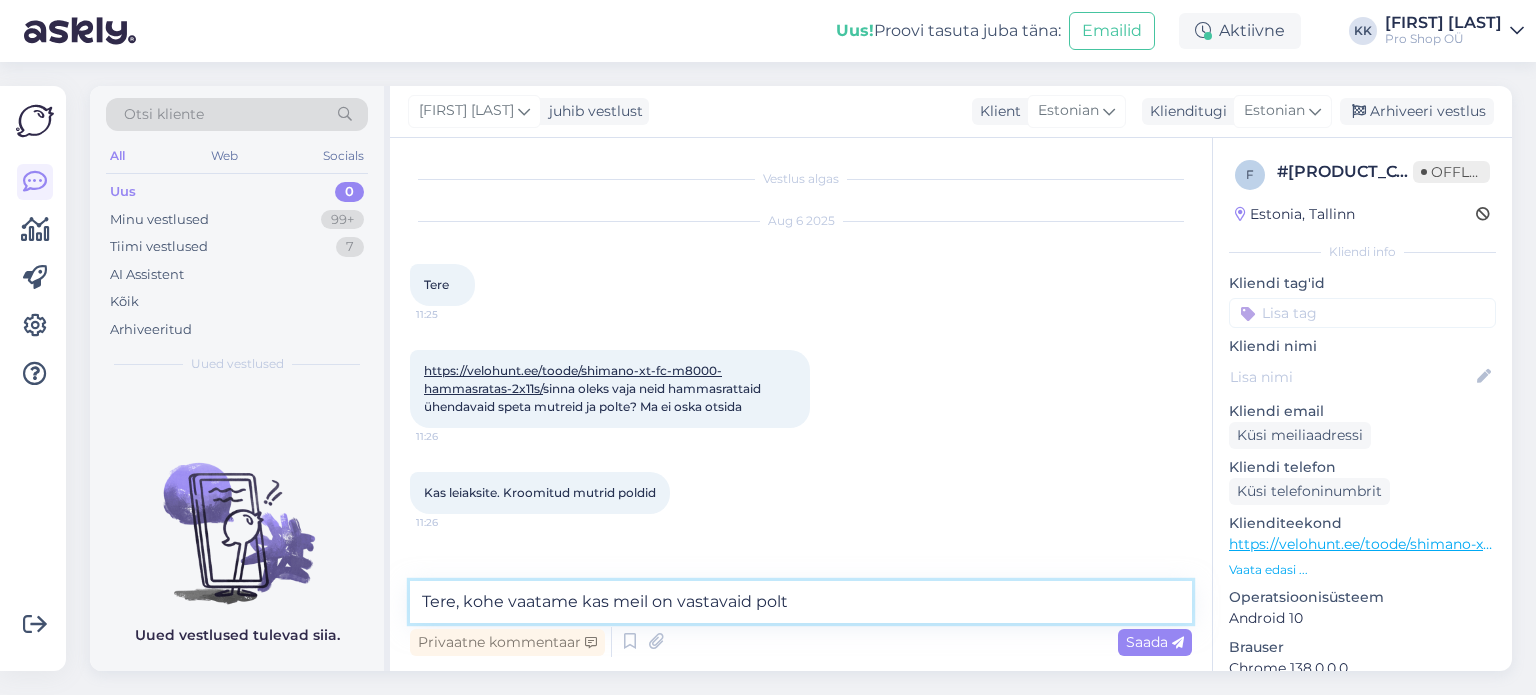 type on "Tere, kohe vaatame kas meil on vastavaid polte" 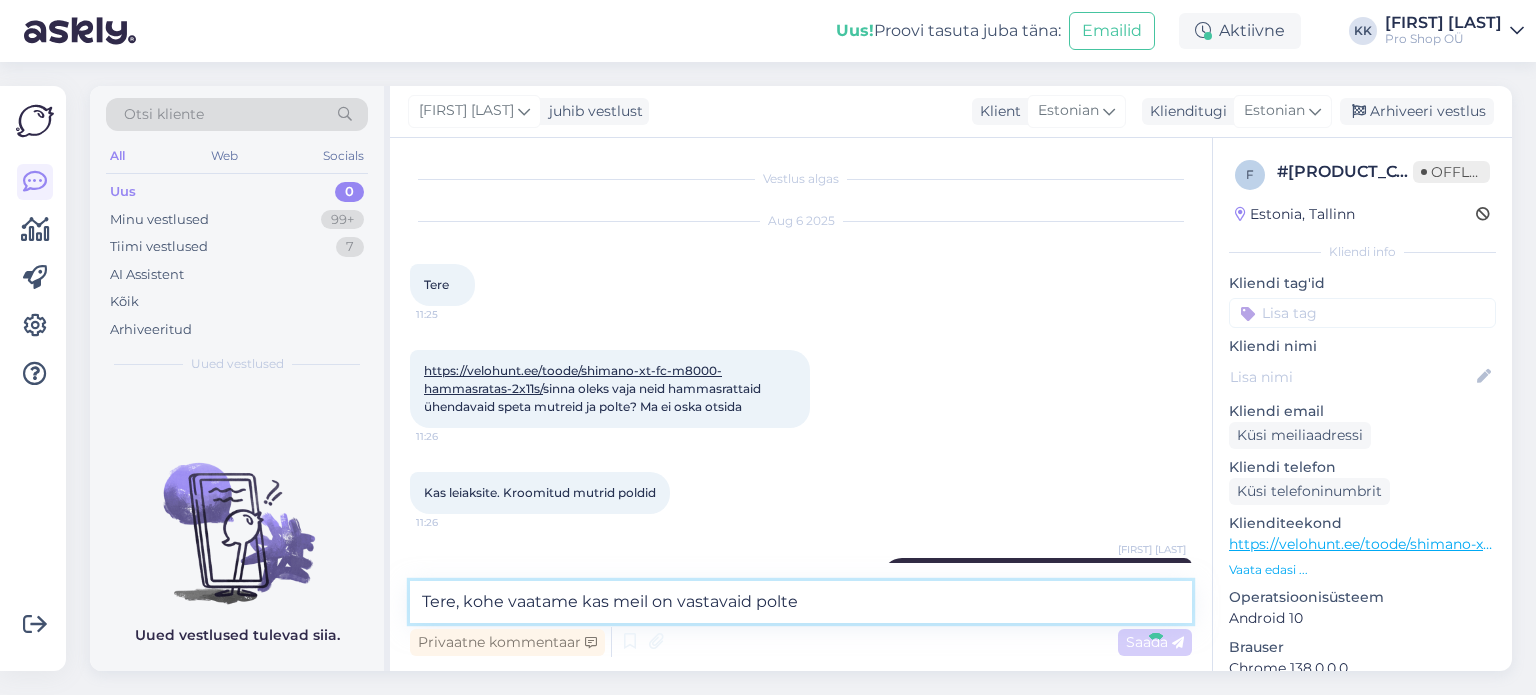 type 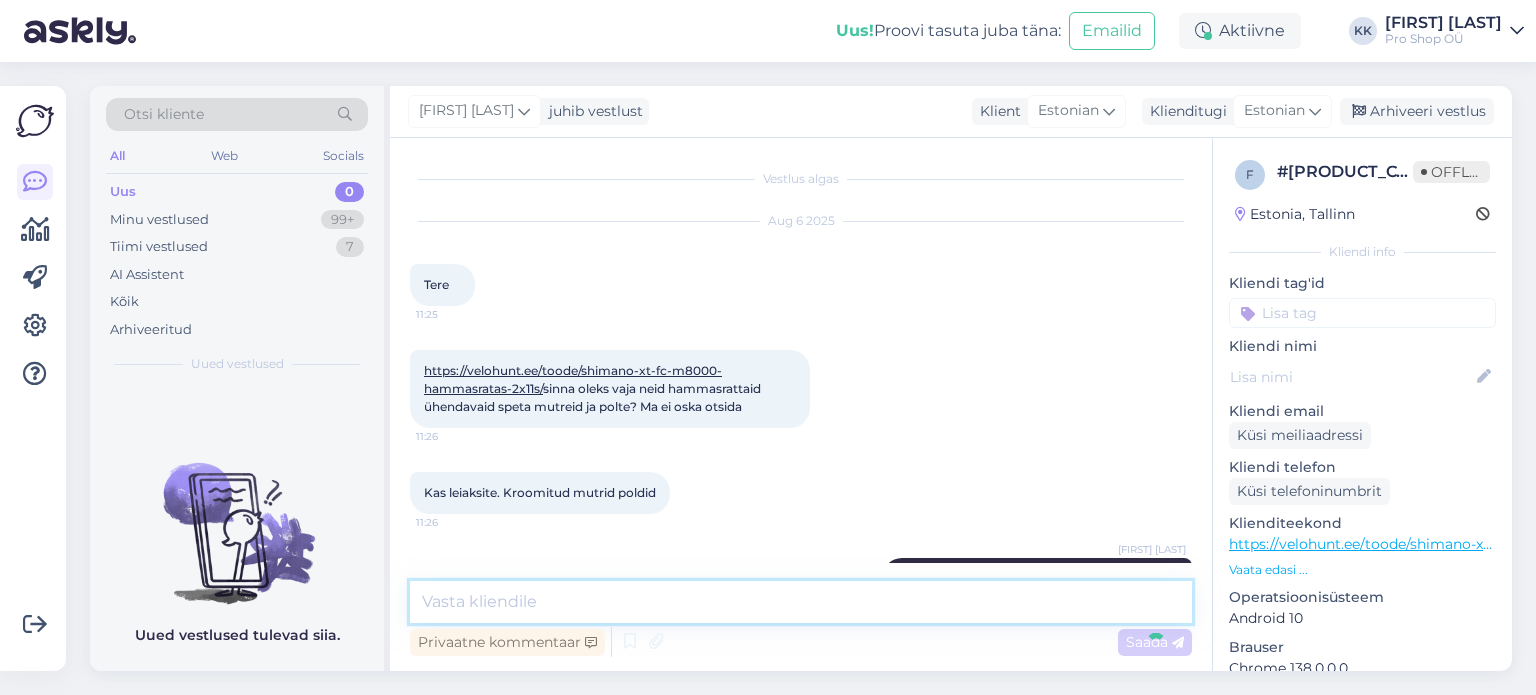scroll, scrollTop: 58, scrollLeft: 0, axis: vertical 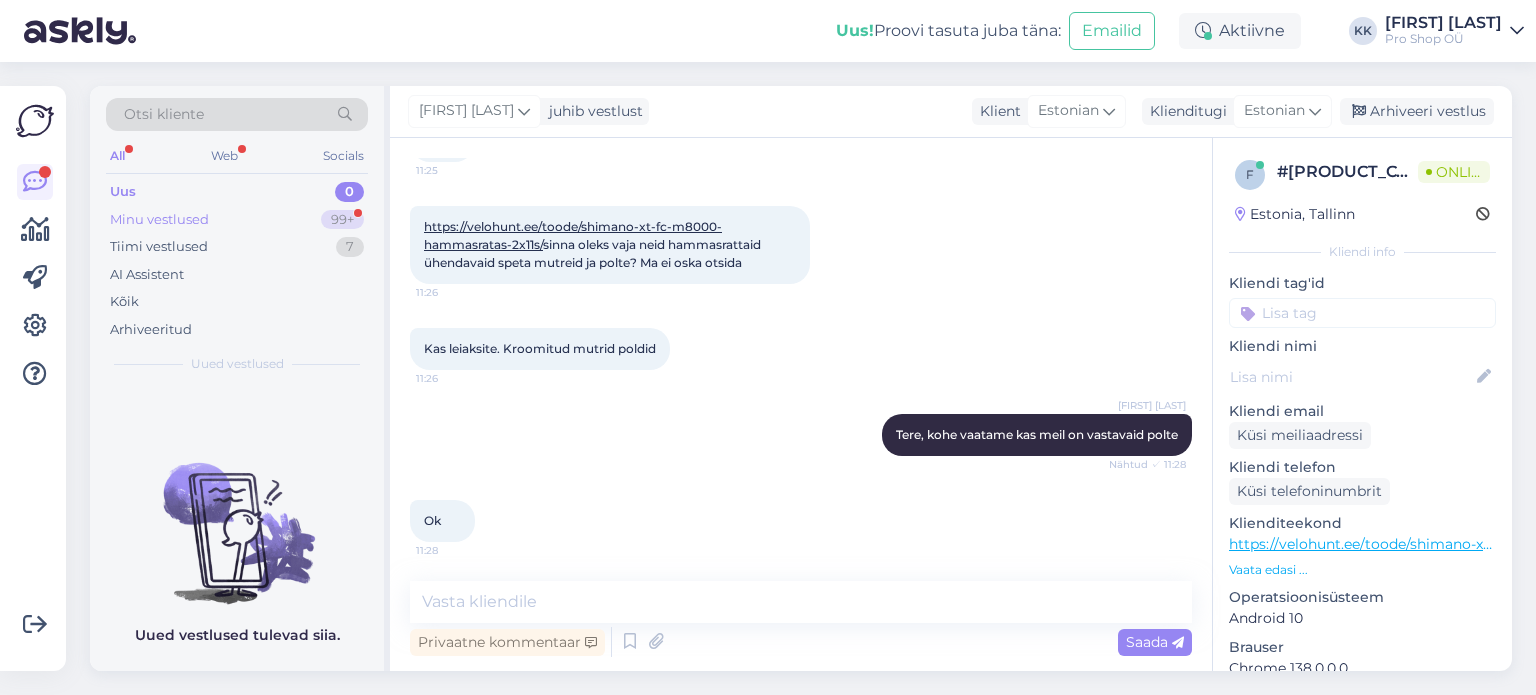 click on "Minu vestlused 99+" at bounding box center [237, 220] 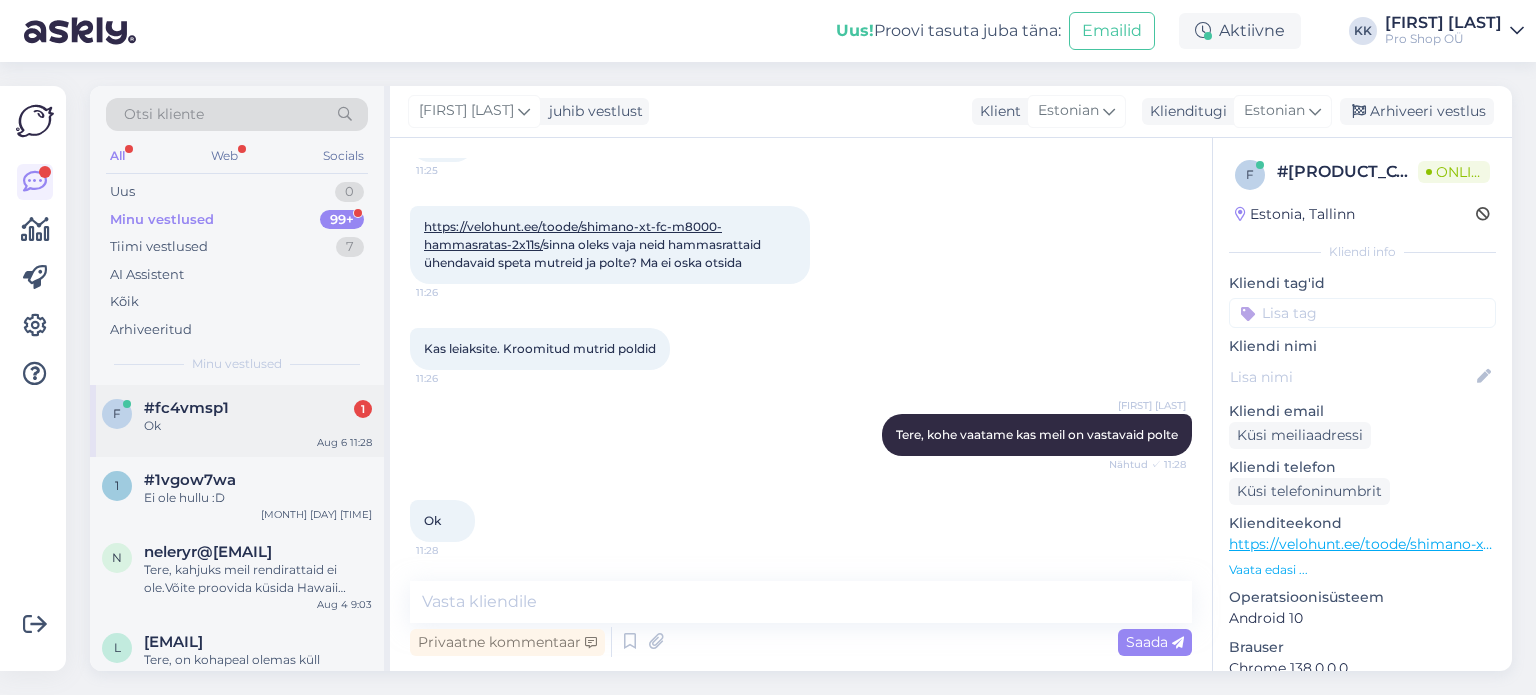 click on "Ok" at bounding box center [258, 426] 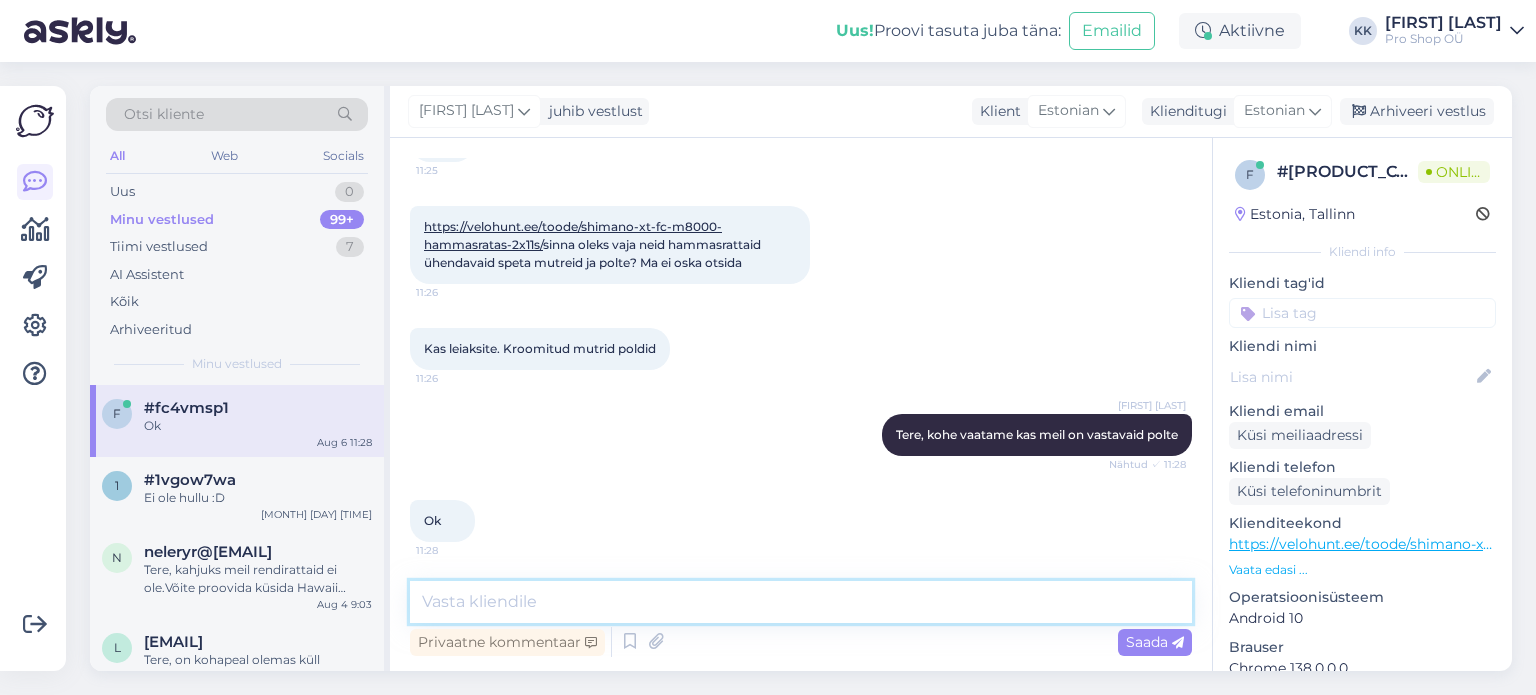click at bounding box center [801, 602] 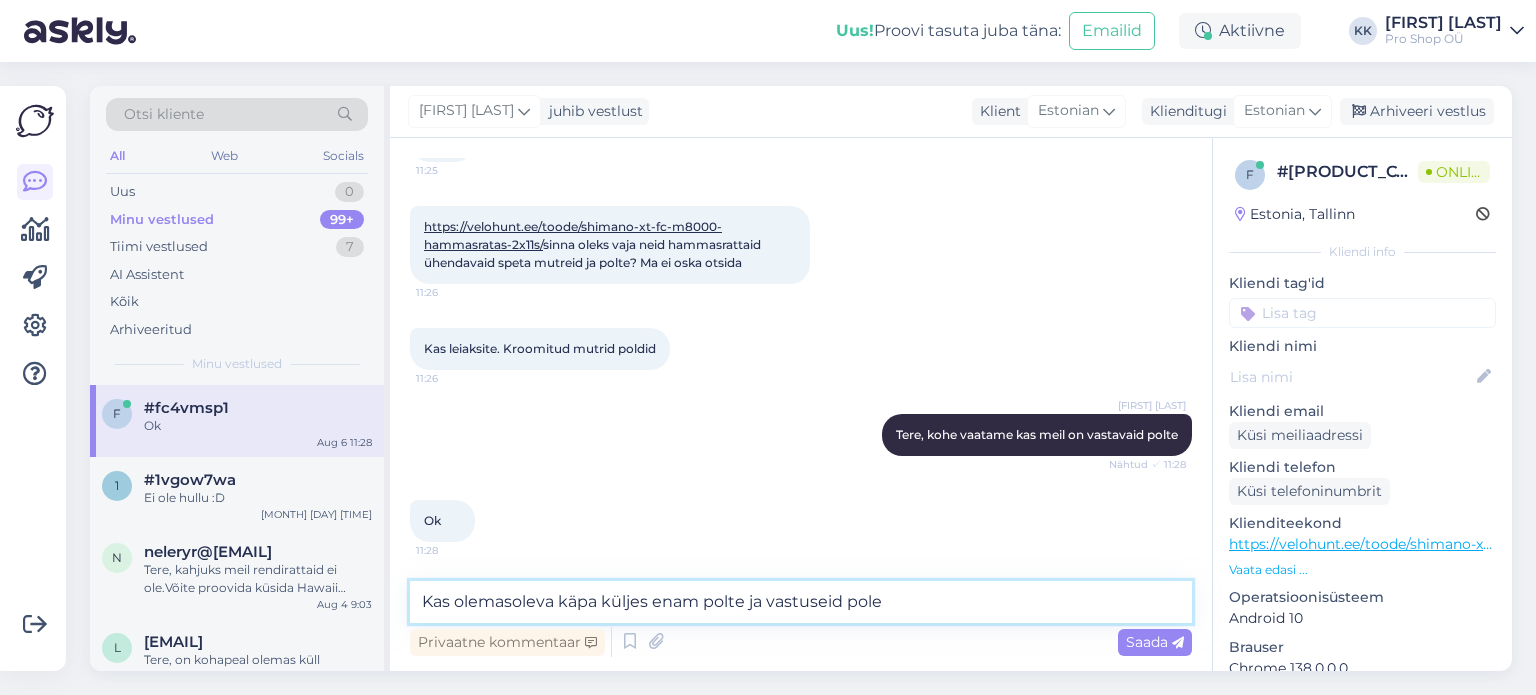 type on "Kas olemasoleva käpa küljes enam polte ja vastuseid pole?" 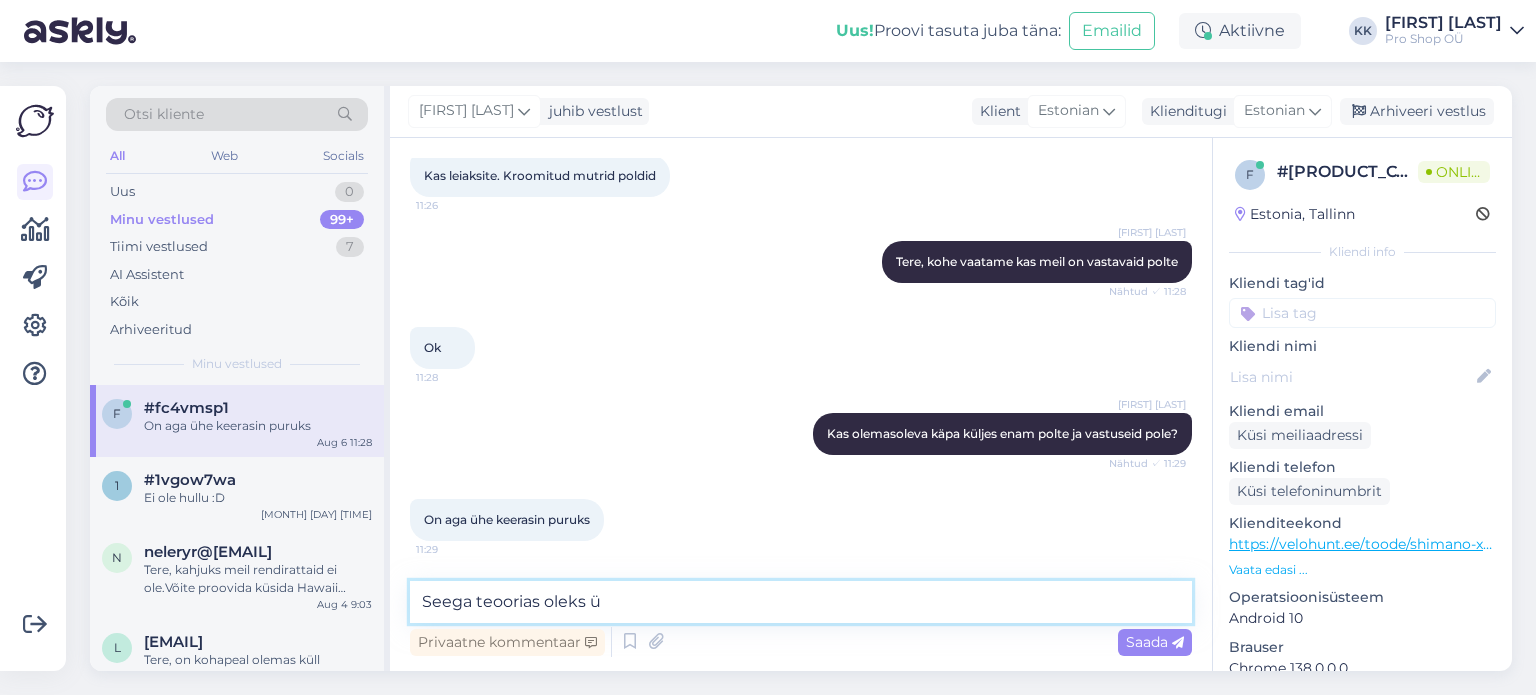 scroll, scrollTop: 316, scrollLeft: 0, axis: vertical 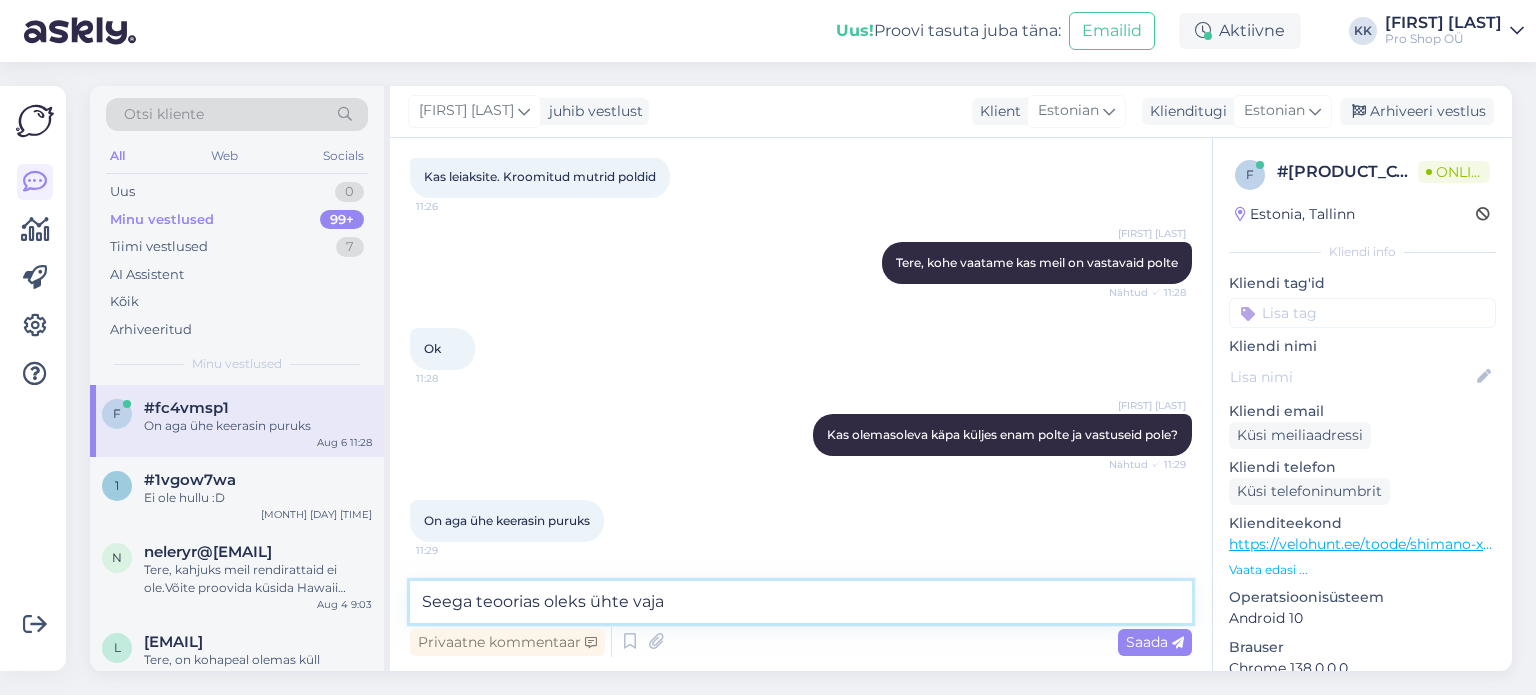 type on "Seega teoorias oleks ühte vaja?" 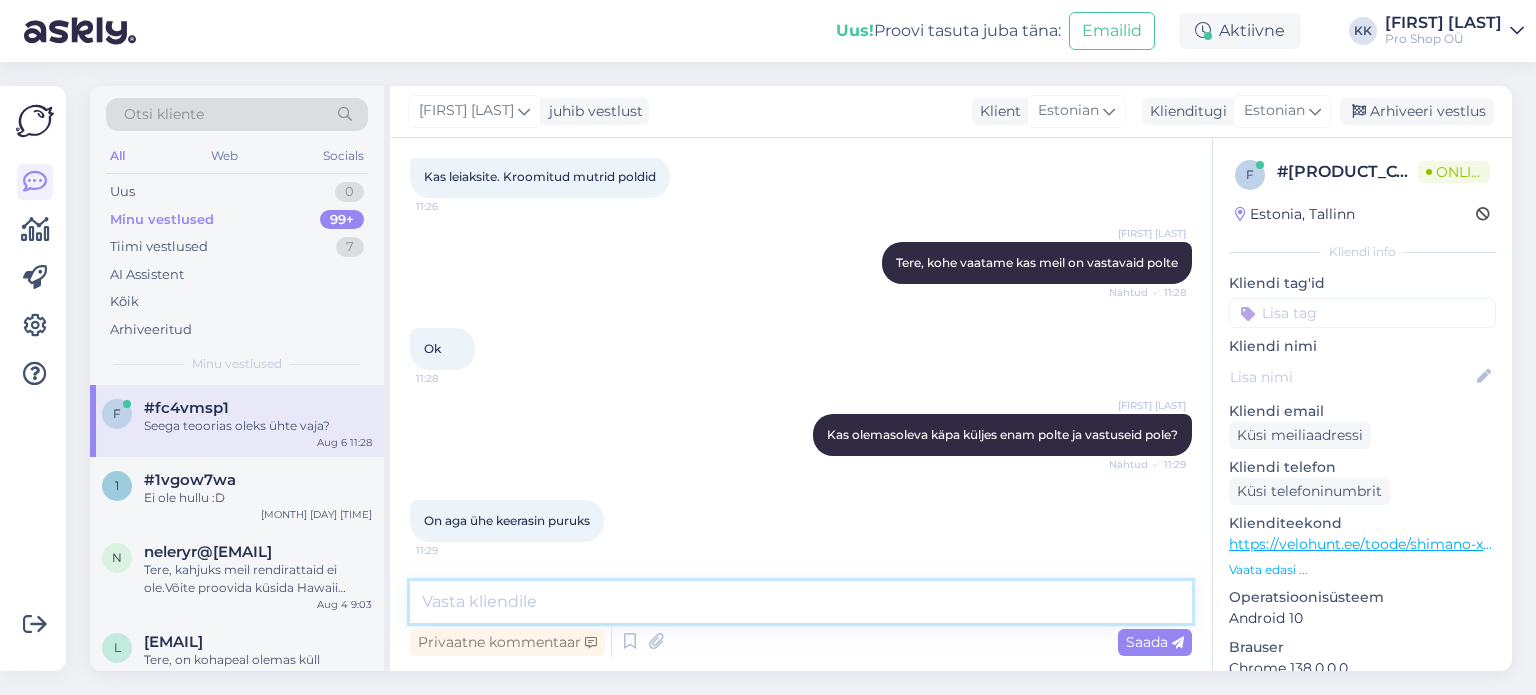 scroll, scrollTop: 402, scrollLeft: 0, axis: vertical 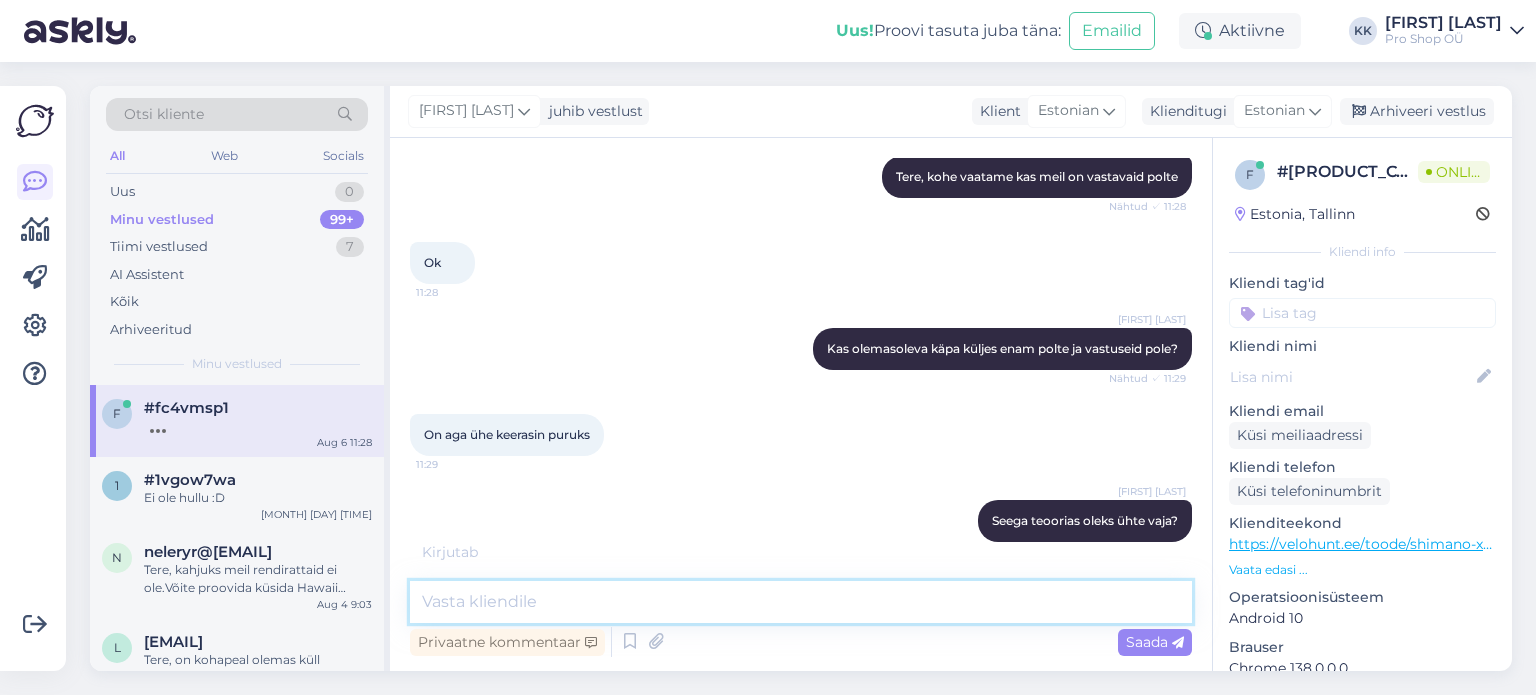 click at bounding box center [801, 602] 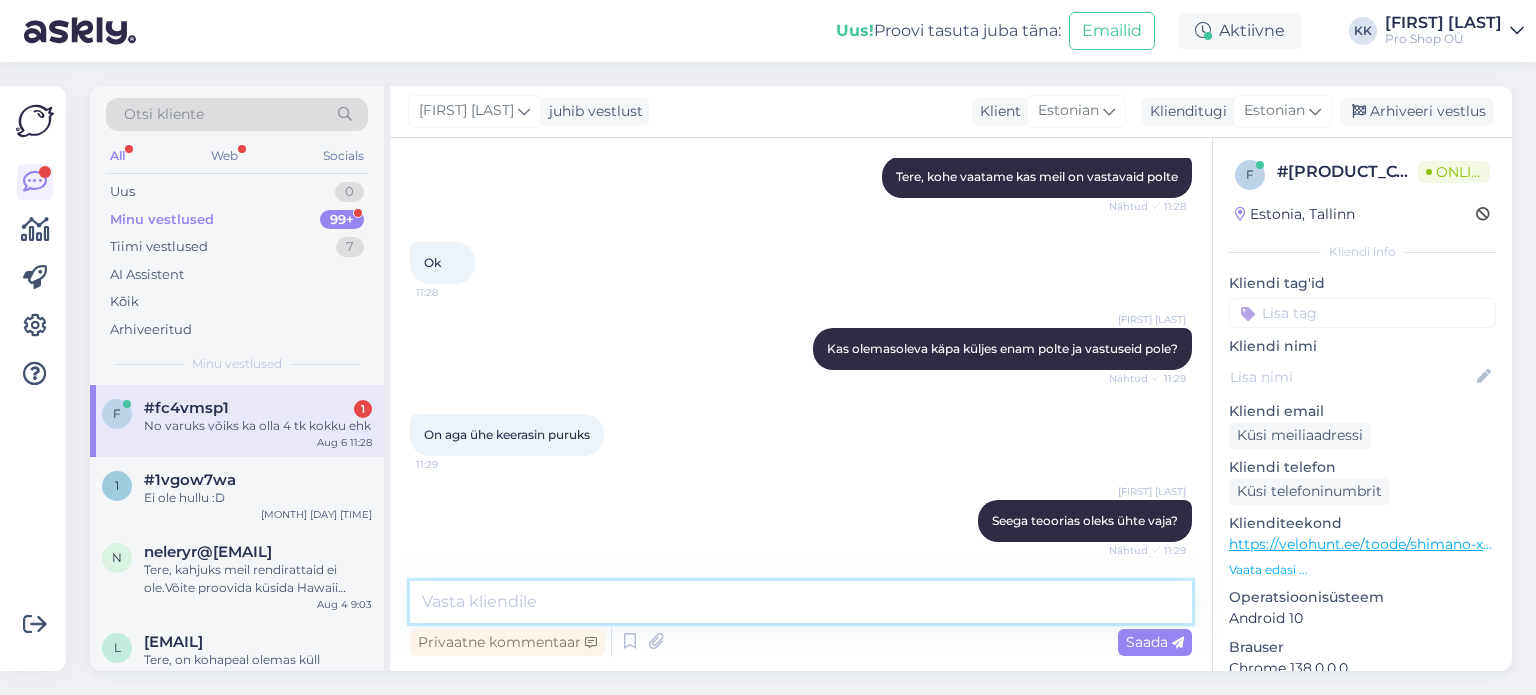 scroll, scrollTop: 488, scrollLeft: 0, axis: vertical 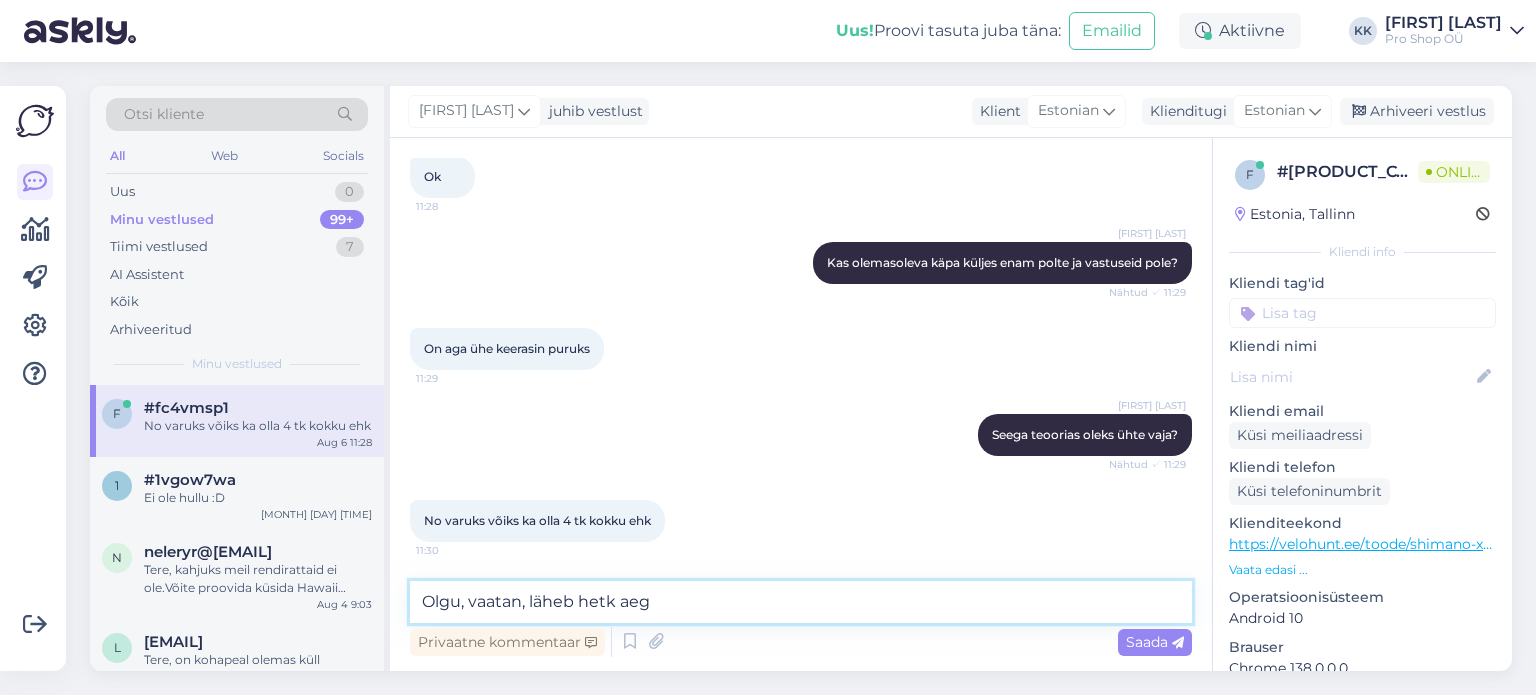 type on "Olgu, vaatan, läheb hetk aega" 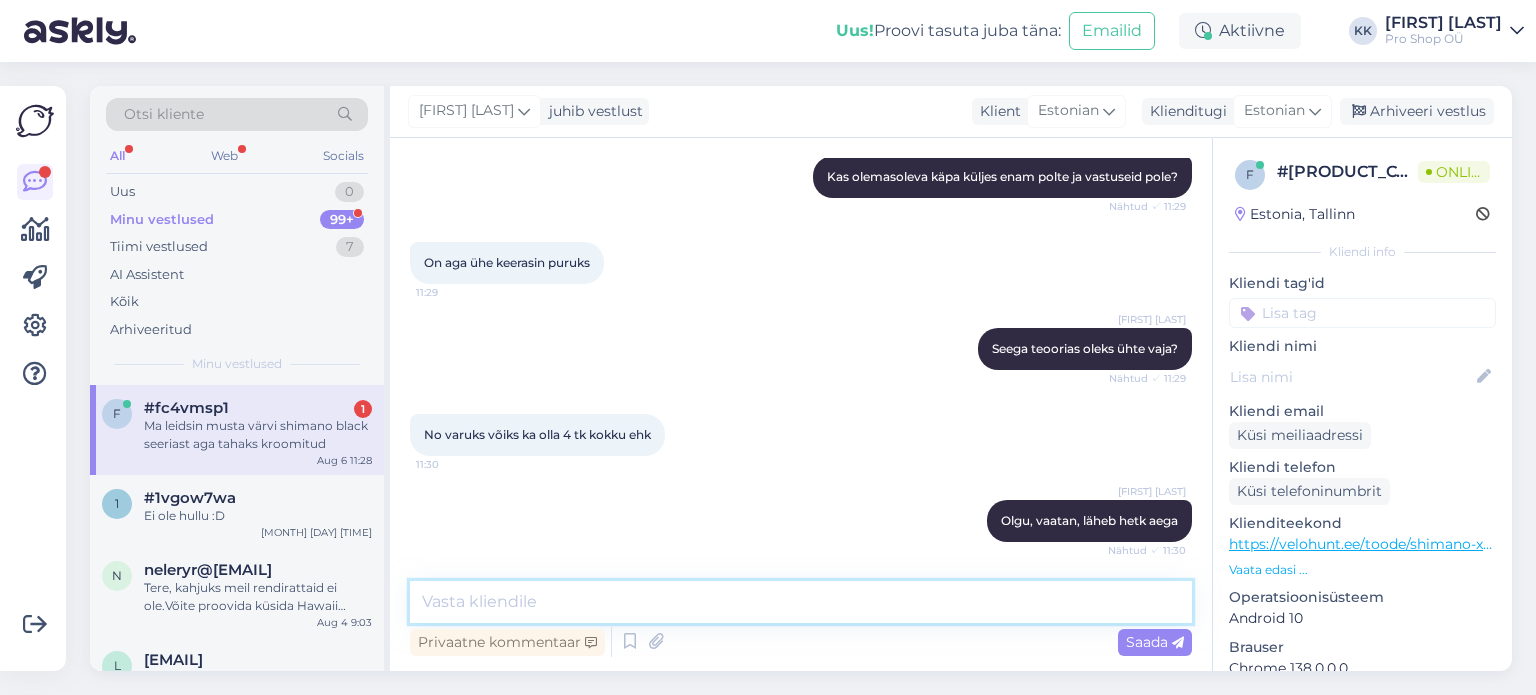 scroll, scrollTop: 678, scrollLeft: 0, axis: vertical 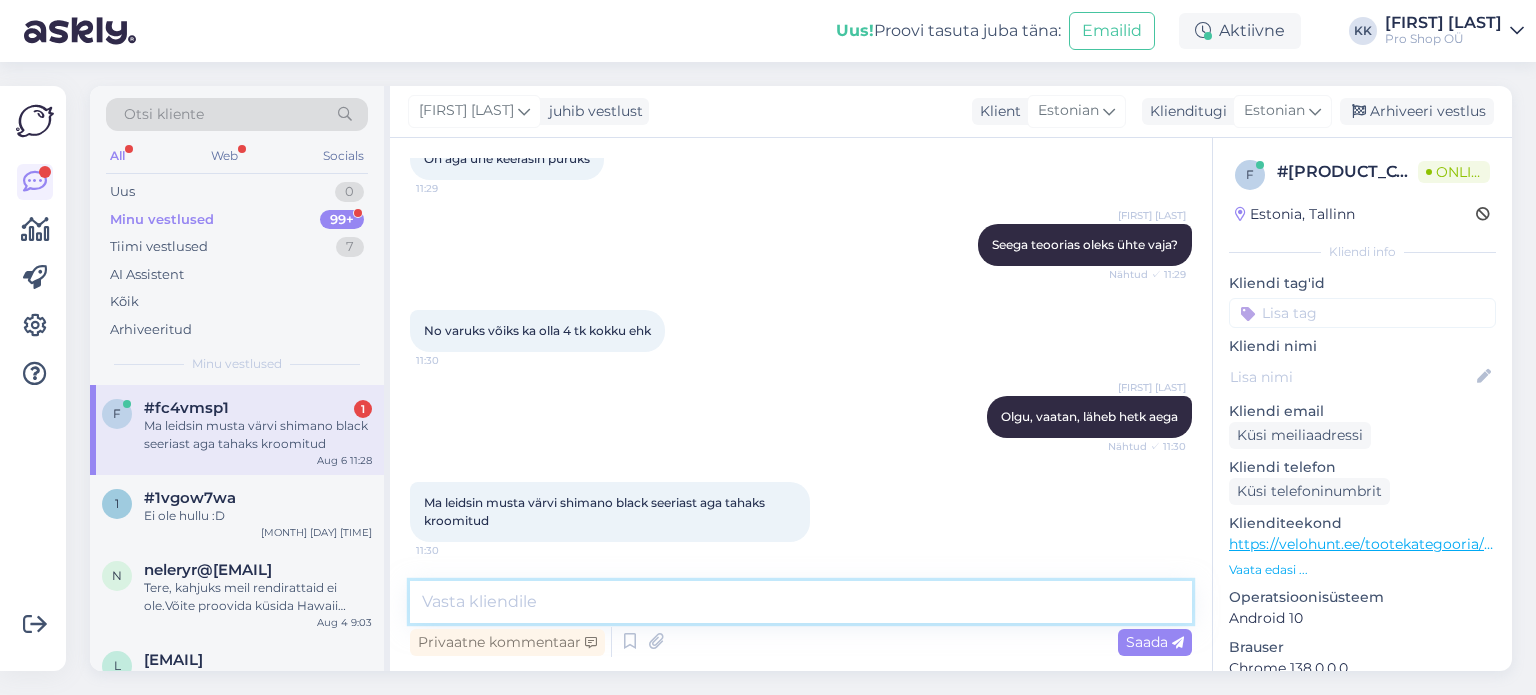 click at bounding box center [801, 602] 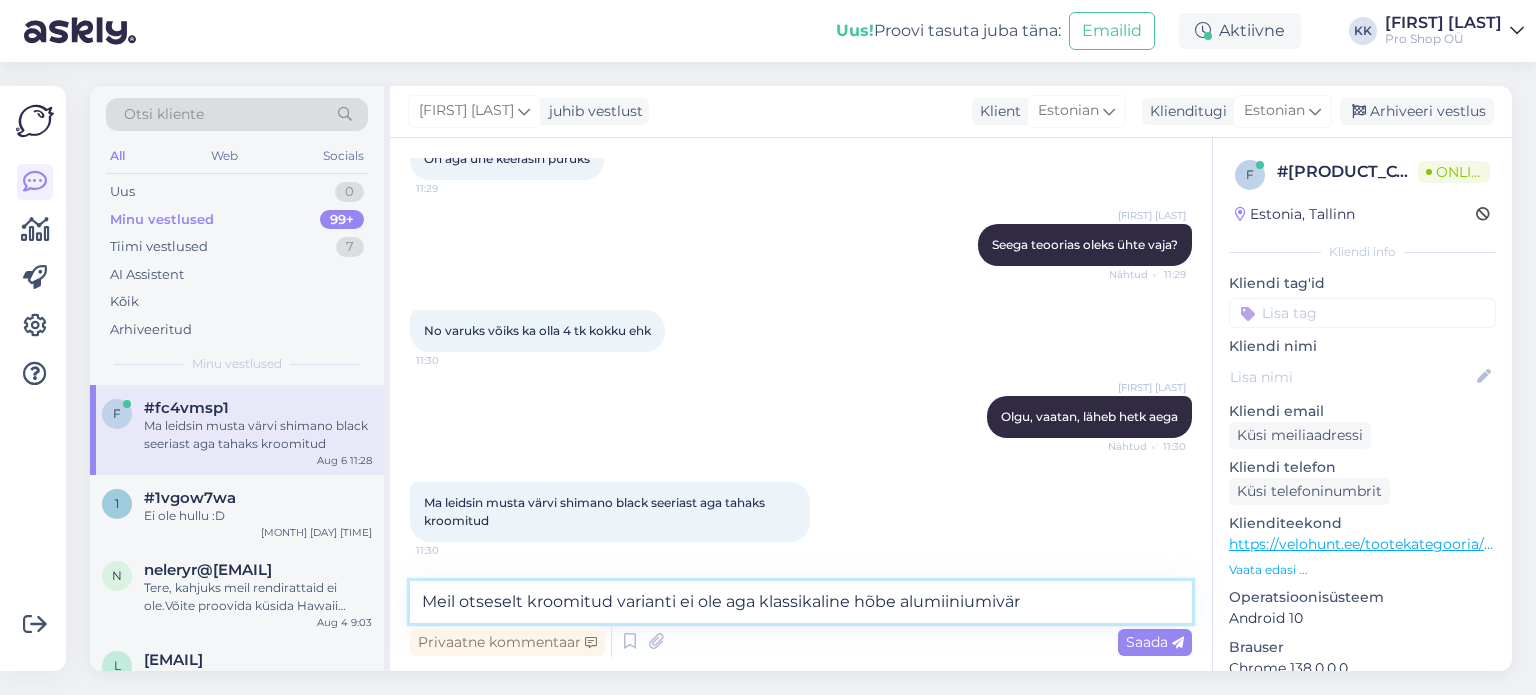click on "Meil otseselt kroomitud varianti ei ole aga klassikaline hõbe alumiiniumivär" at bounding box center (801, 602) 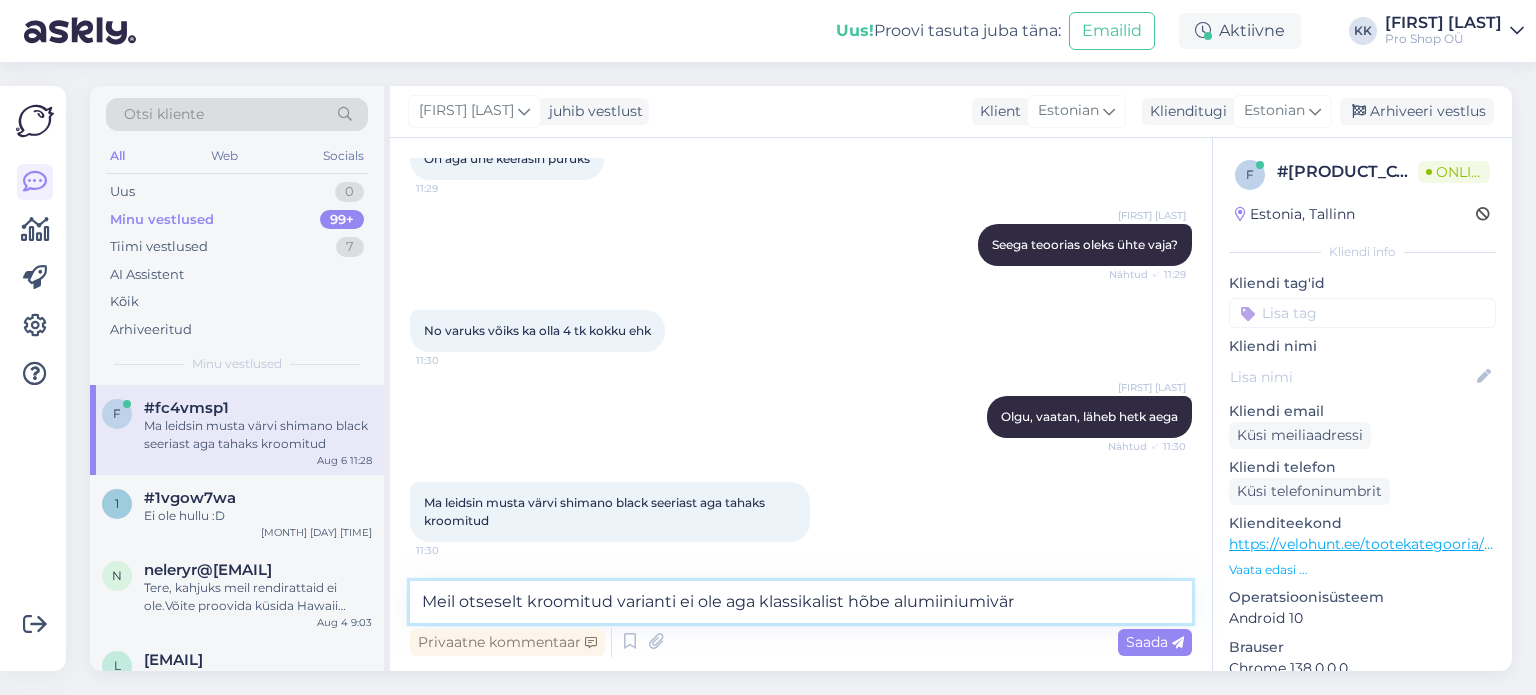 click on "Meil otseselt kroomitud varianti ei ole aga klassikalist hõbe alumiiniumivär" at bounding box center (801, 602) 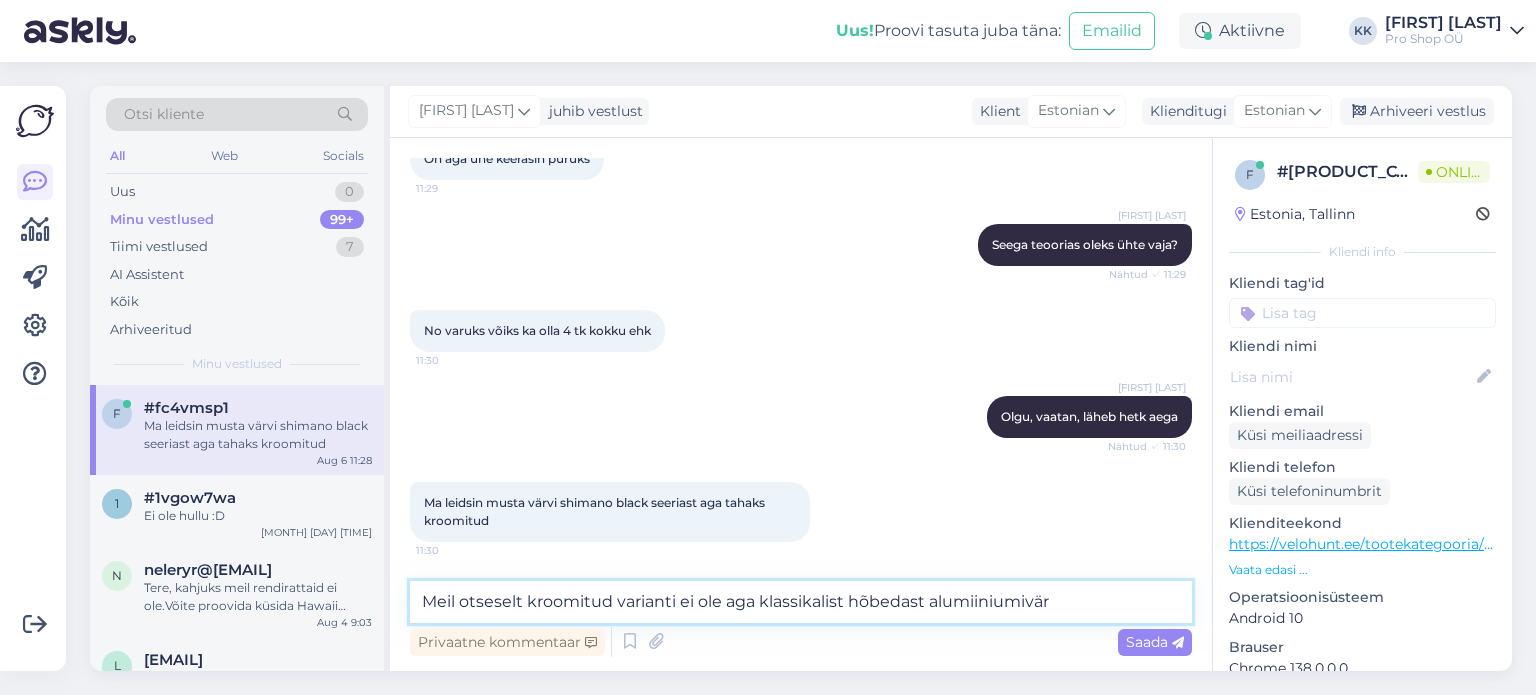 click on "Meil otseselt kroomitud varianti ei ole aga klassikalist hõbedast alumiiniumivär" at bounding box center (801, 602) 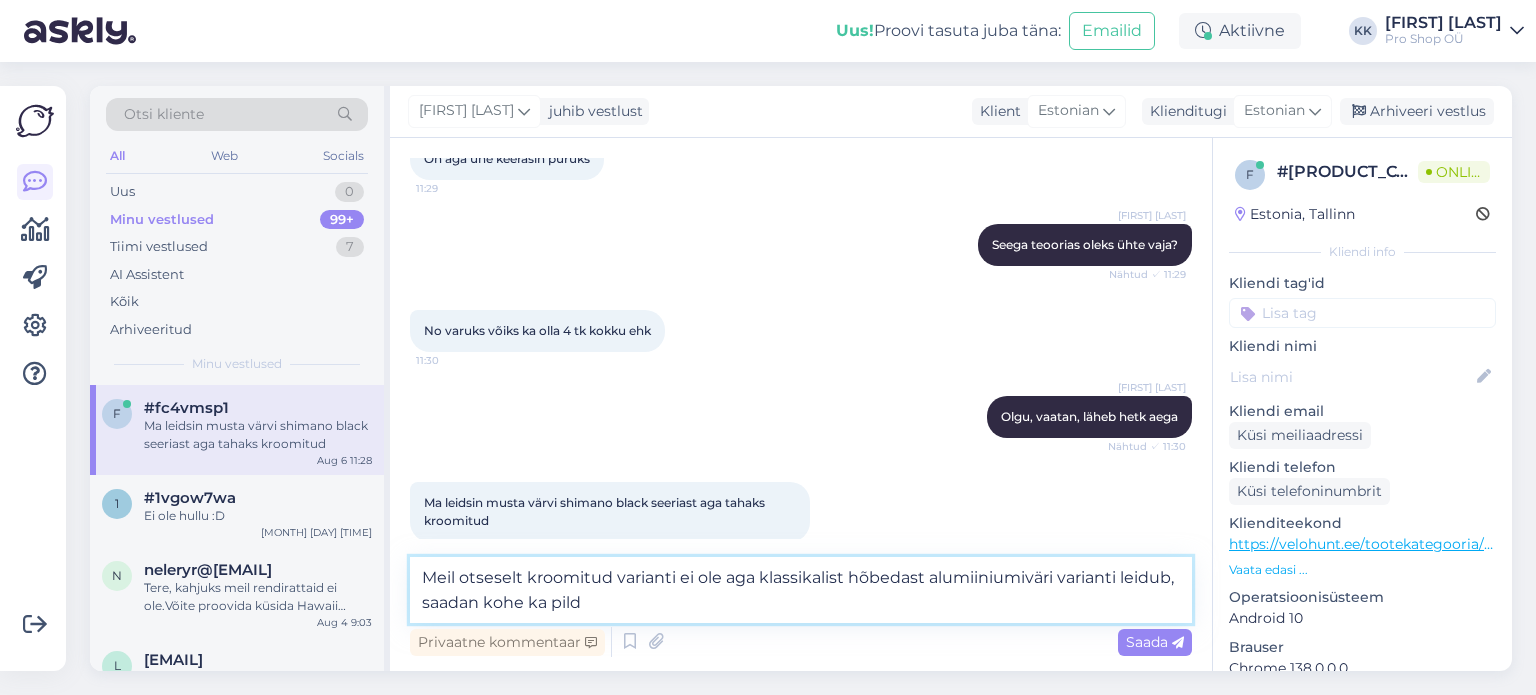 type on "Meil otseselt kroomitud varianti ei ole aga klassikalist hõbedast alumiiniumiväri varianti leidub, saadan kohe ka pildi" 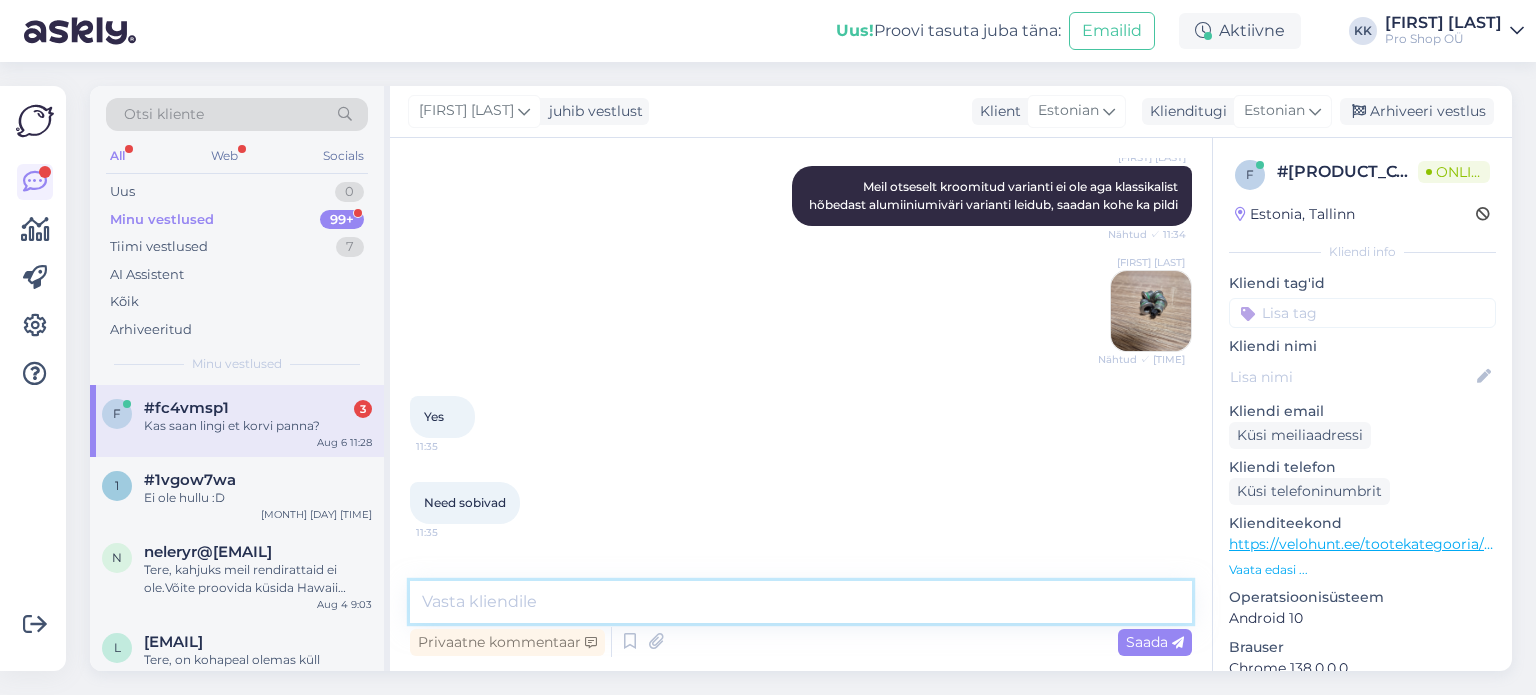 scroll, scrollTop: 1184, scrollLeft: 0, axis: vertical 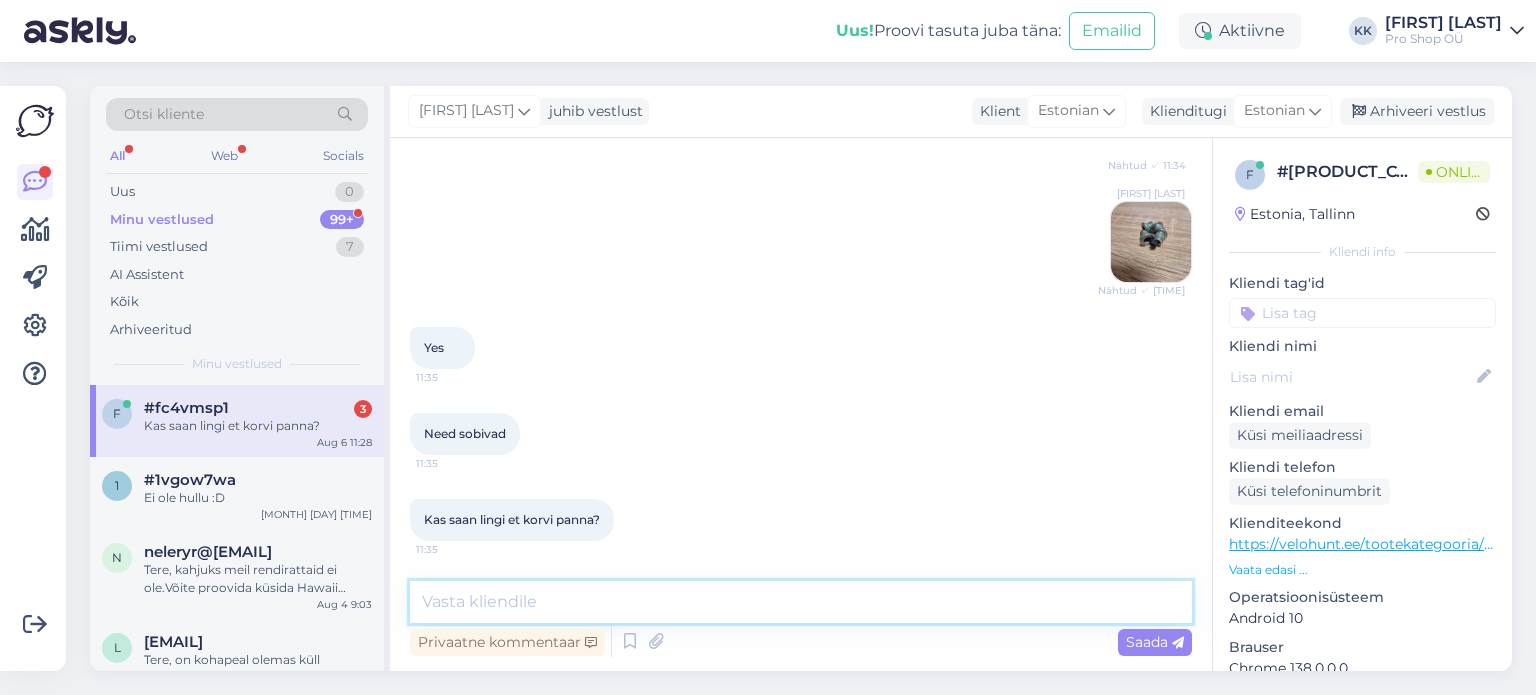 click at bounding box center (801, 602) 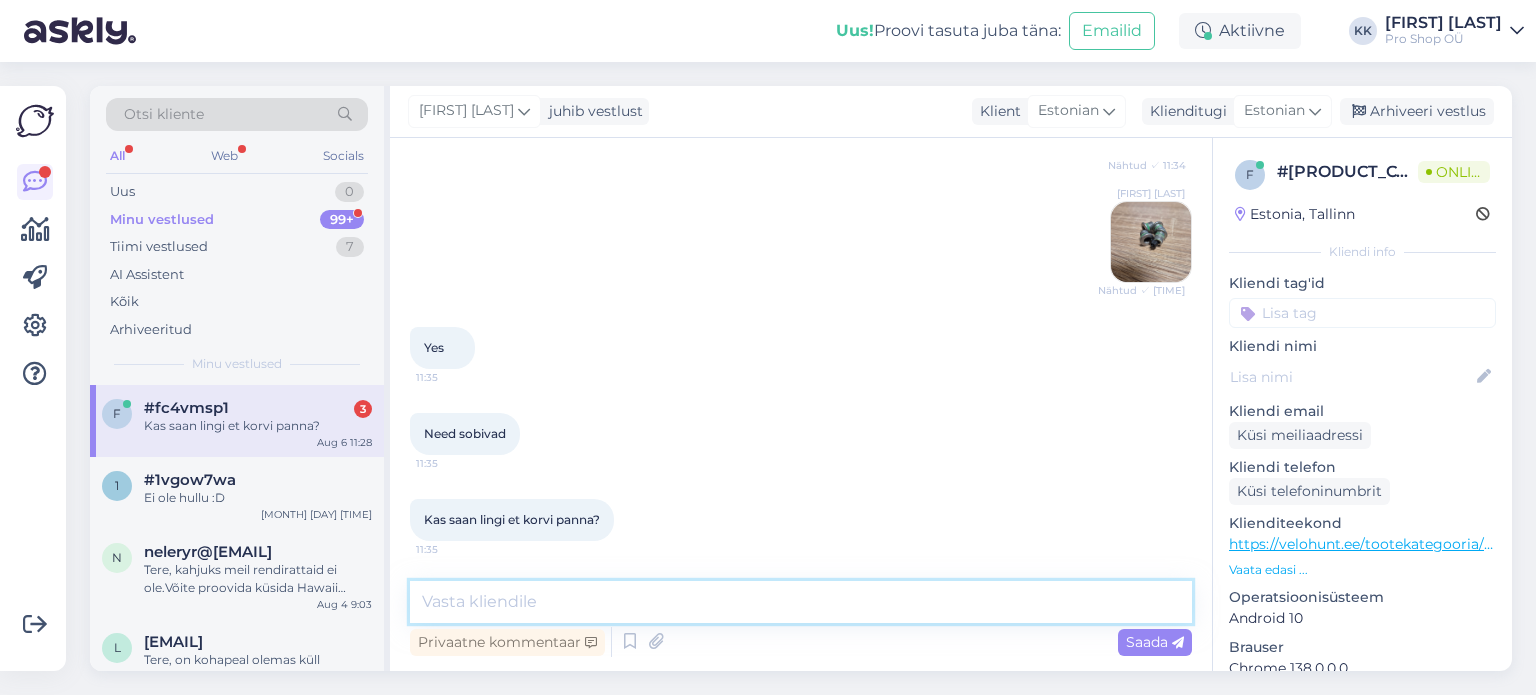 type on "l" 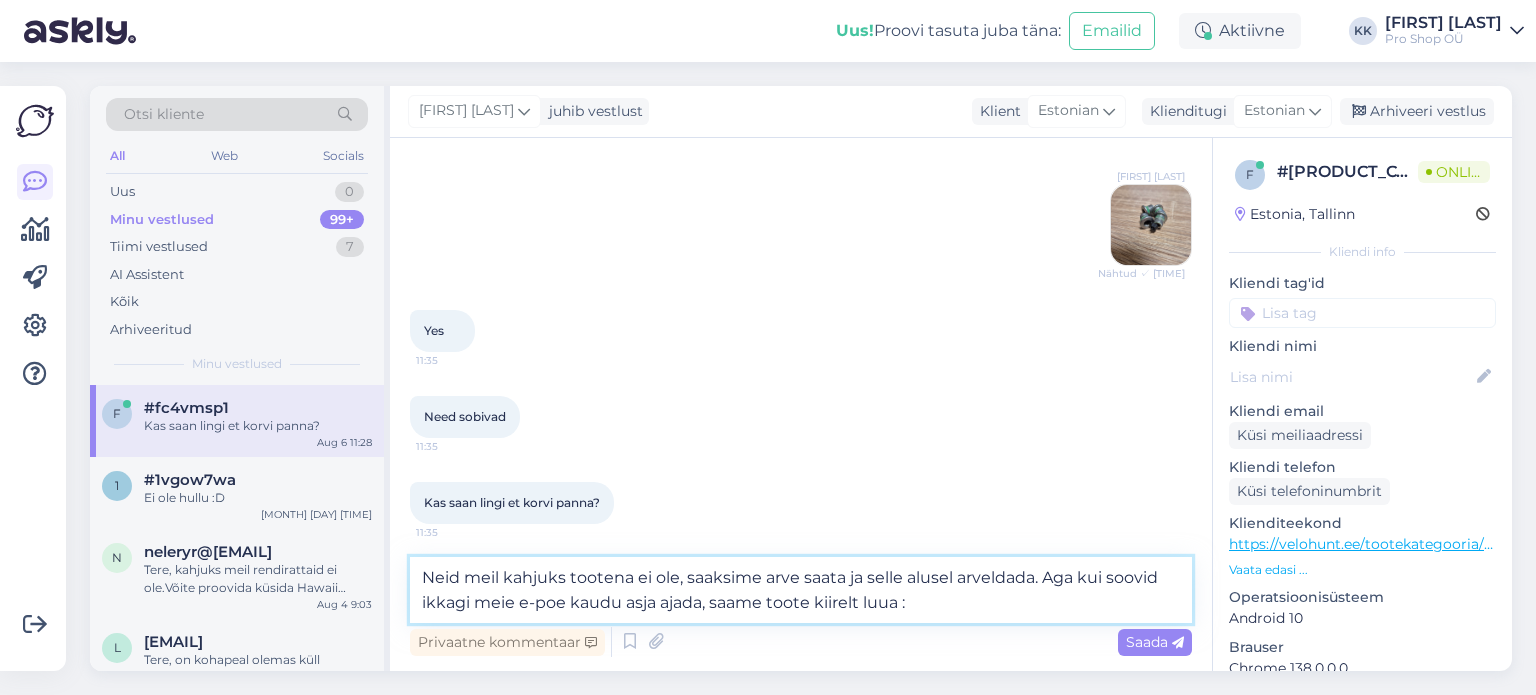 type on "Neid meil kahjuks tootena ei ole, saaksime arve saata ja selle alusel arveldada. Aga kui soovid ikkagi meie e-poe kaudu asja ajada, saame toote kiirelt luua :)" 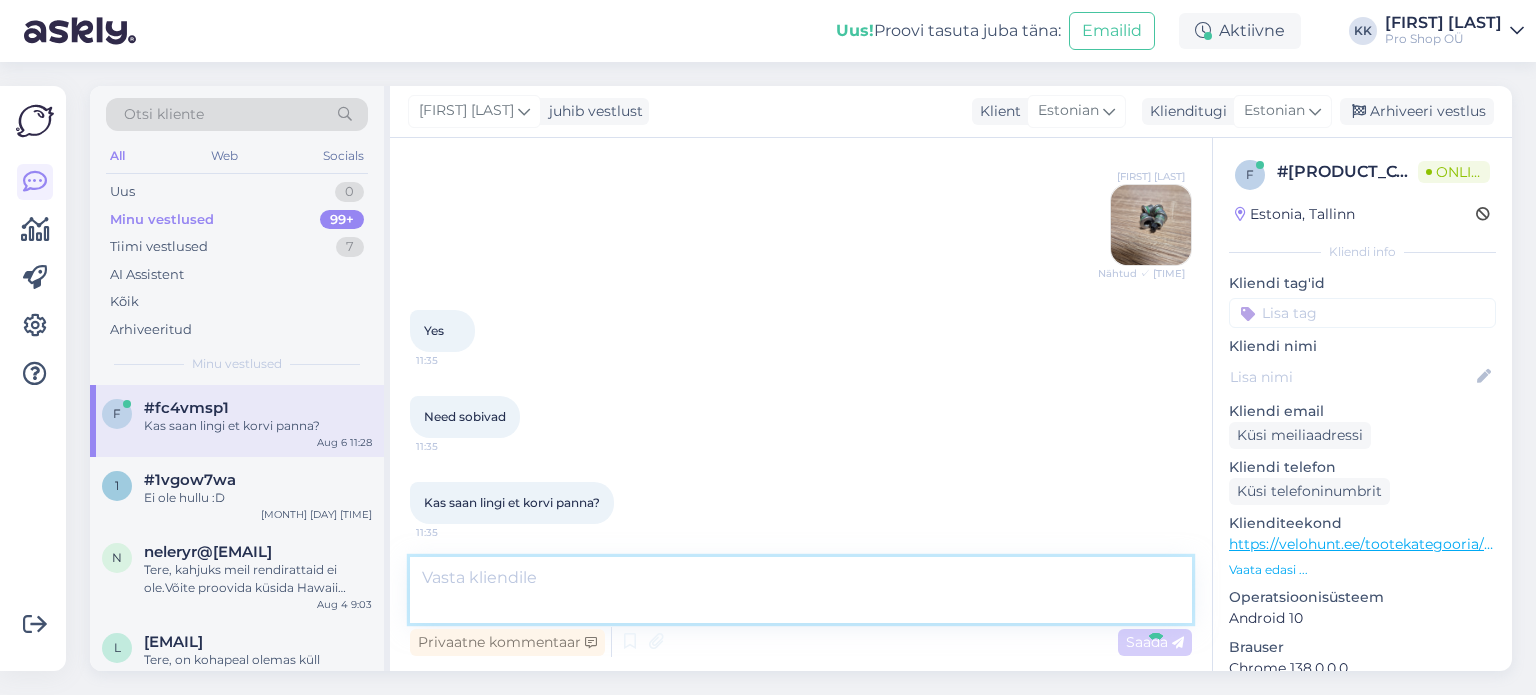 scroll, scrollTop: 1306, scrollLeft: 0, axis: vertical 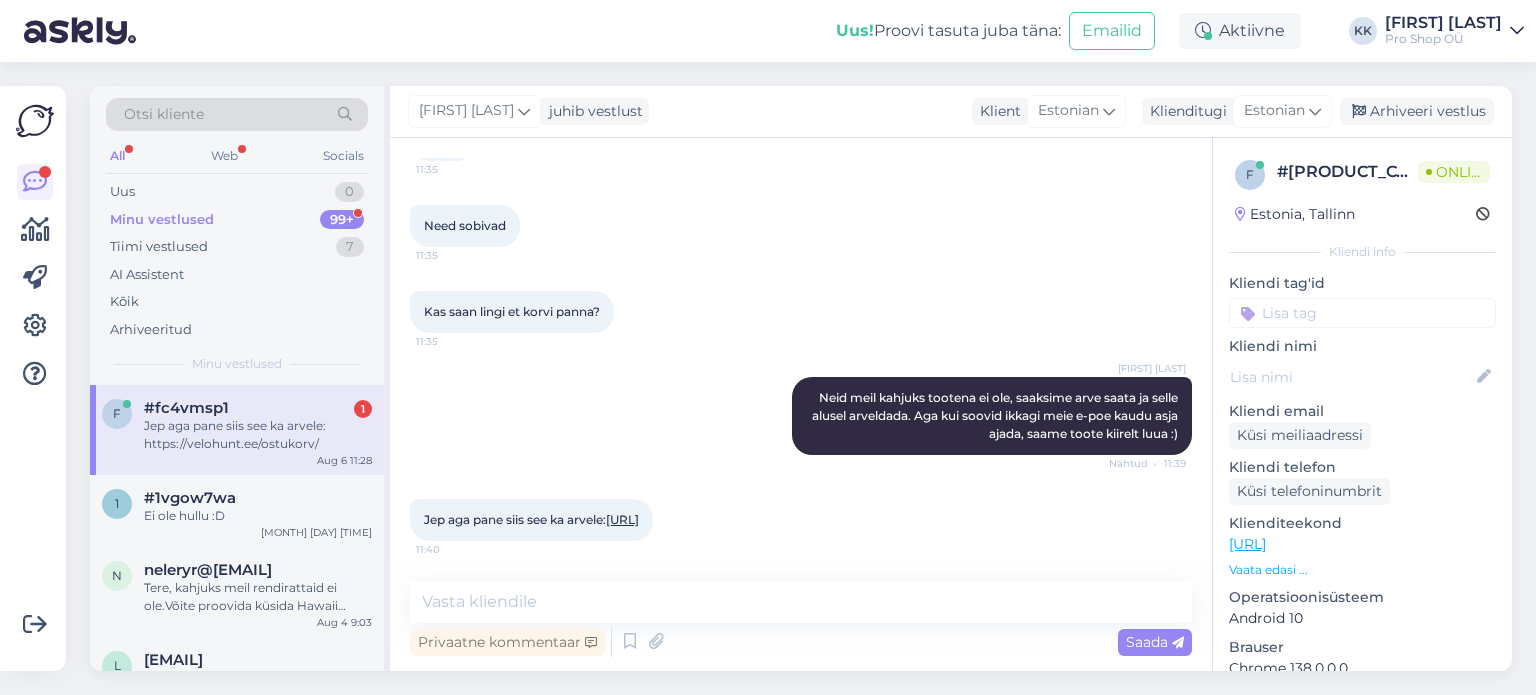click on "[URL]" at bounding box center (622, 519) 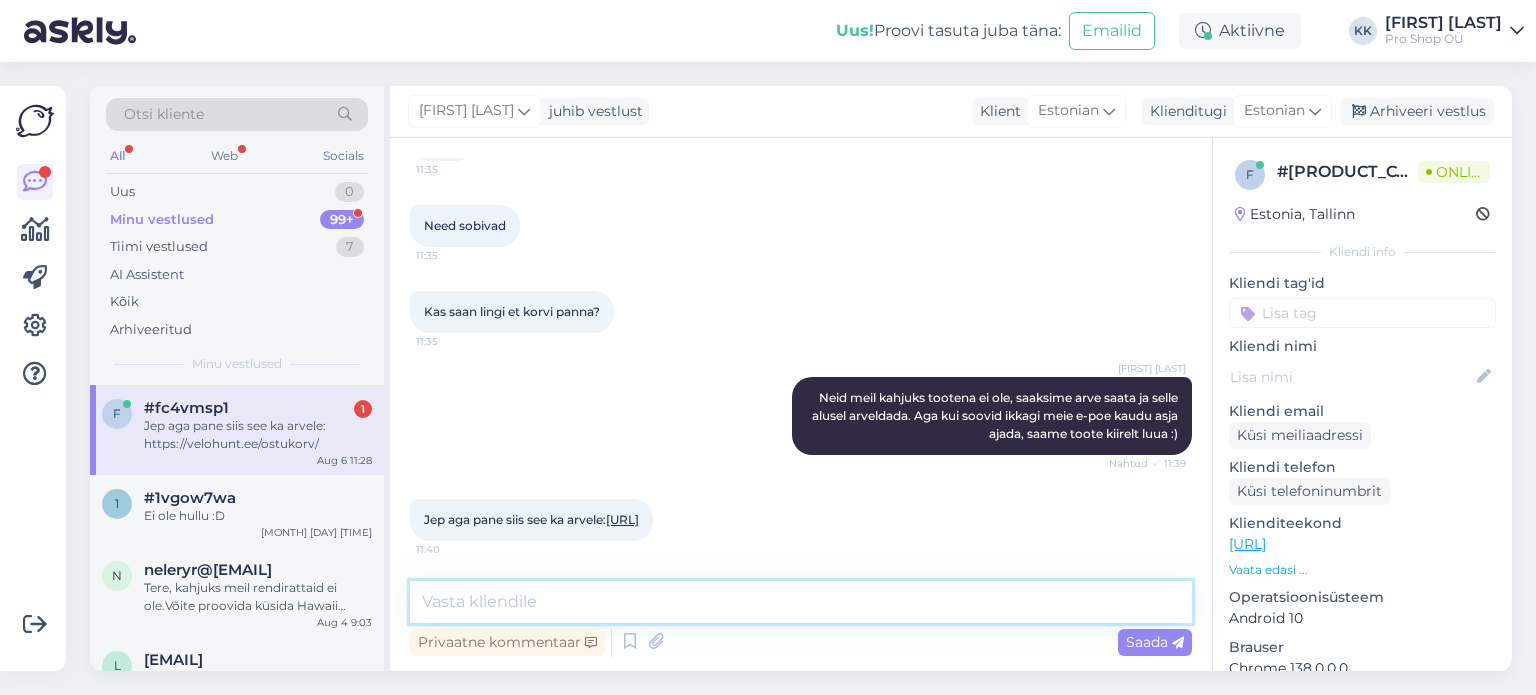 click at bounding box center (801, 602) 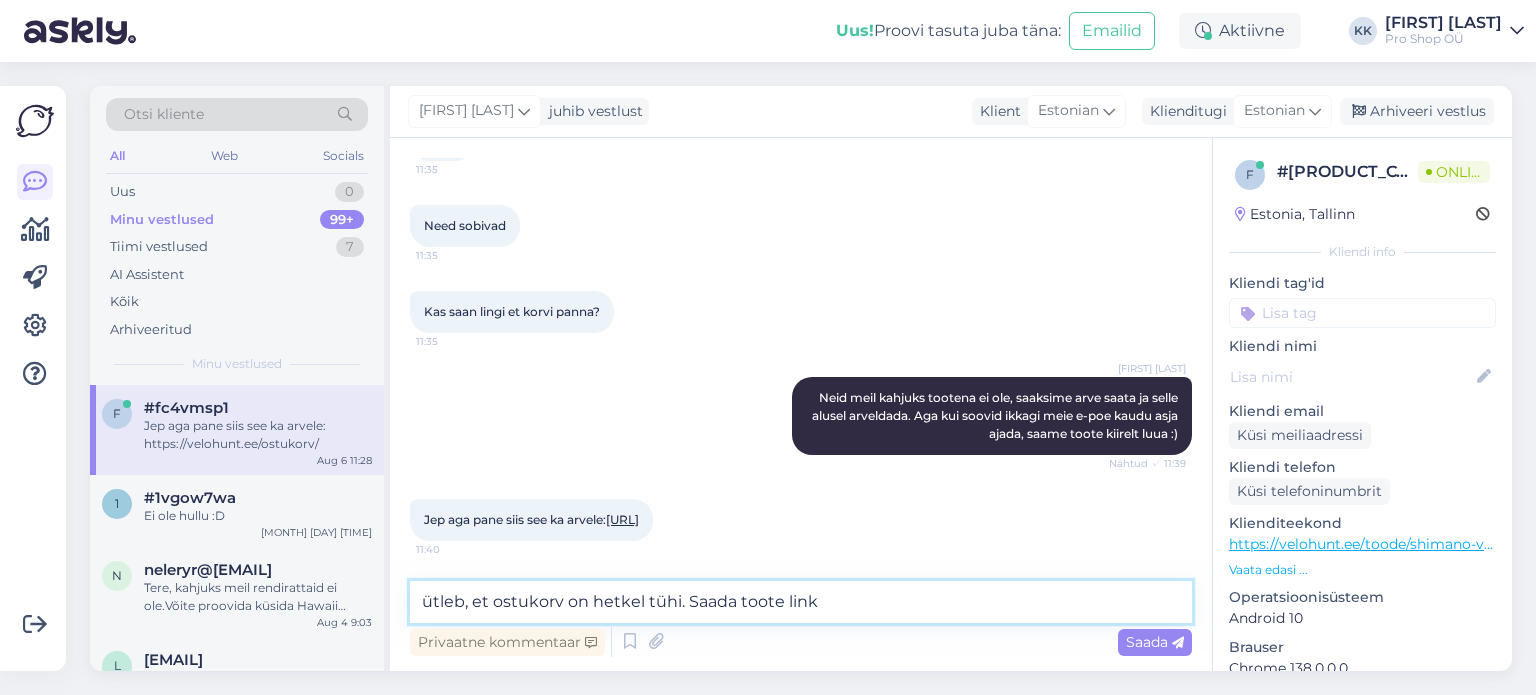 click on "ütleb, et ostukorv on hetkel tühi. Saada toote link" at bounding box center [801, 602] 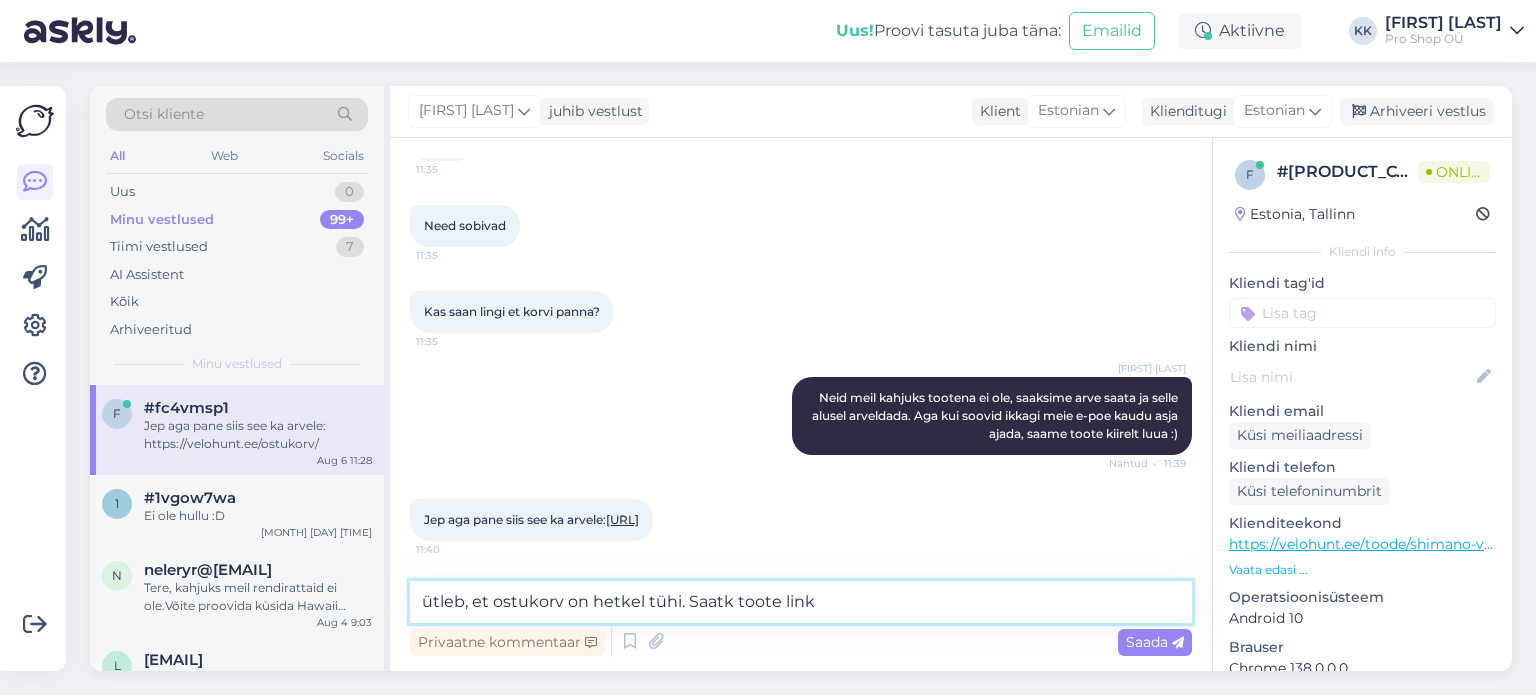 type on "ütleb, et ostukorv on hetkel tühi. Saatke toote link" 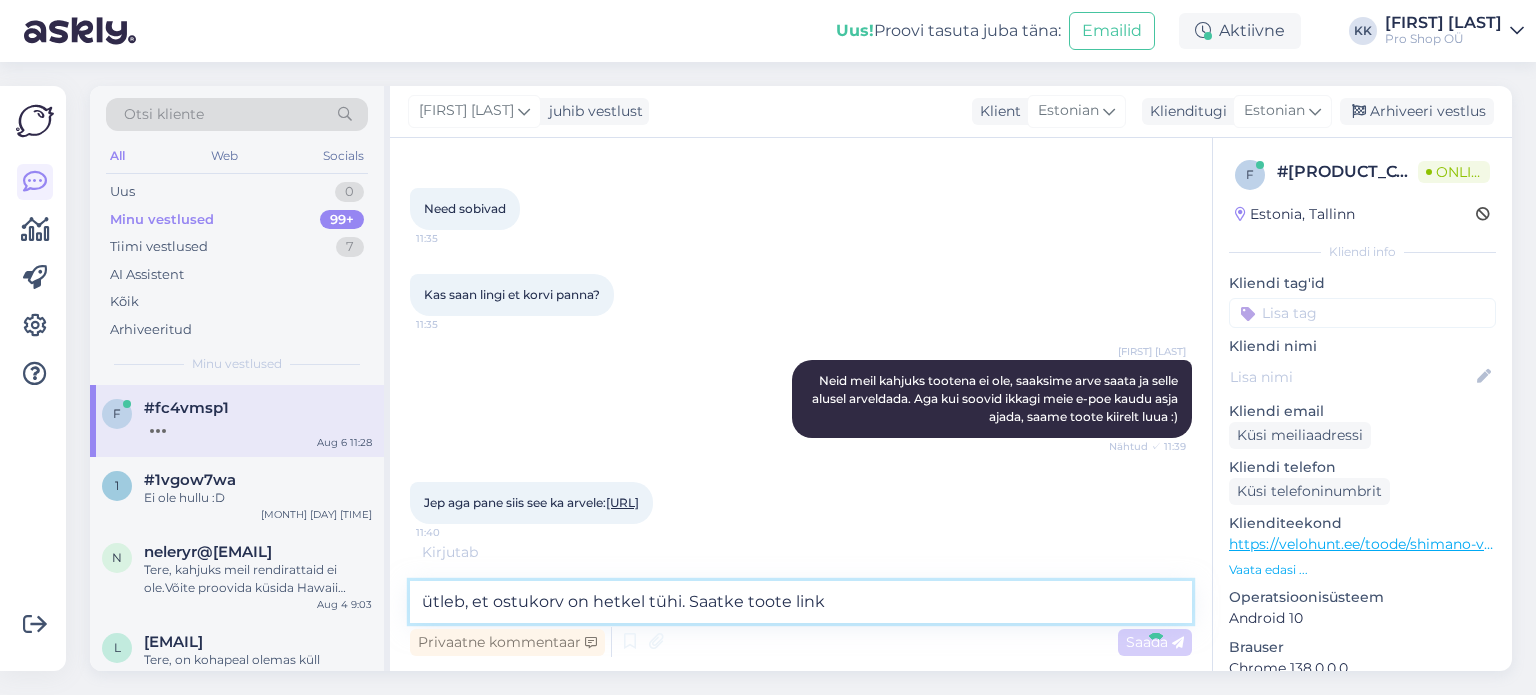 type 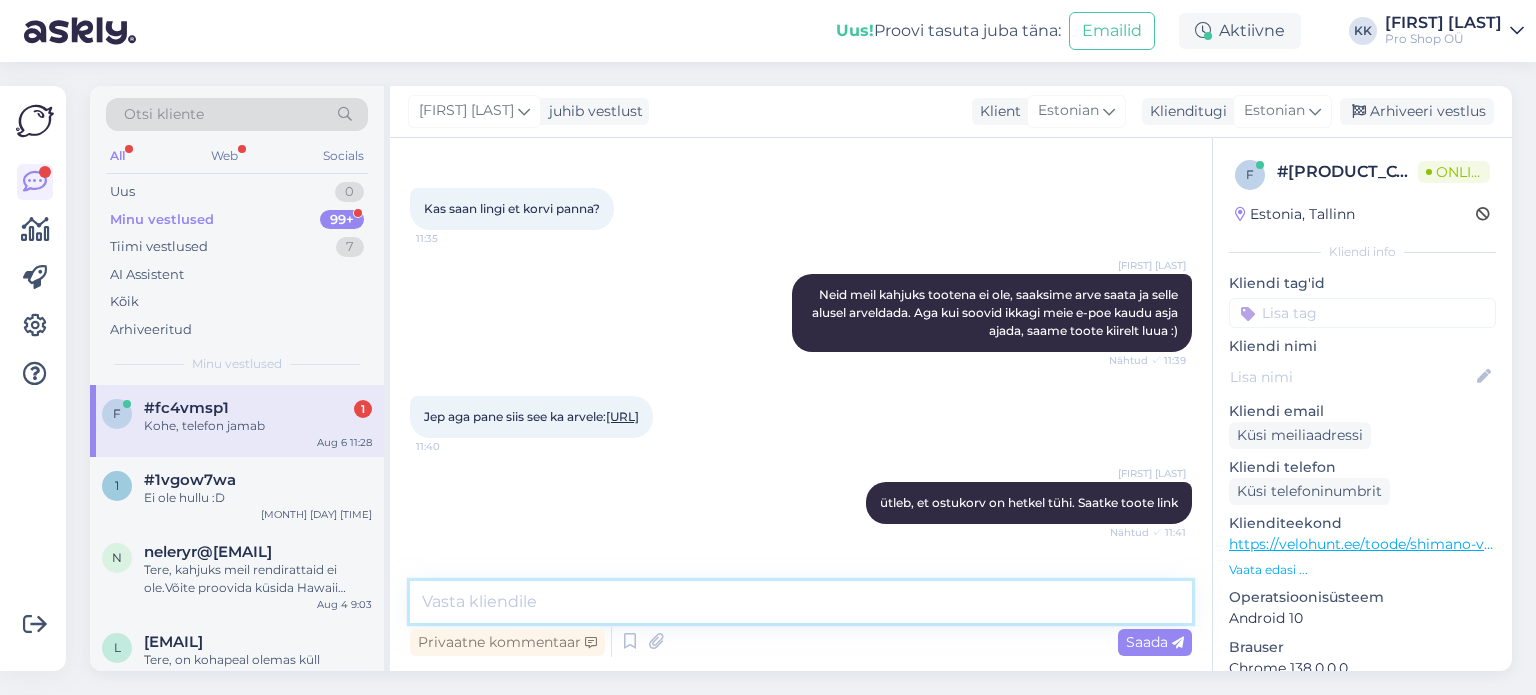 scroll, scrollTop: 1564, scrollLeft: 0, axis: vertical 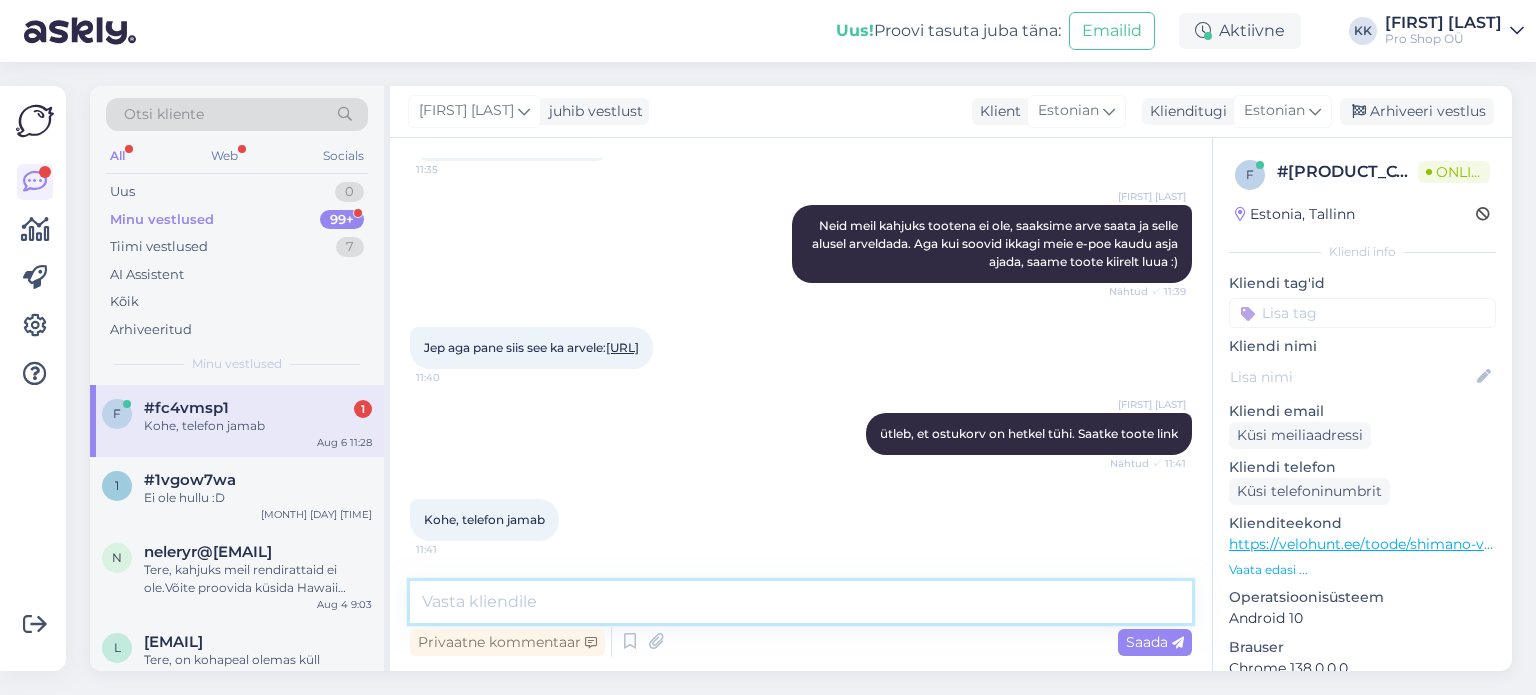 click at bounding box center [801, 602] 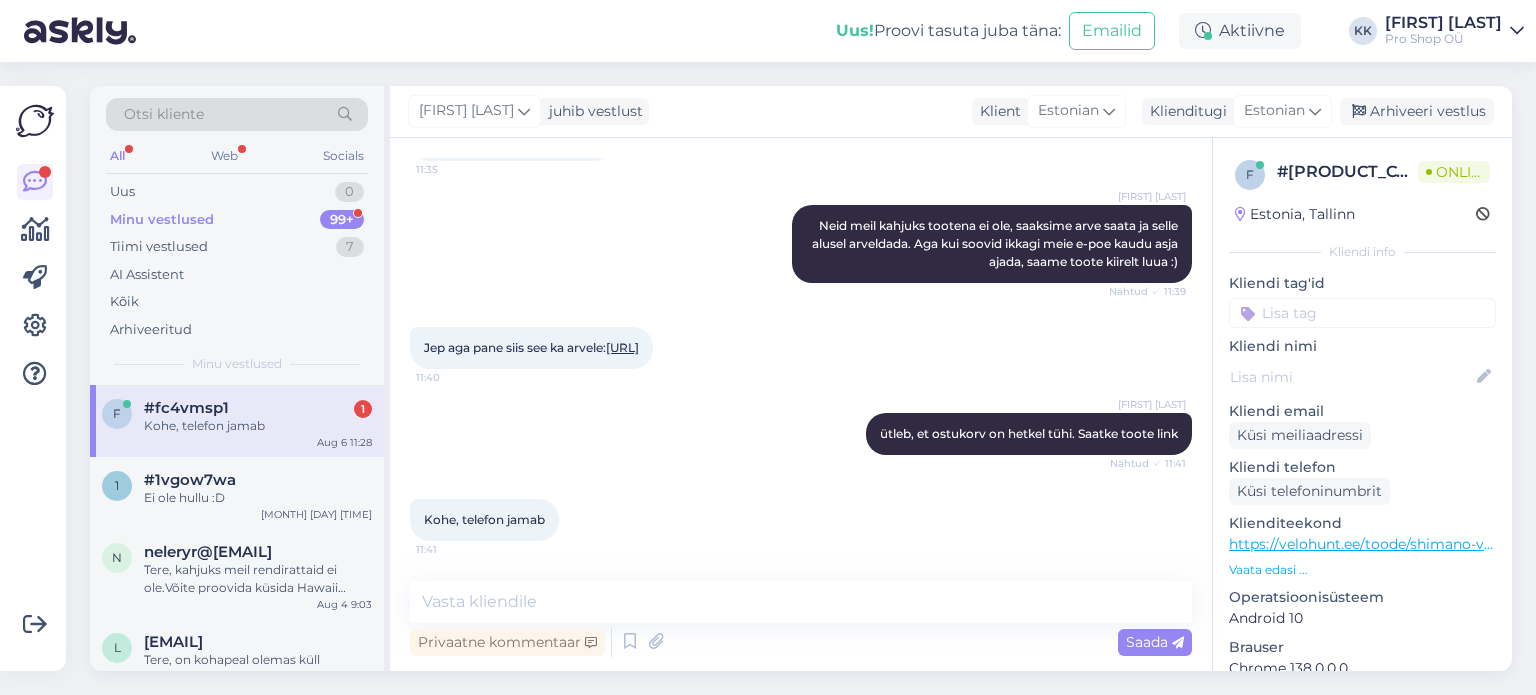 click on "Minu vestlused 99+" at bounding box center (237, 220) 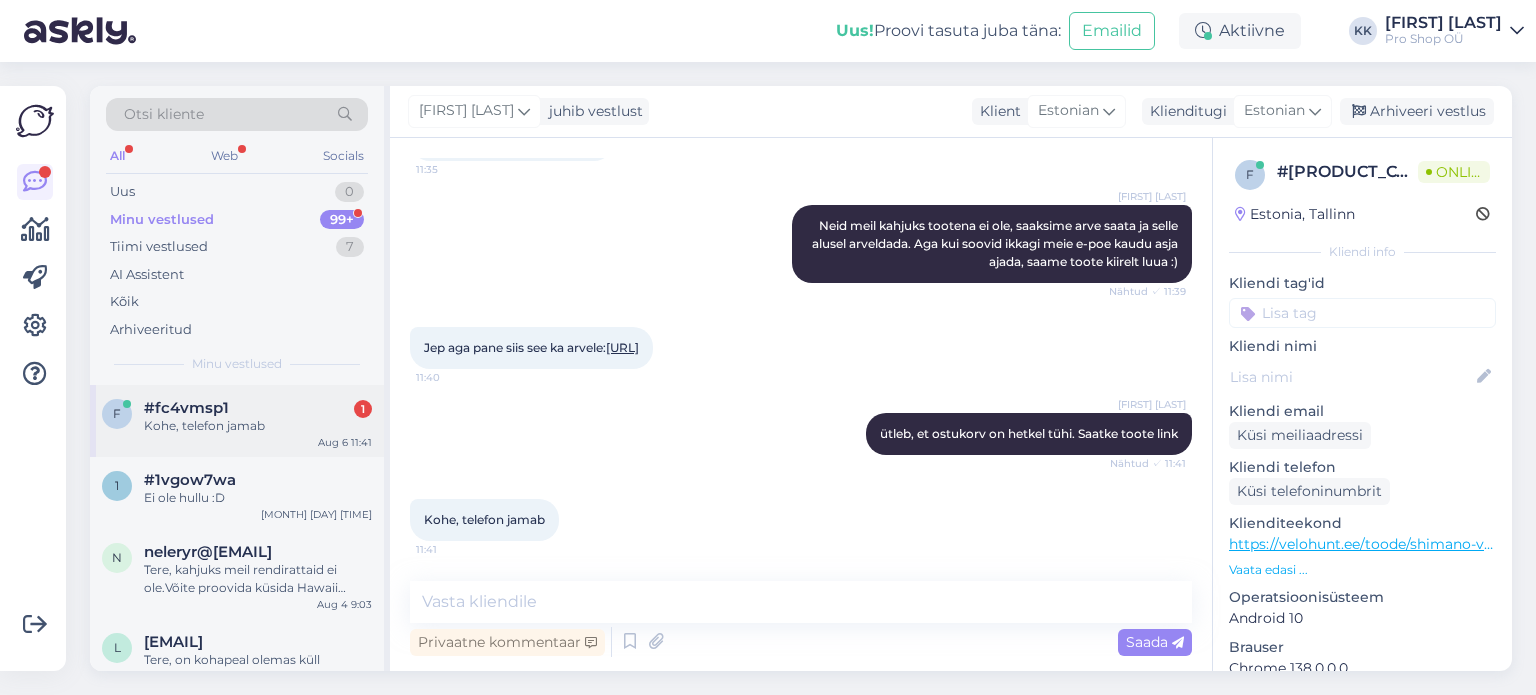 click on "f #fc4vmsp1 1 Kohe, telefon jamab [MONTH] [DAY] [TIME]" at bounding box center [237, 421] 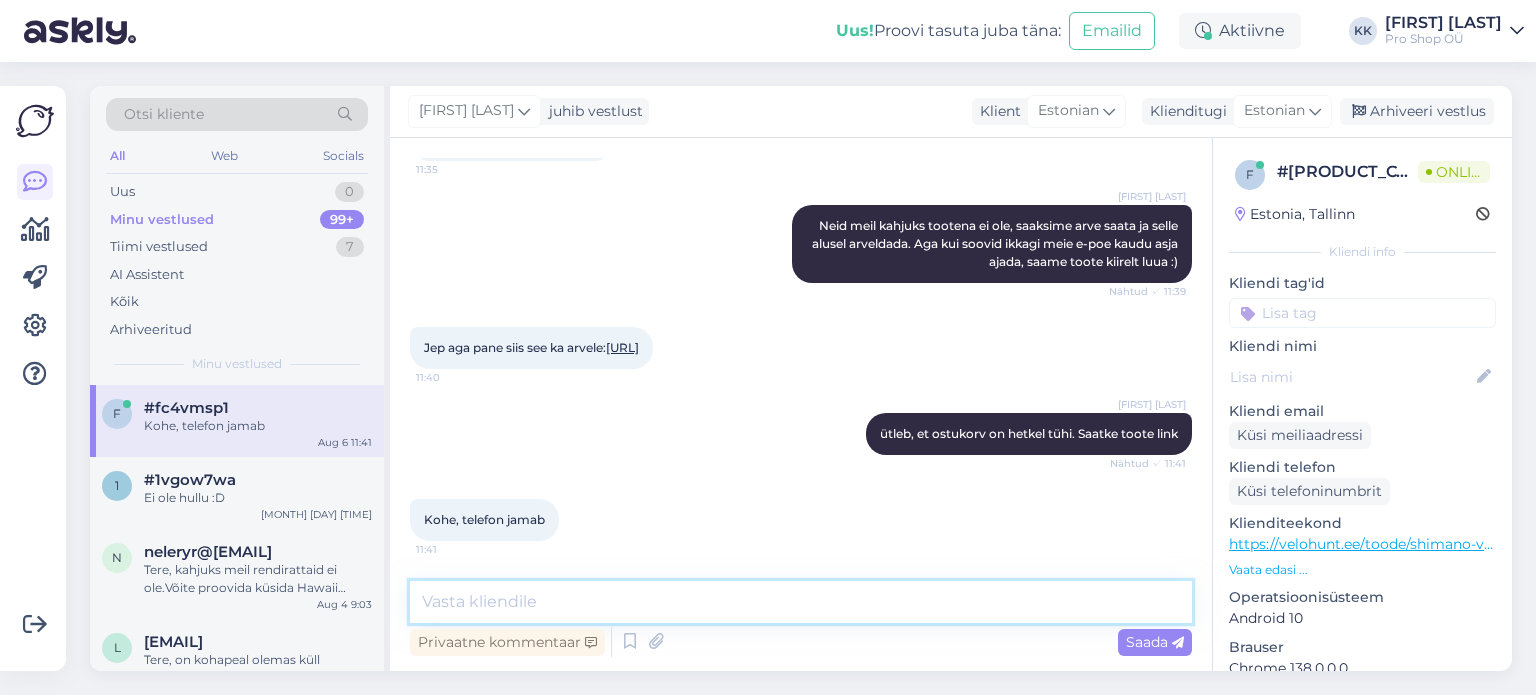 click at bounding box center [801, 602] 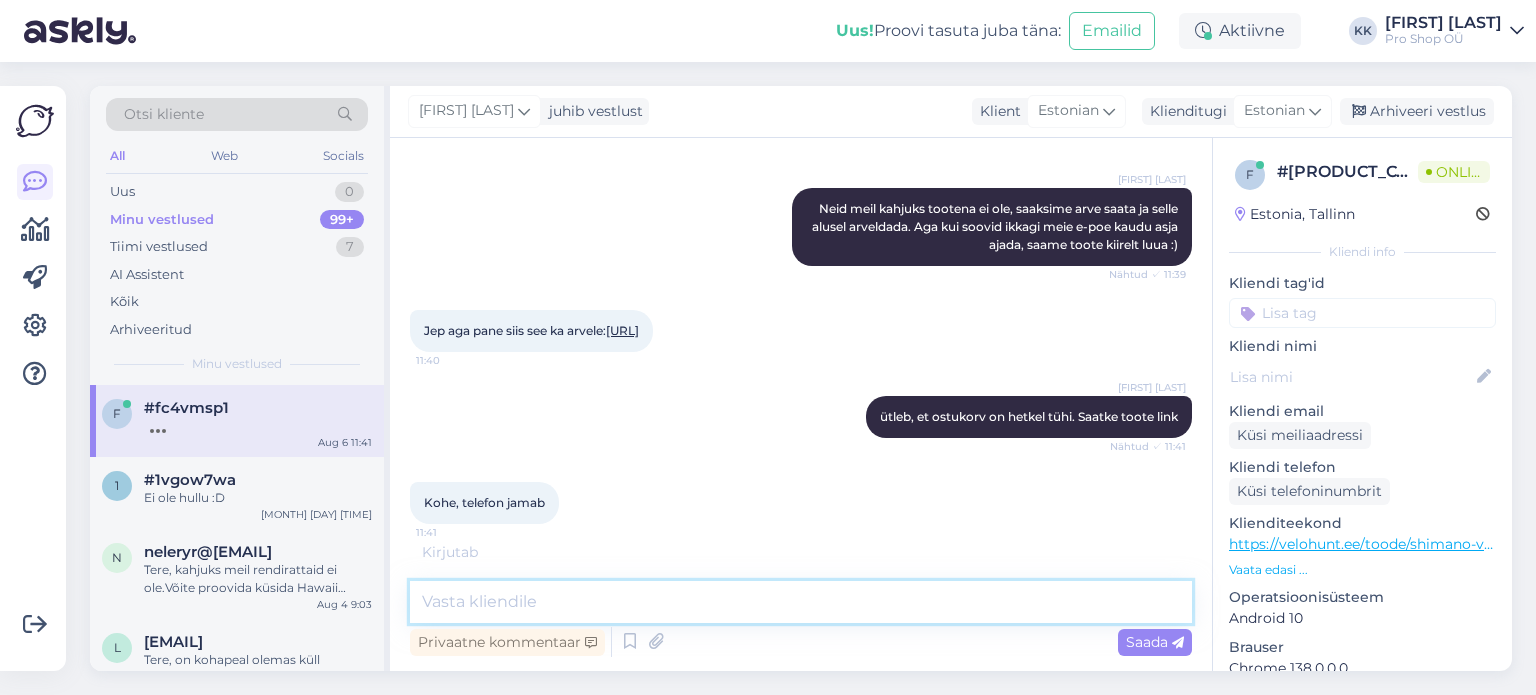 scroll, scrollTop: 1650, scrollLeft: 0, axis: vertical 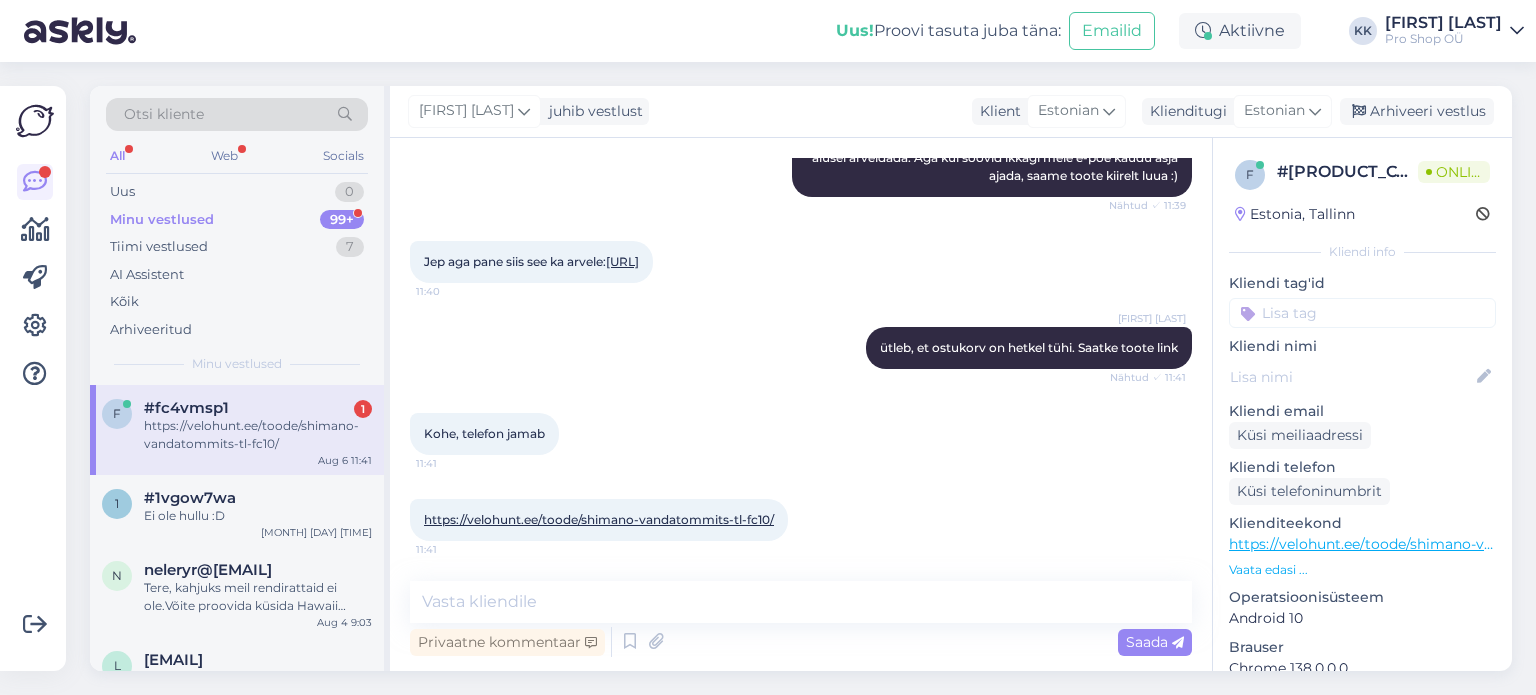 click on "https://velohunt.ee/toode/shimano-vandatommits-tl-fc10/" at bounding box center [599, 519] 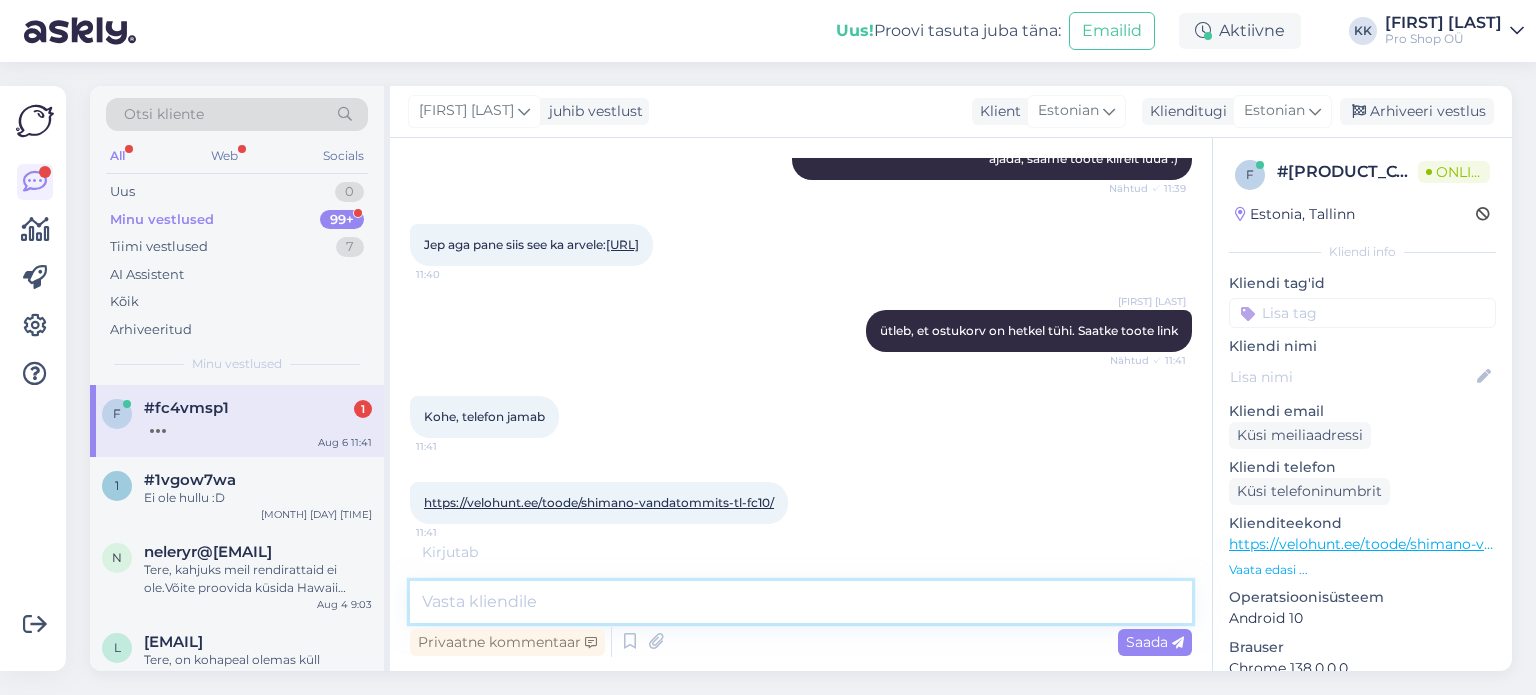 click at bounding box center (801, 602) 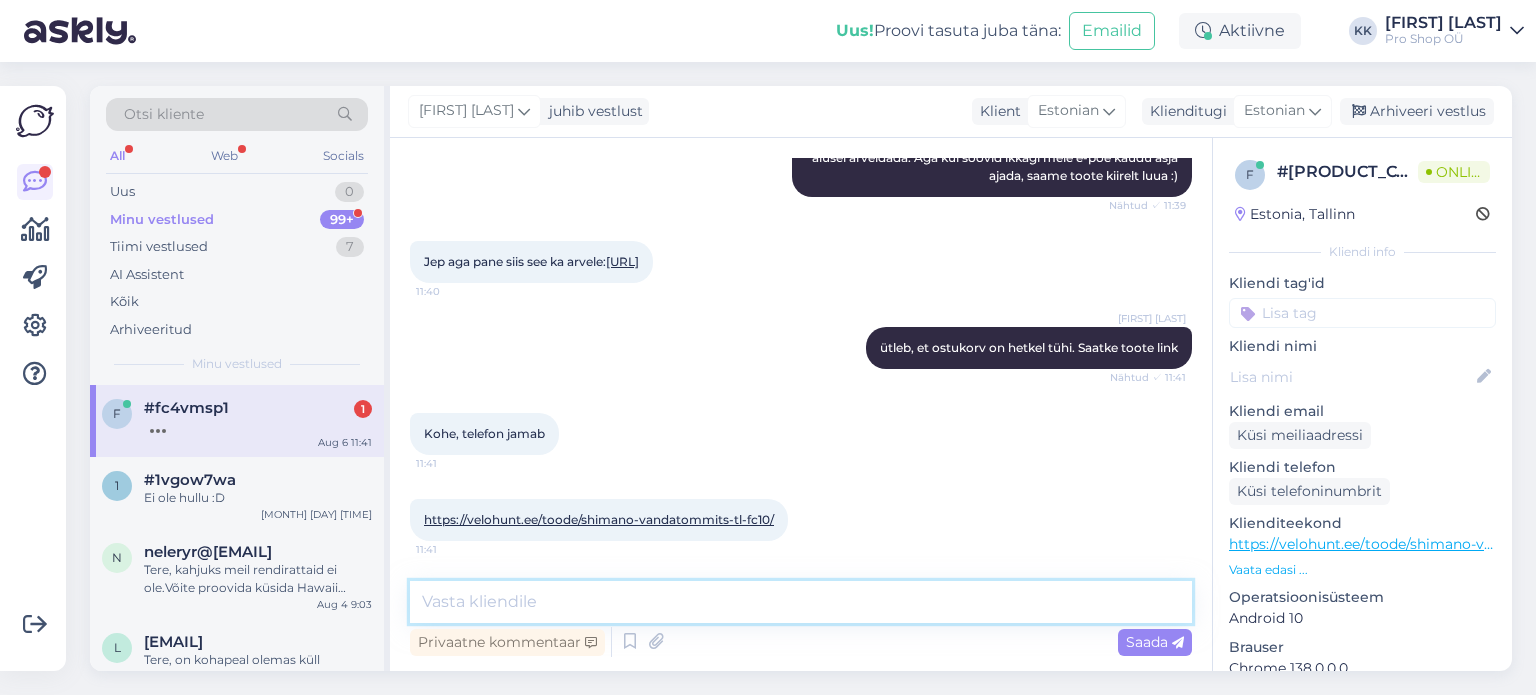 scroll, scrollTop: 1736, scrollLeft: 0, axis: vertical 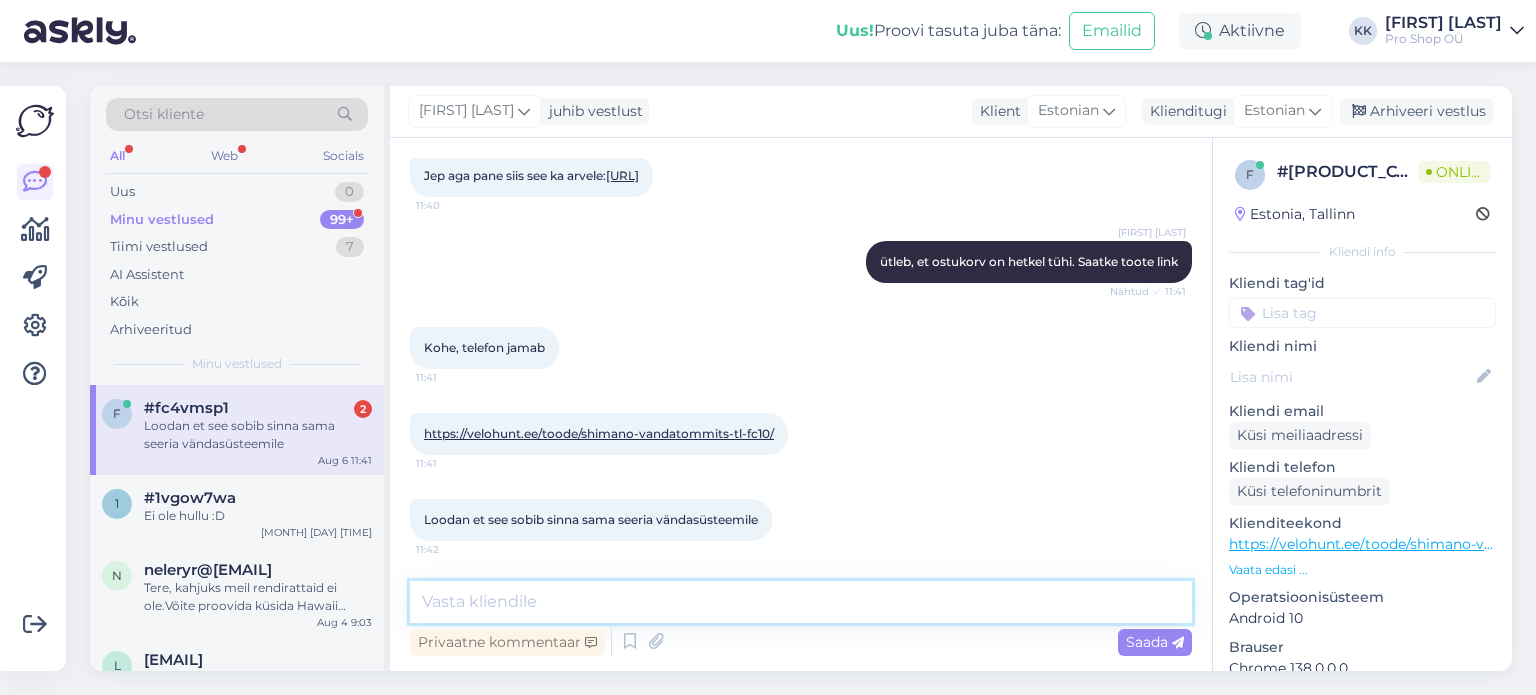 click at bounding box center (801, 602) 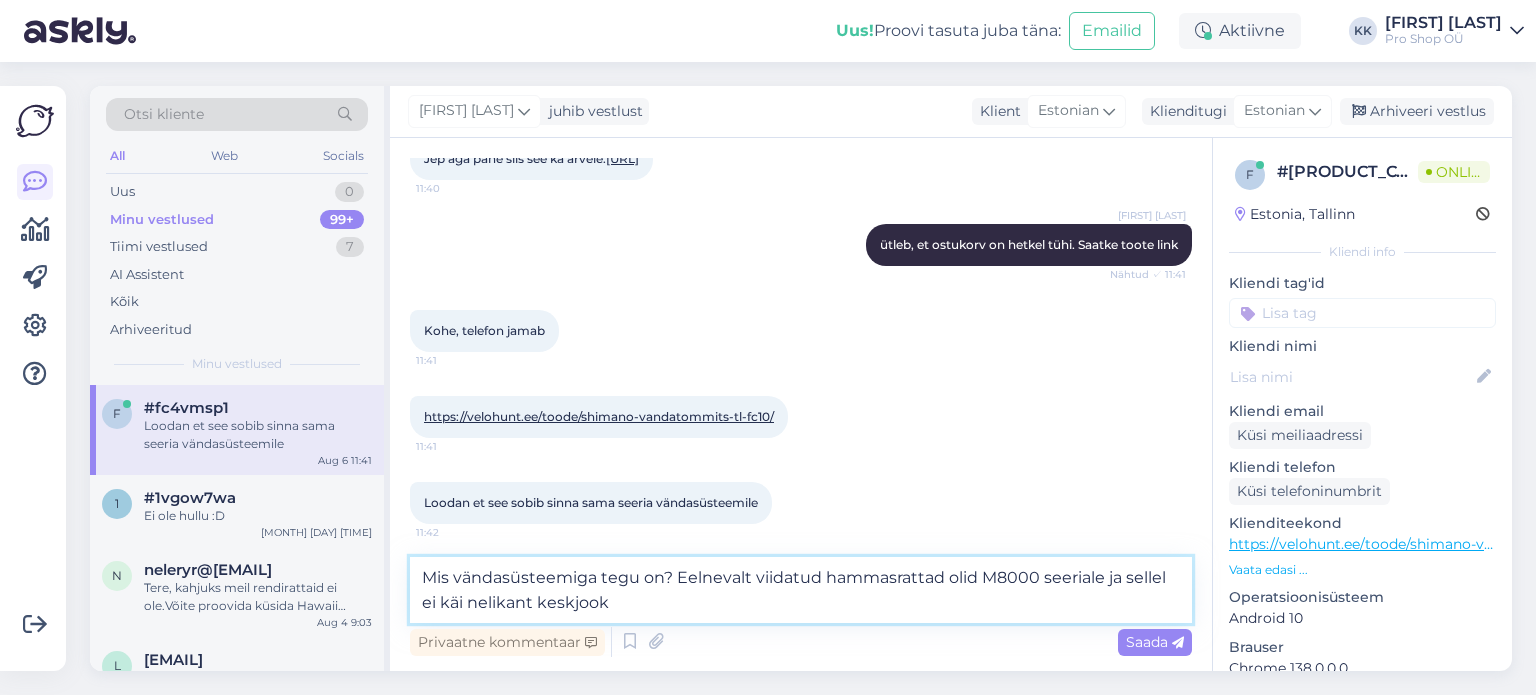 type on "Mis vändasüsteemiga tegu on? Eelnevalt viidatud hammasrattad olid M8000 seeriale ja sellel ei käi nelikant keskjooks" 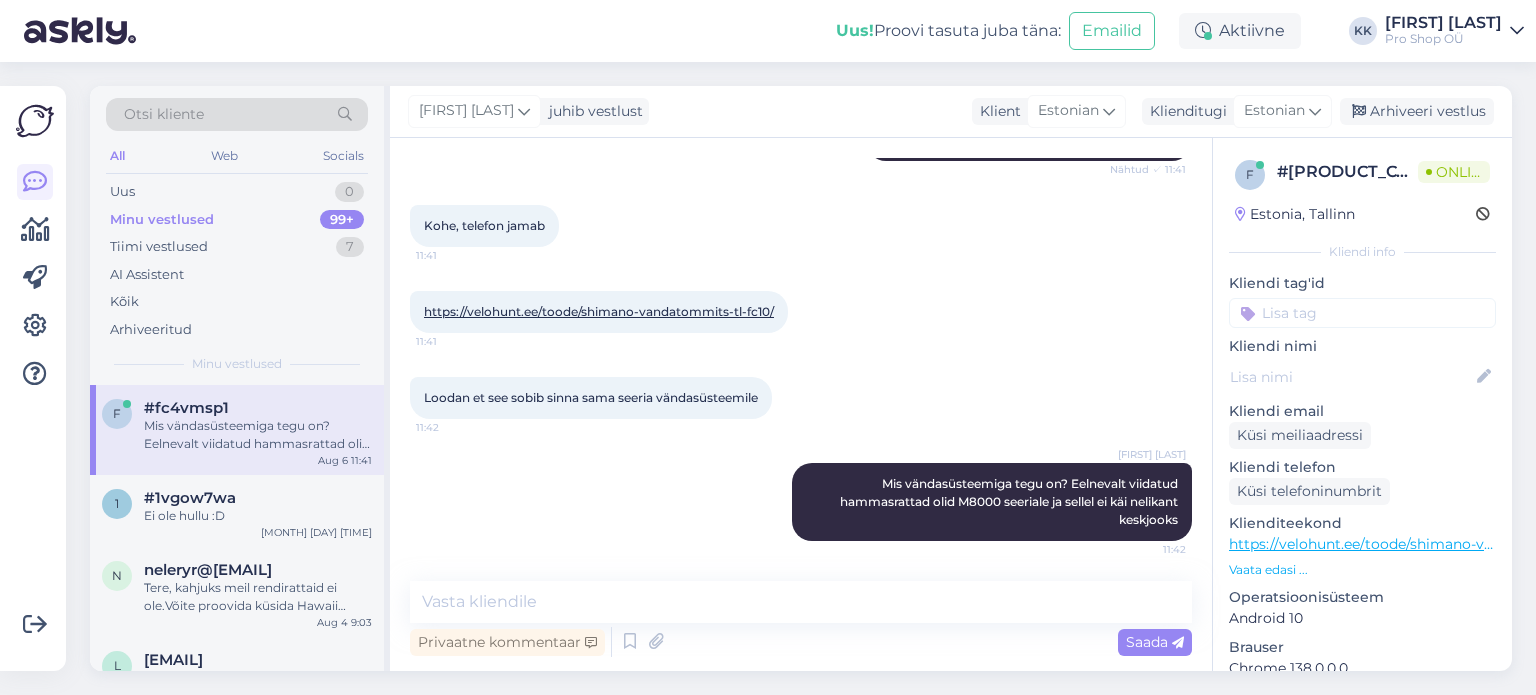 scroll, scrollTop: 1880, scrollLeft: 0, axis: vertical 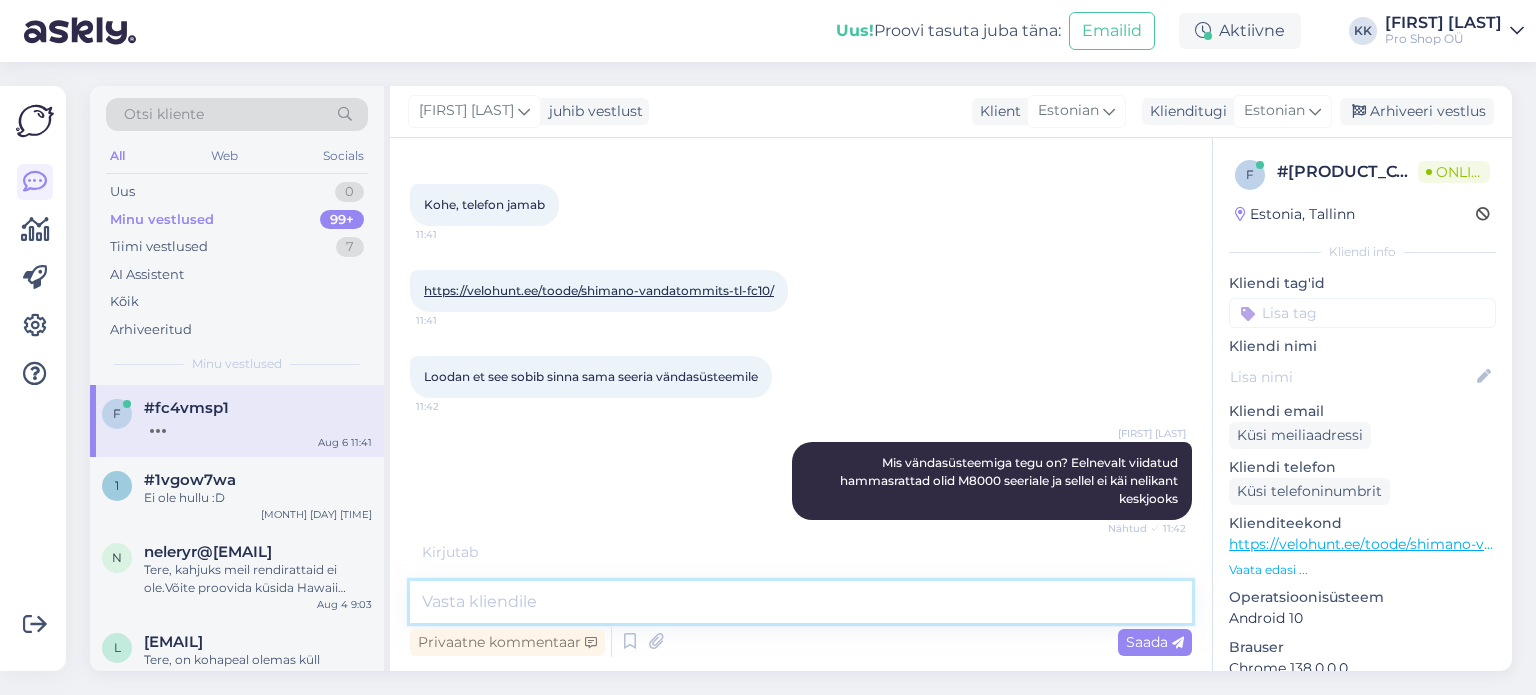 click at bounding box center (801, 602) 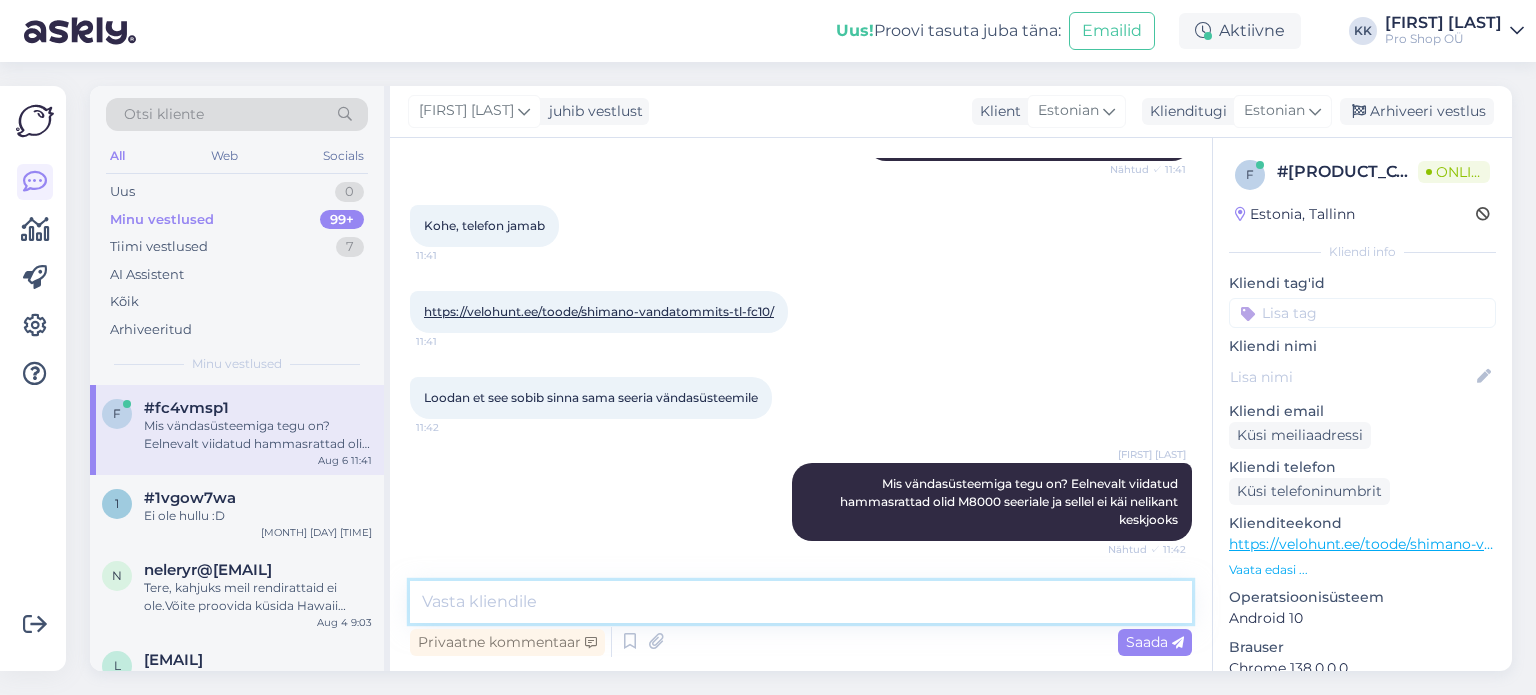 scroll, scrollTop: 1858, scrollLeft: 0, axis: vertical 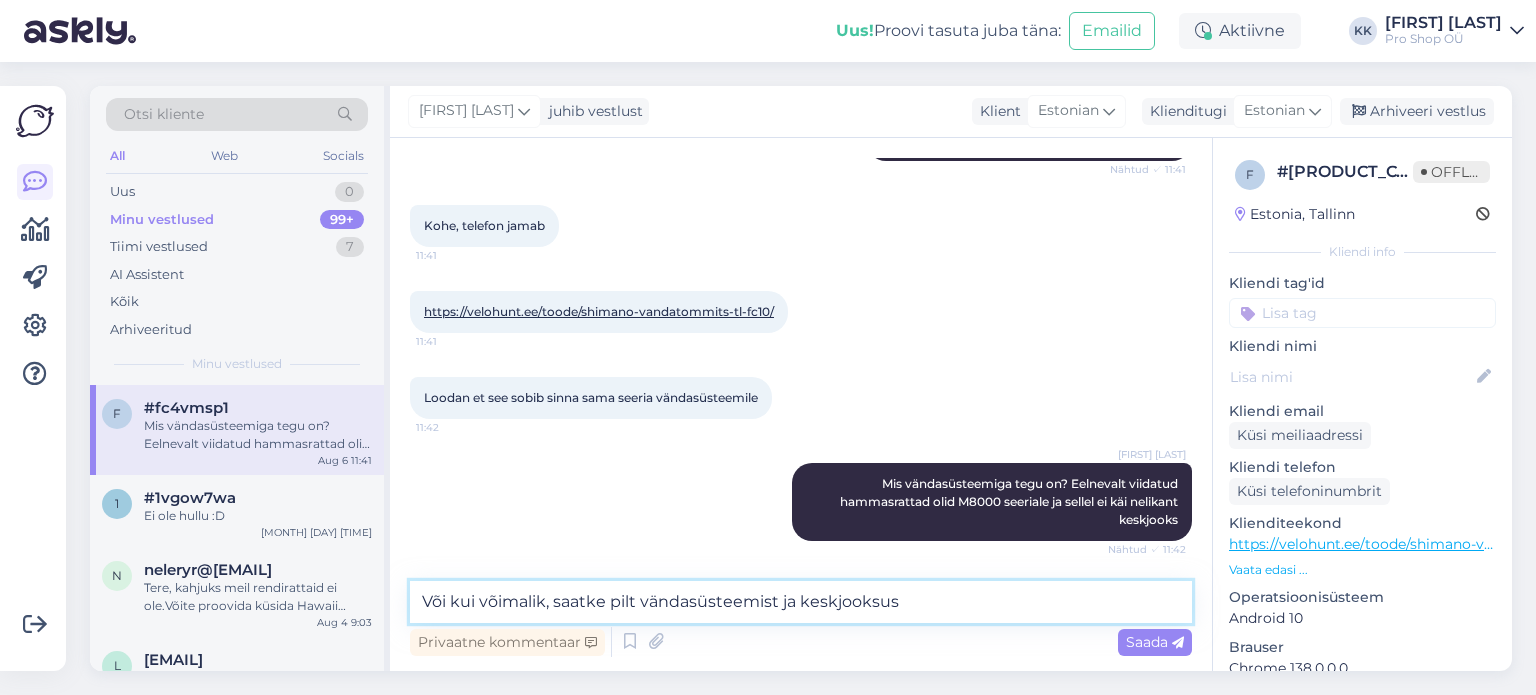 type on "Või kui võimalik, saatke pilt vändasüsteemist ja keskjooksust" 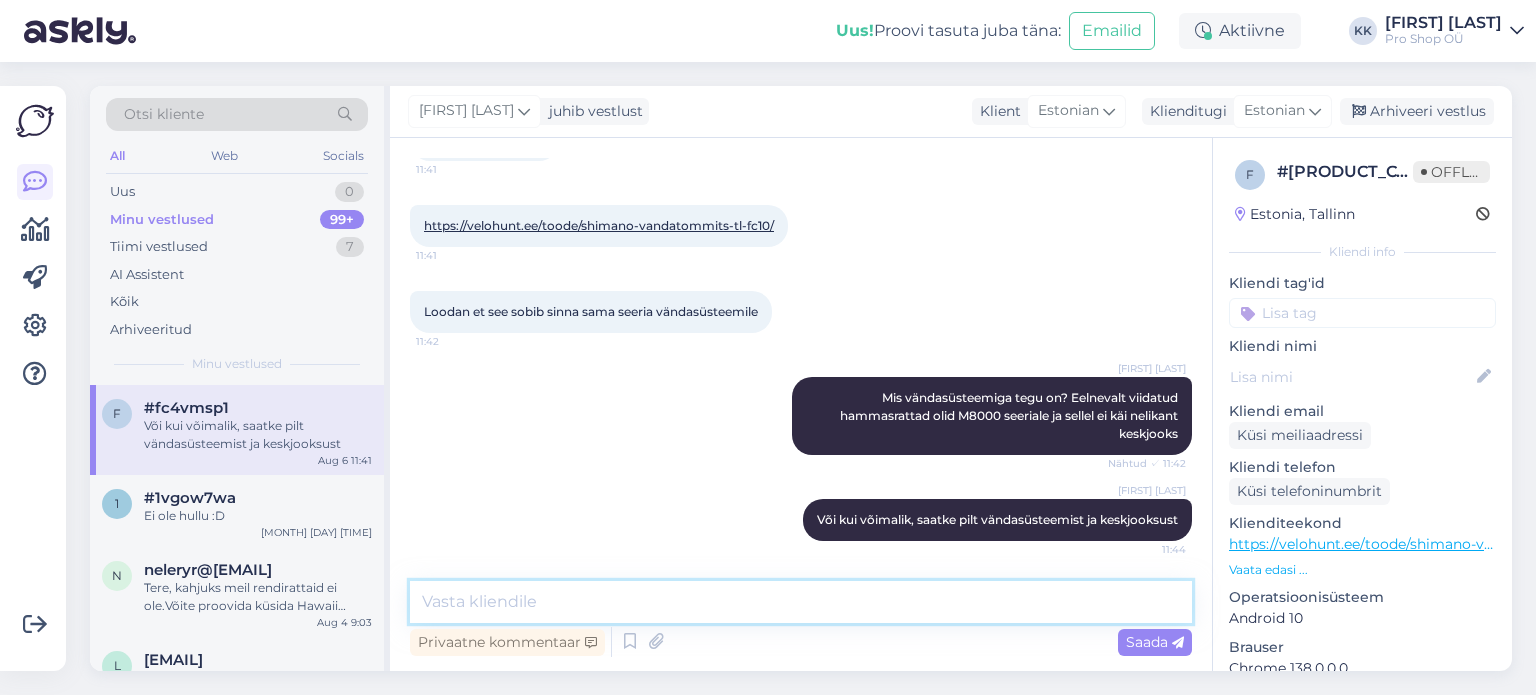 scroll, scrollTop: 2069, scrollLeft: 0, axis: vertical 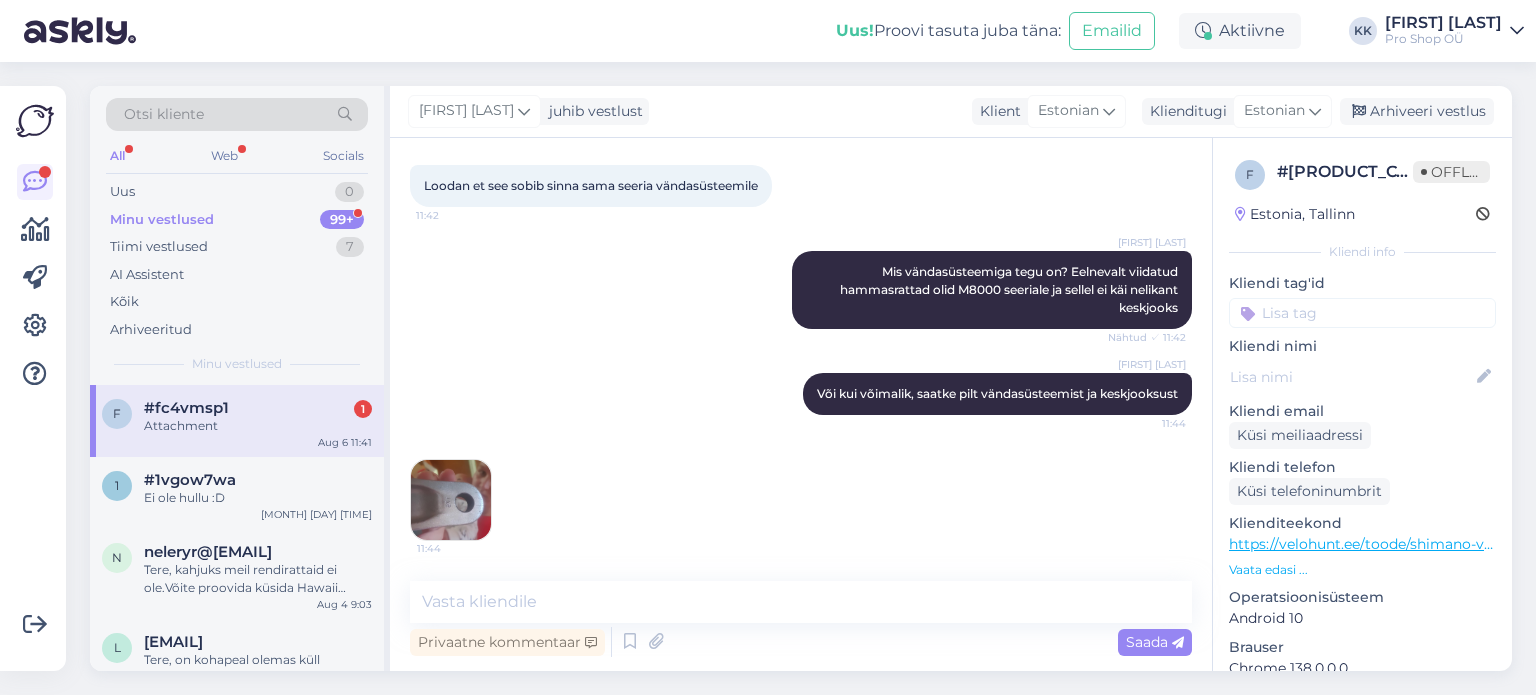 click at bounding box center (451, 500) 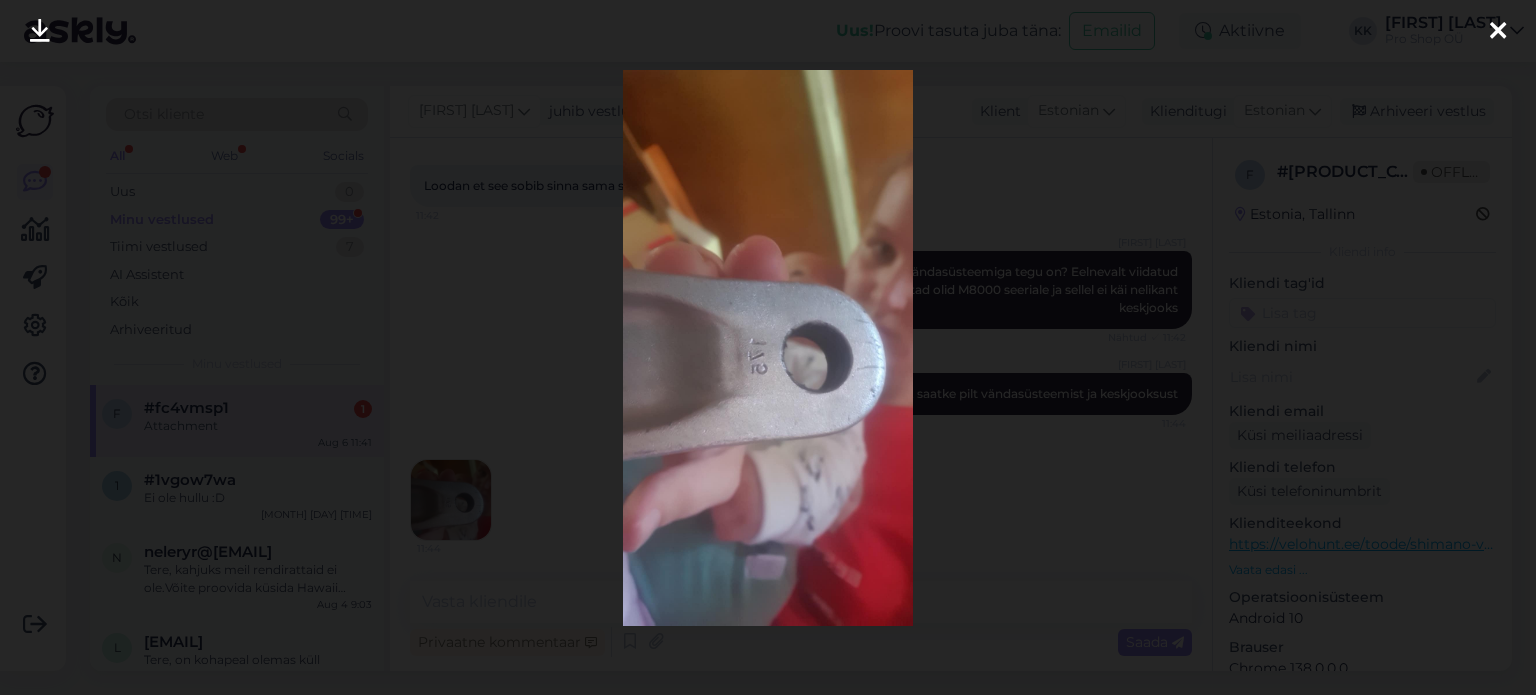 scroll, scrollTop: 2195, scrollLeft: 0, axis: vertical 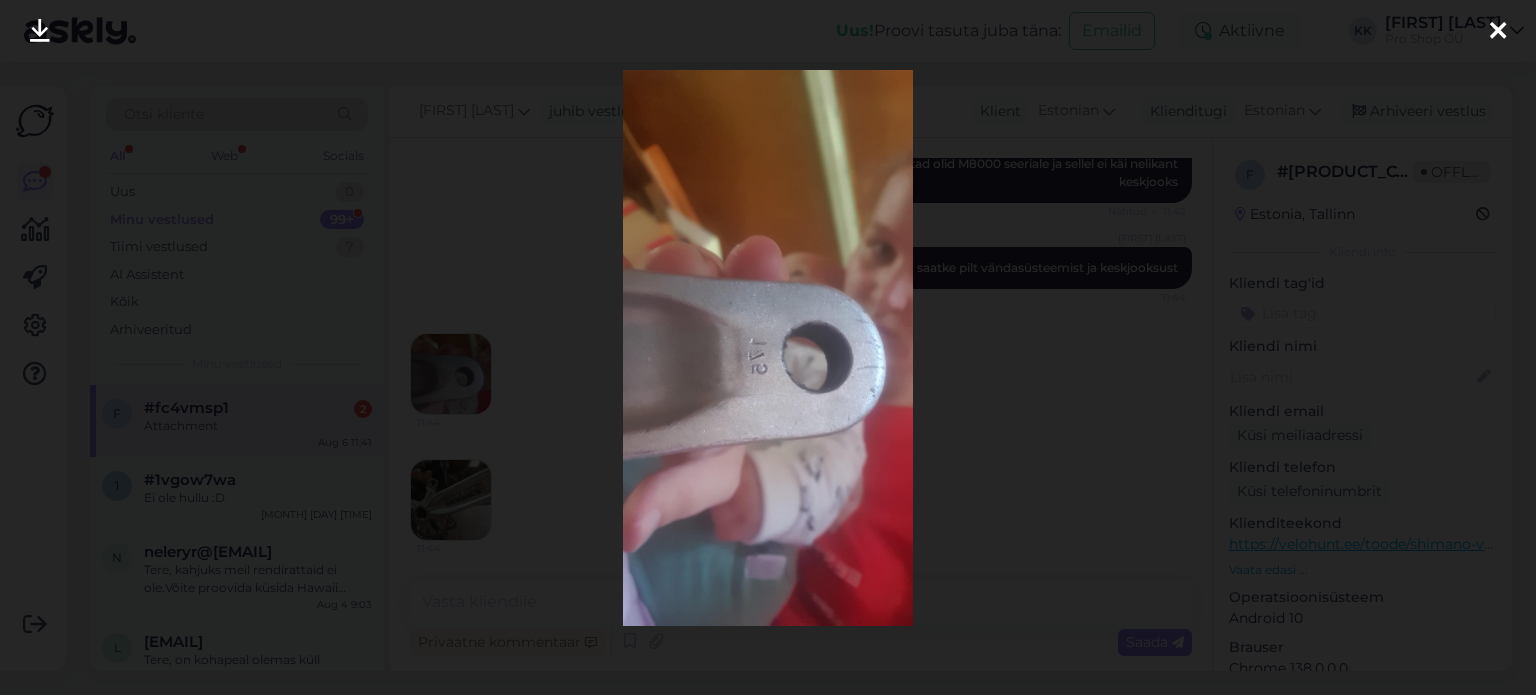 click at bounding box center [768, 347] 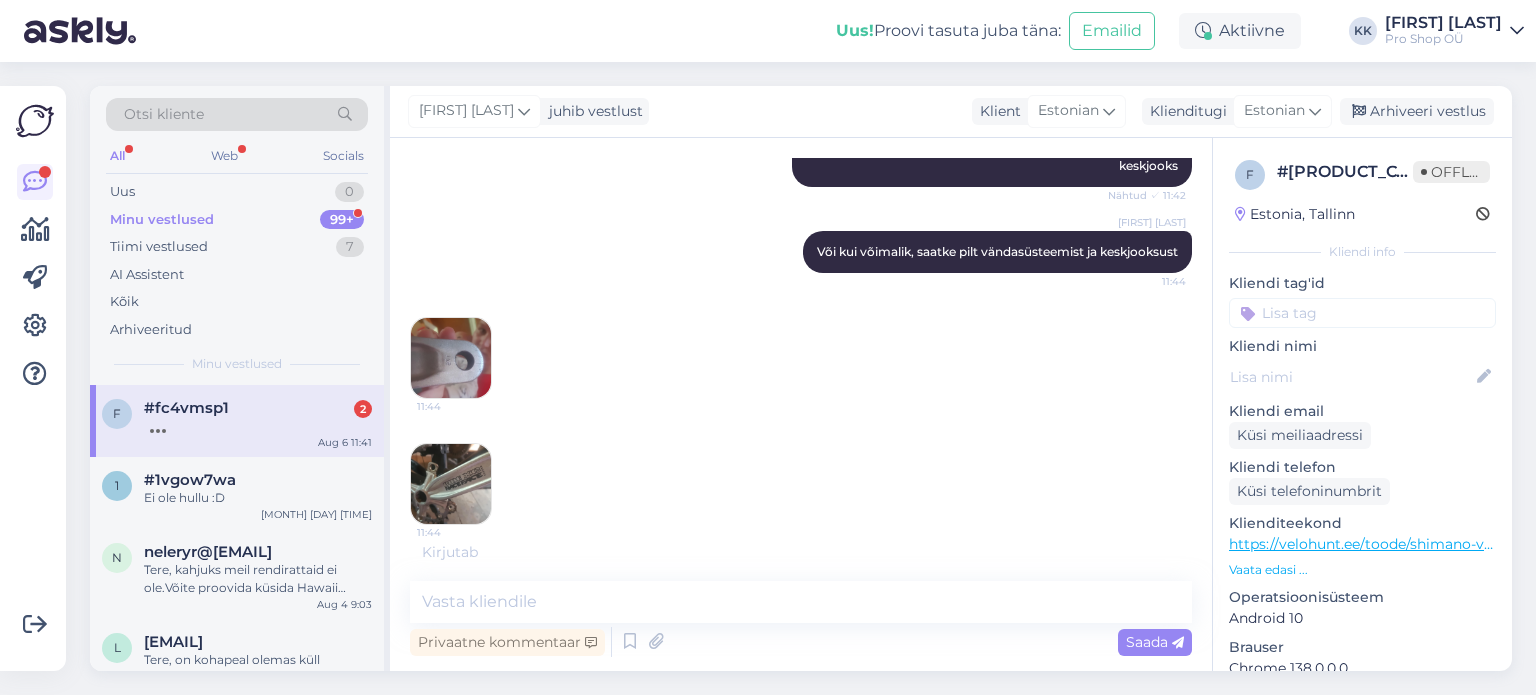 click at bounding box center (451, 484) 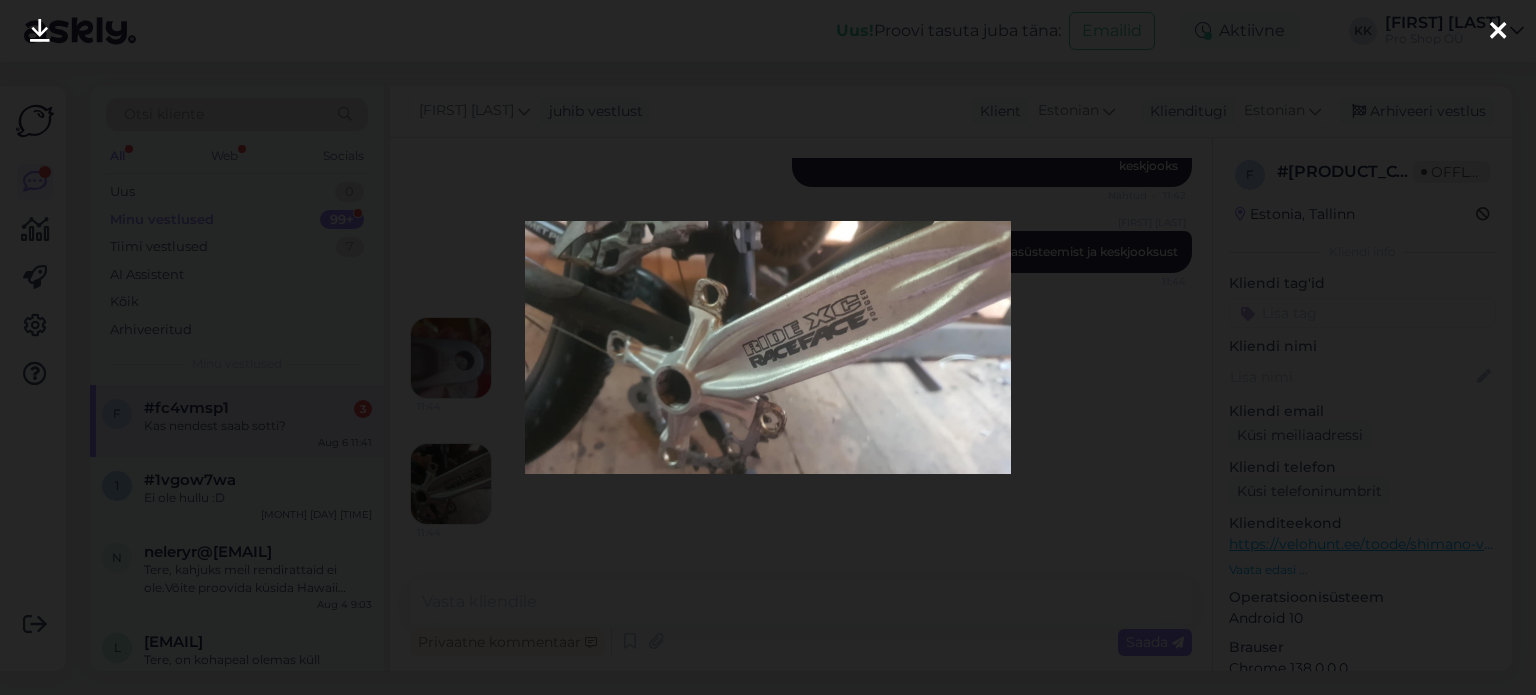scroll, scrollTop: 2281, scrollLeft: 0, axis: vertical 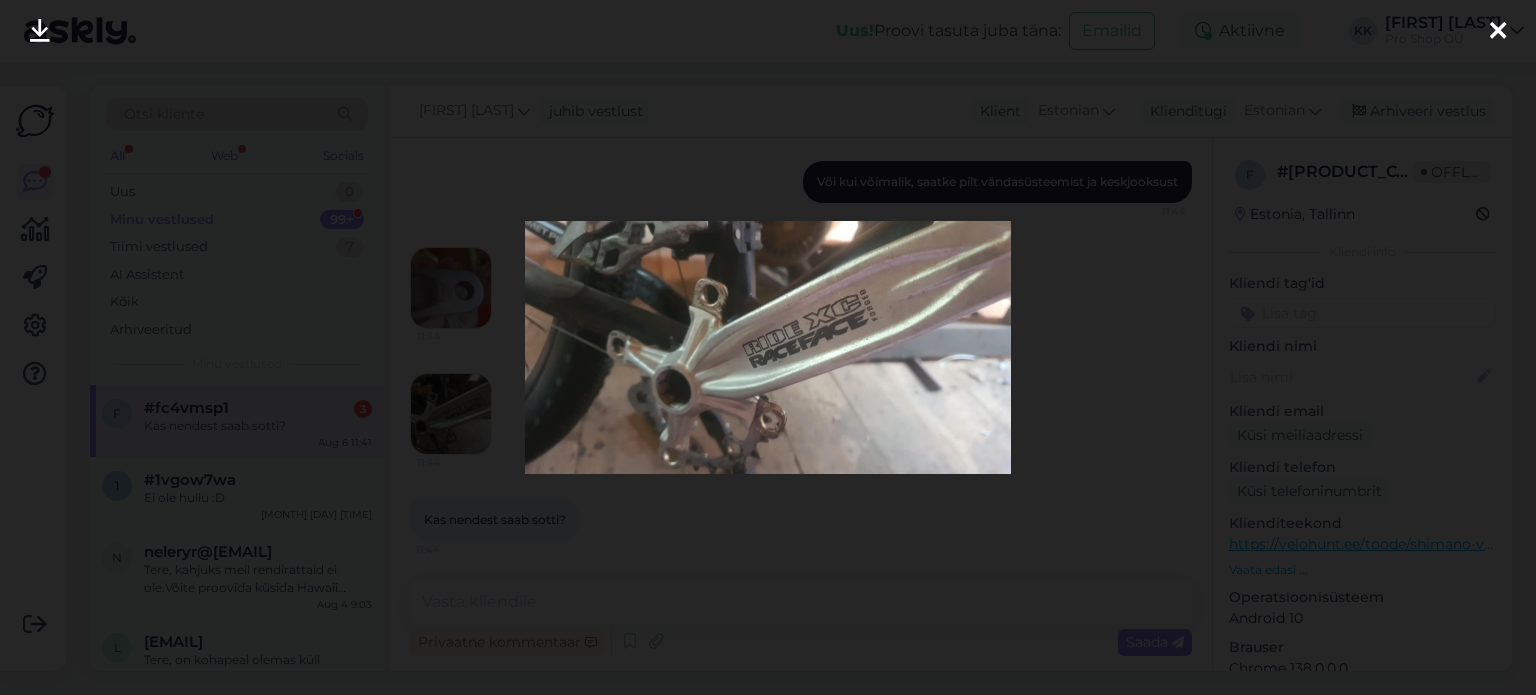 click at bounding box center [768, 347] 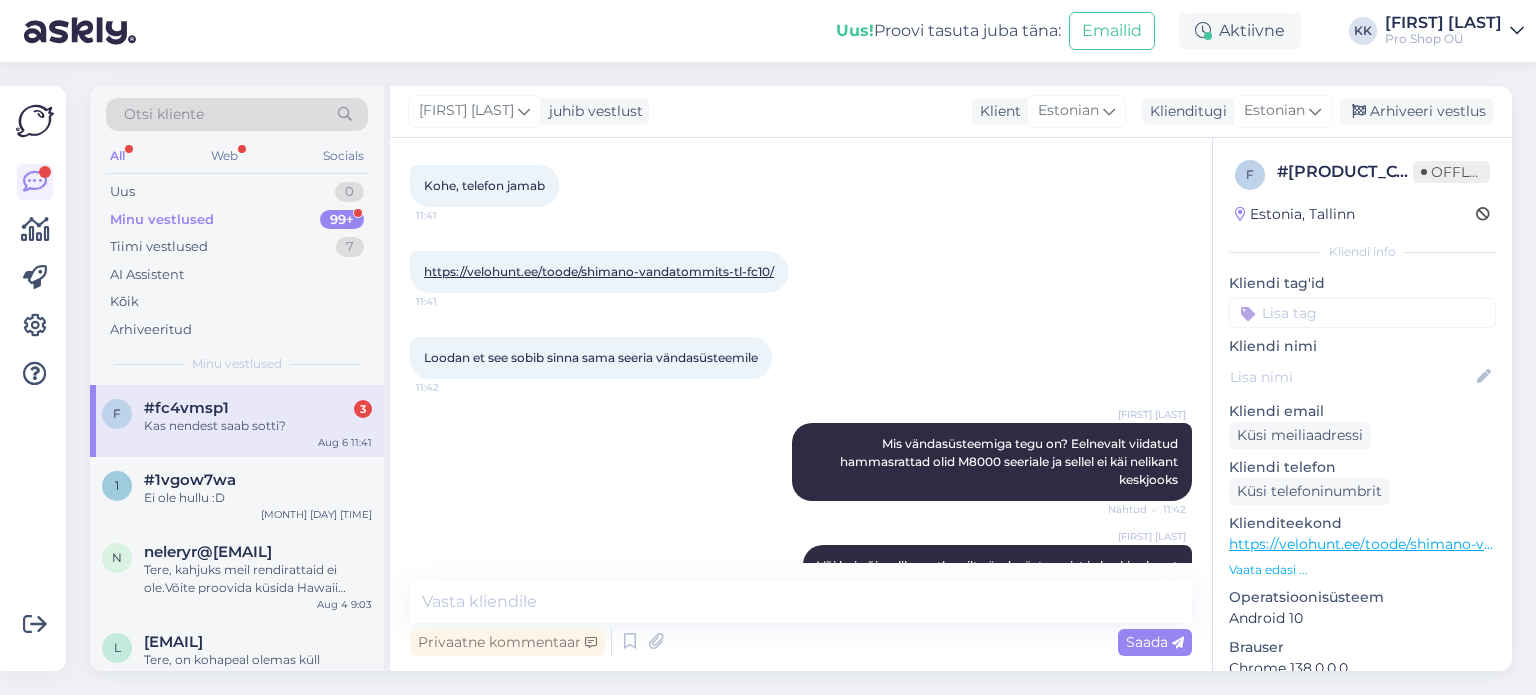 scroll, scrollTop: 2281, scrollLeft: 0, axis: vertical 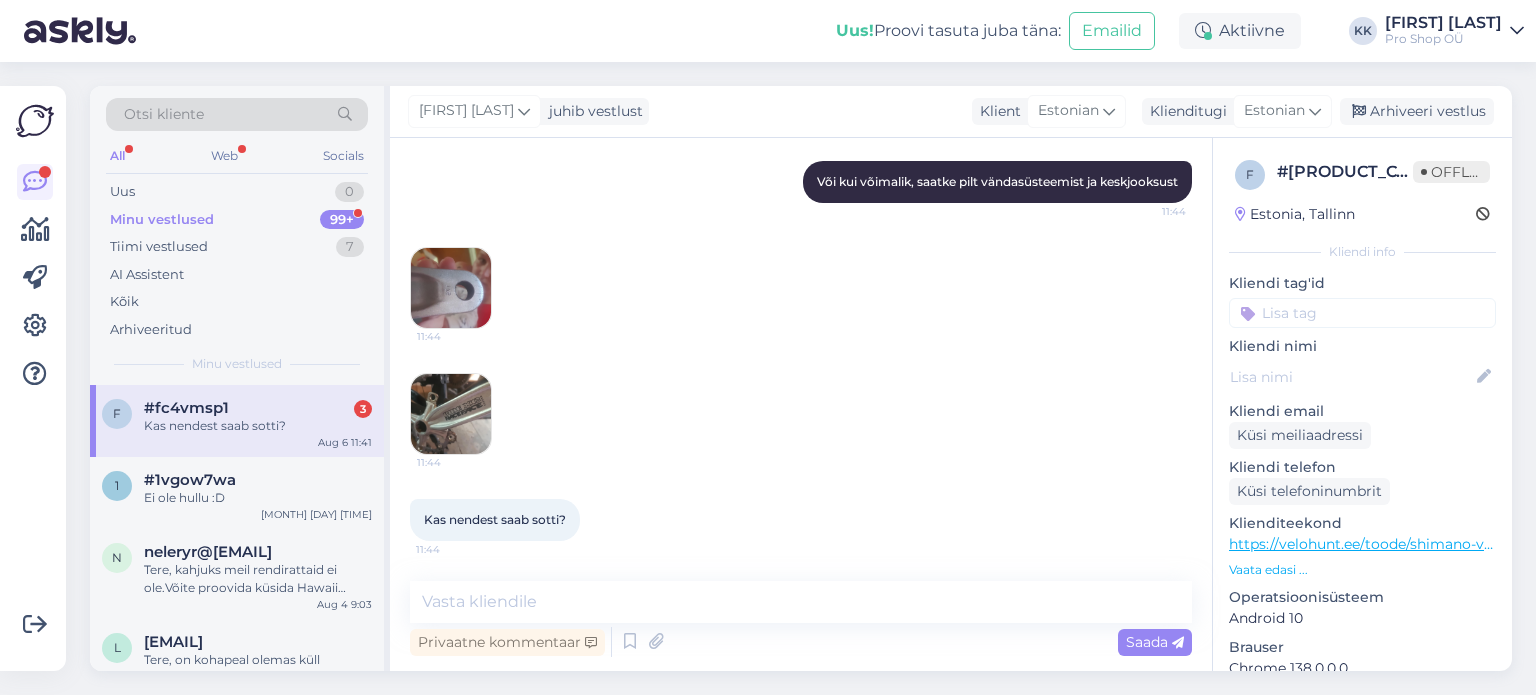 click at bounding box center [451, 414] 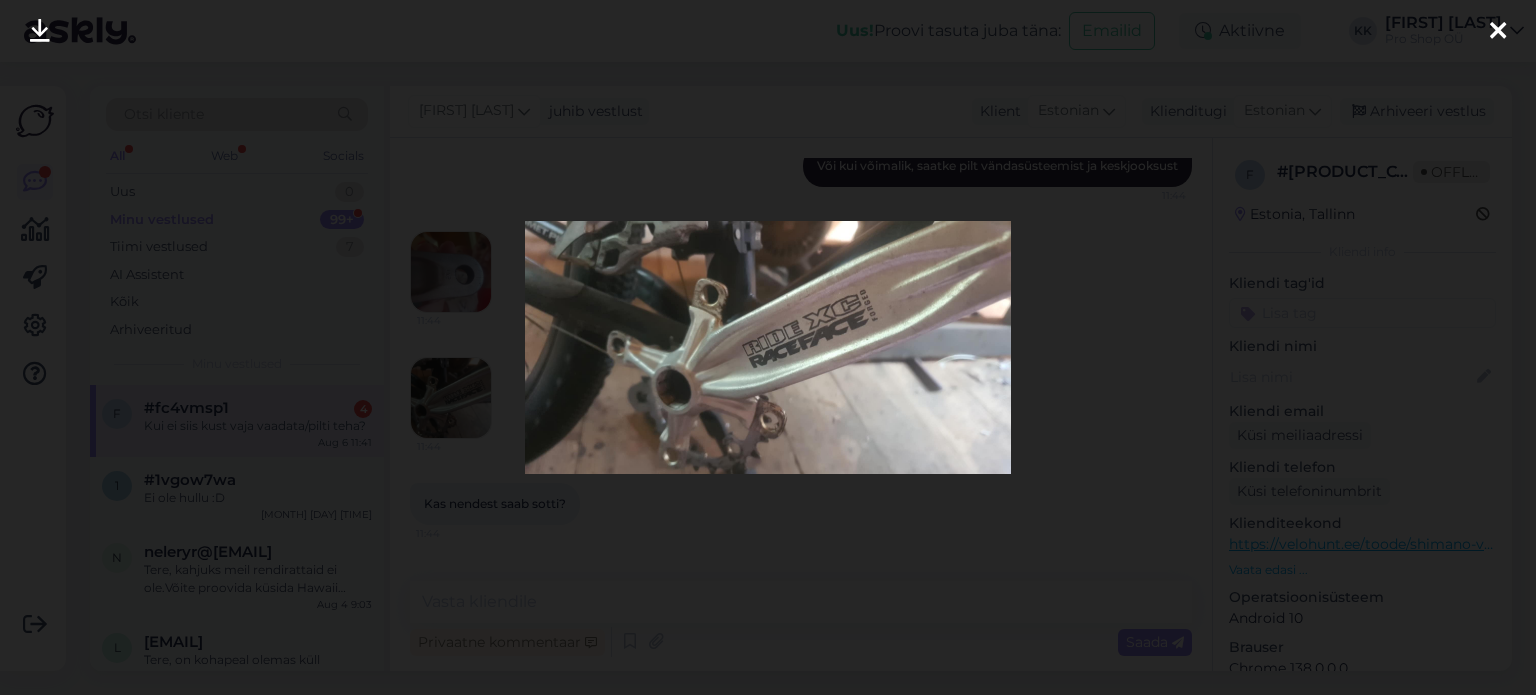 scroll, scrollTop: 2367, scrollLeft: 0, axis: vertical 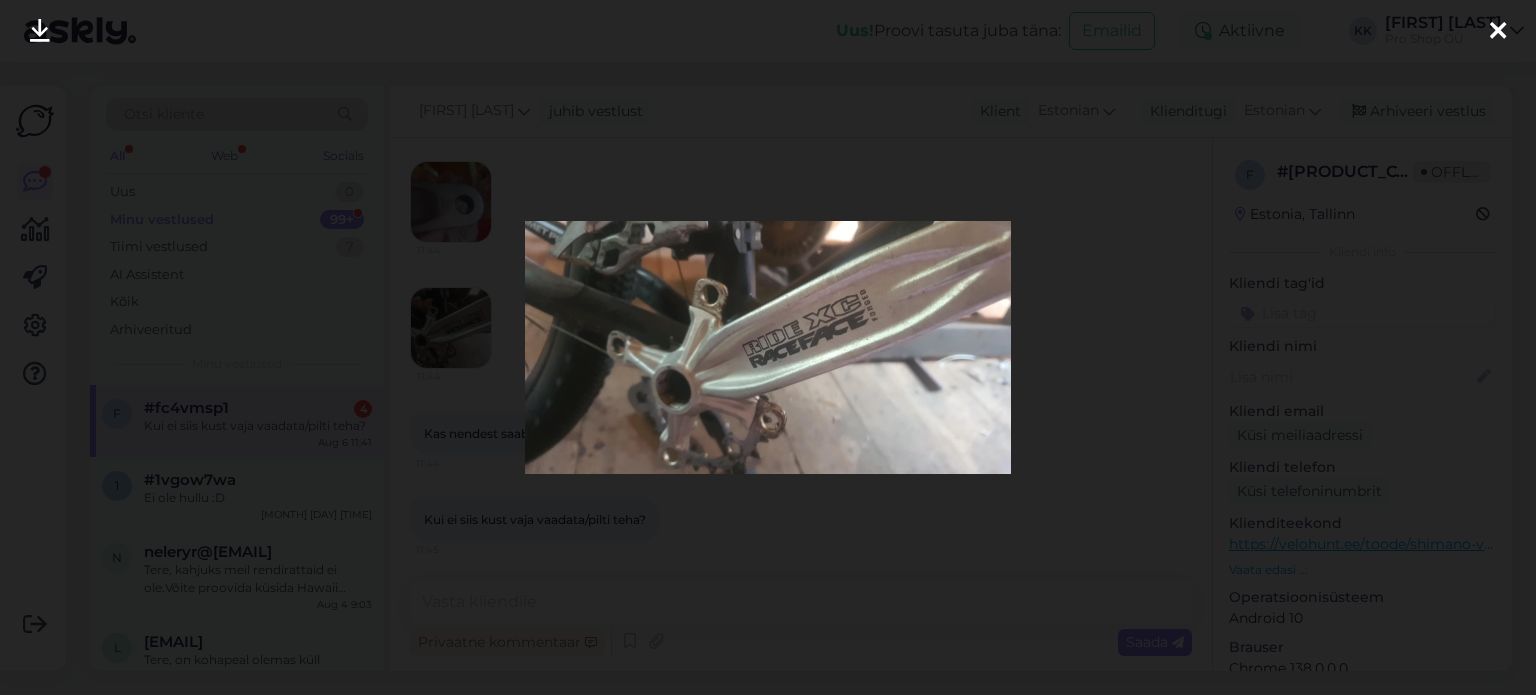 click at bounding box center [768, 347] 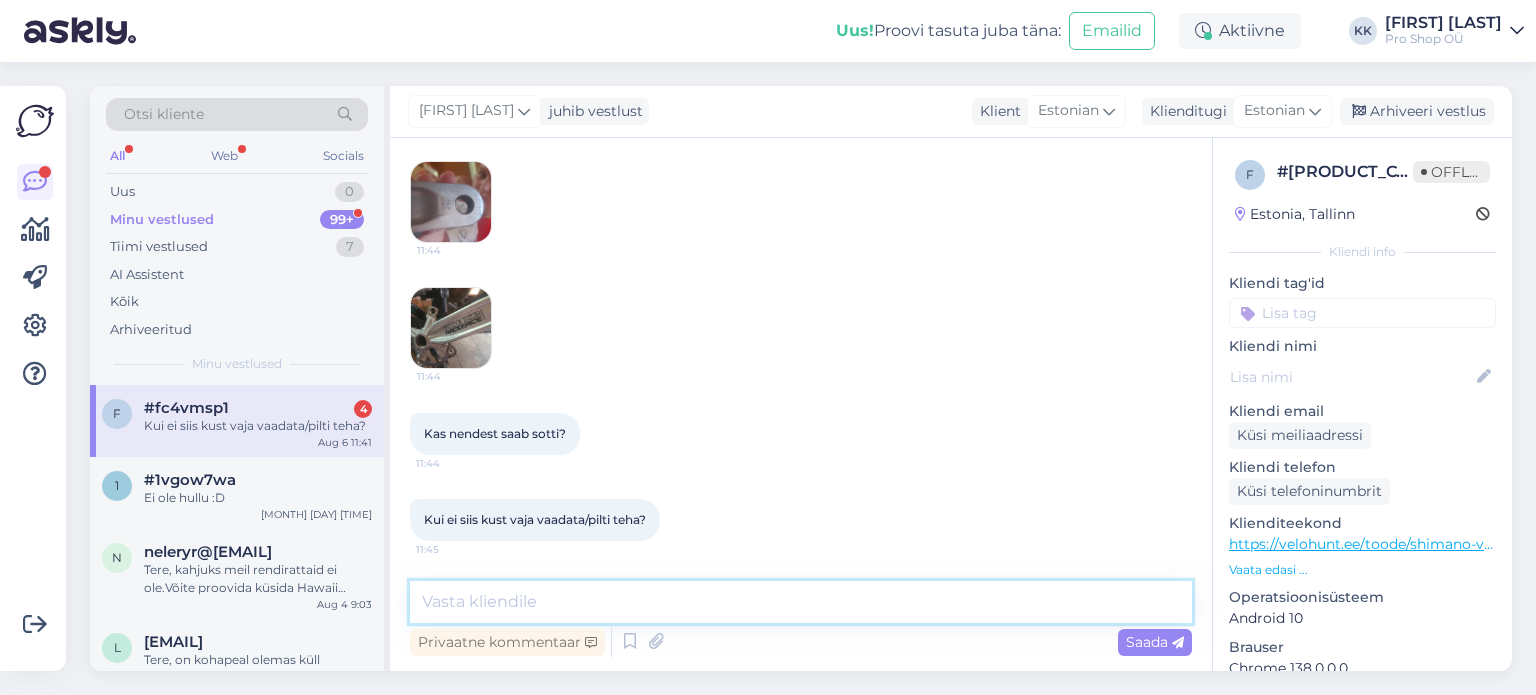 click at bounding box center (801, 602) 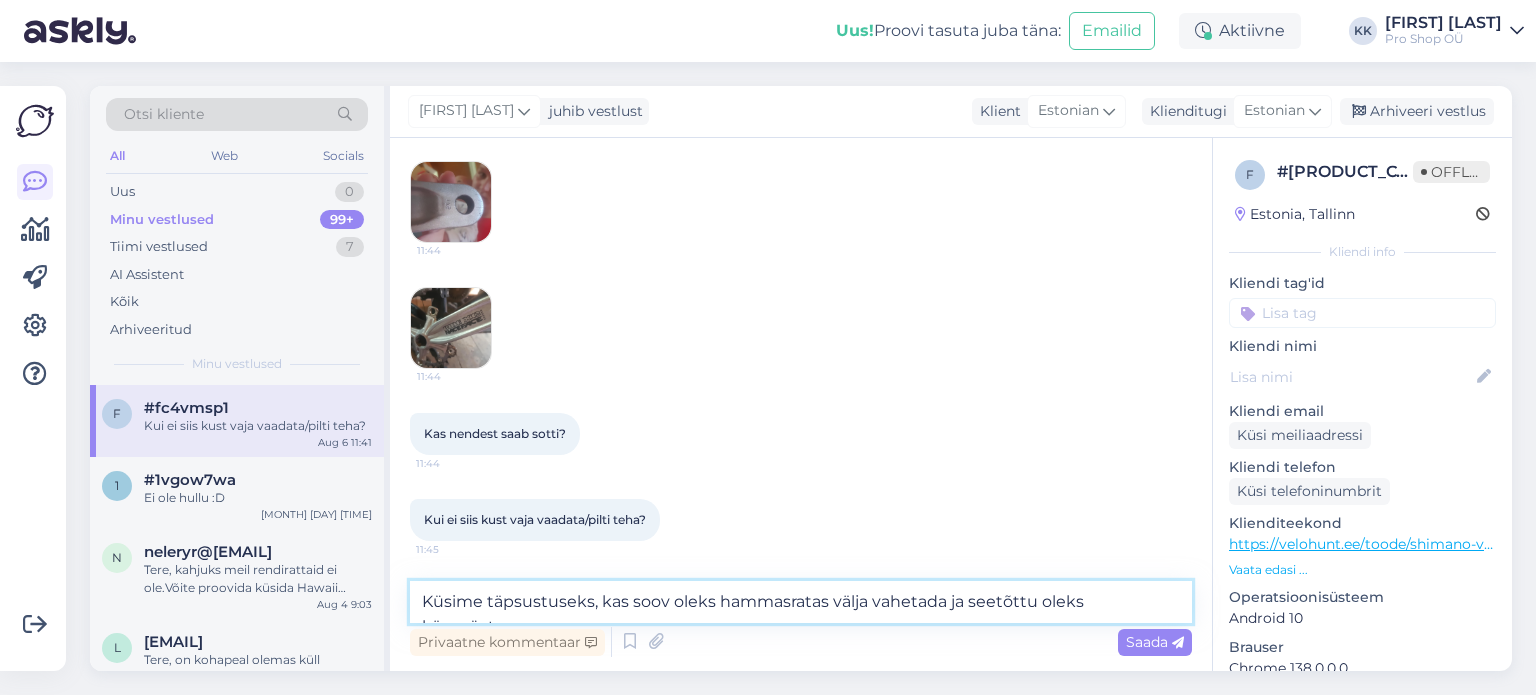 scroll, scrollTop: 2388, scrollLeft: 0, axis: vertical 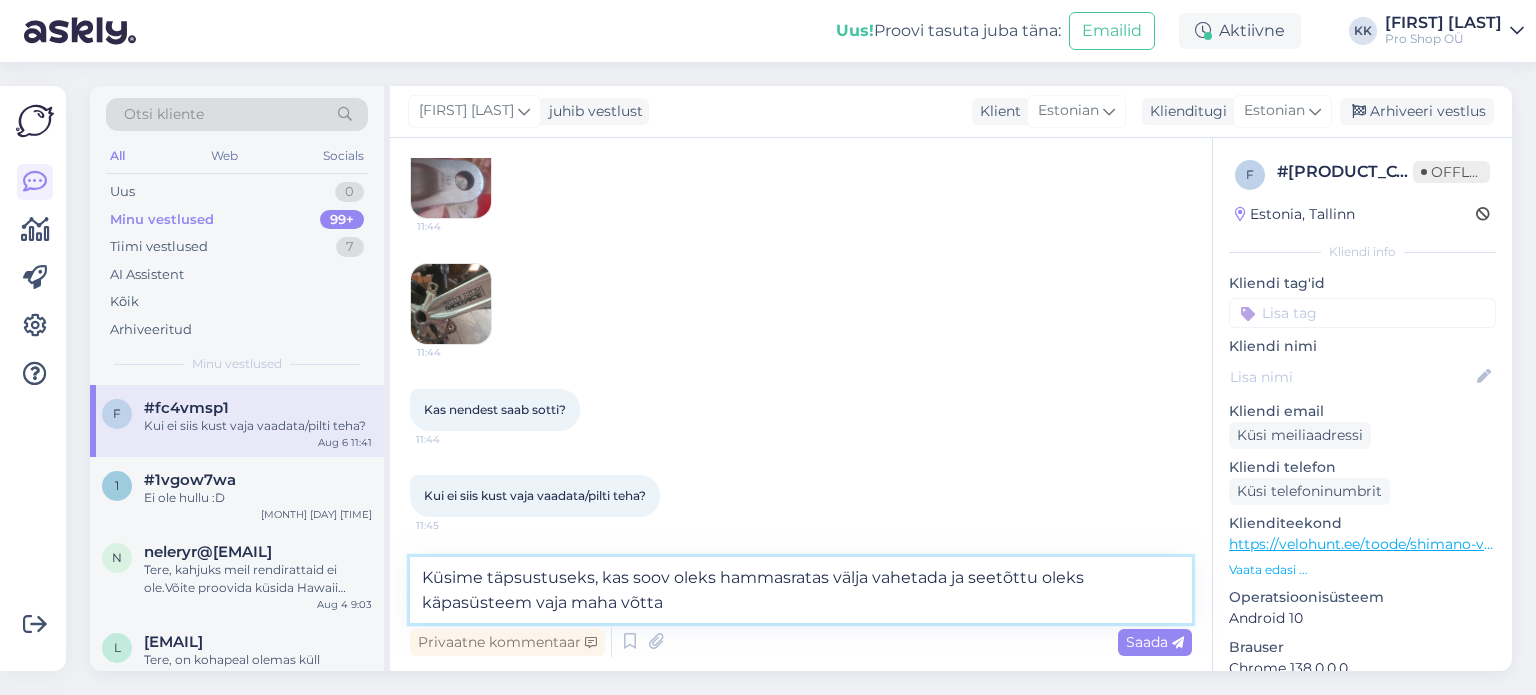 type on "Küsime täpsustuseks, kas soov oleks hammasratas välja vahetada ja seetõttu oleks käpasüsteem vaja maha võtta?" 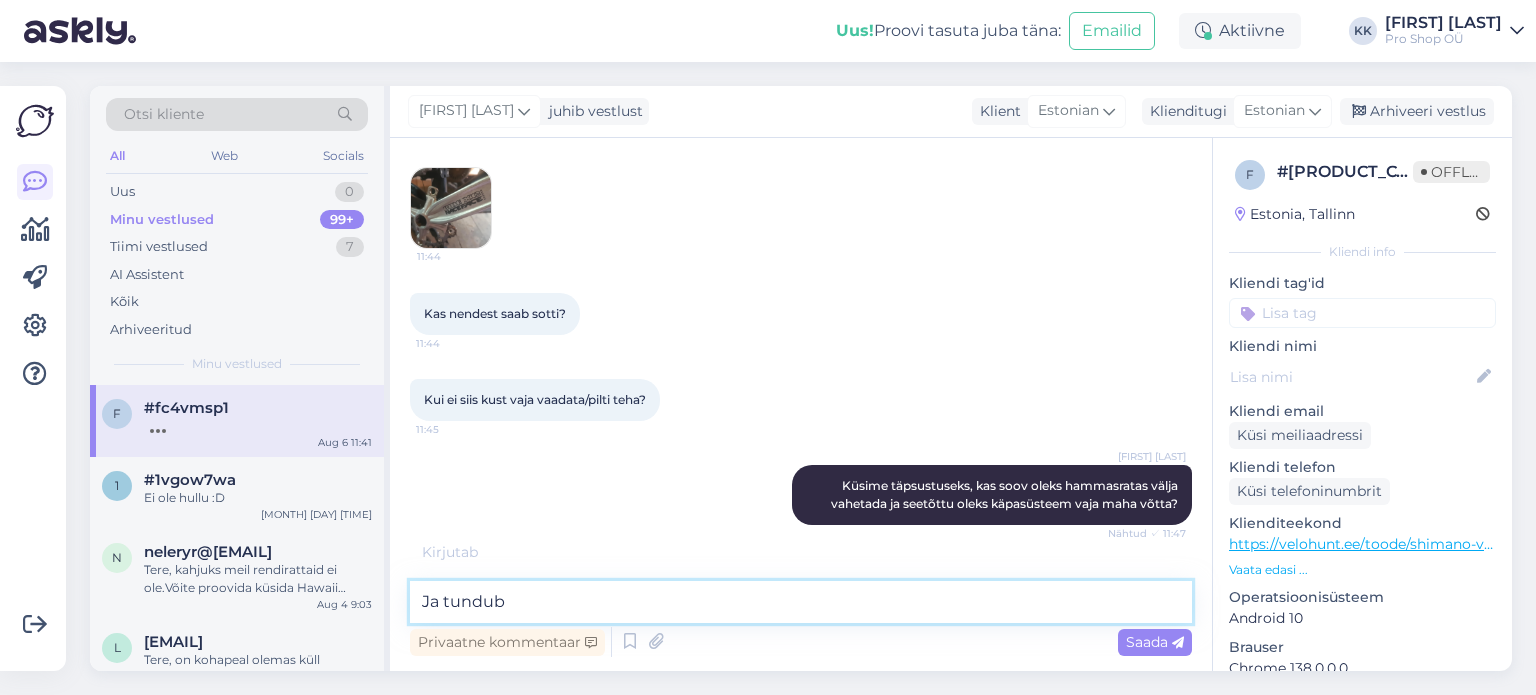 scroll, scrollTop: 2492, scrollLeft: 0, axis: vertical 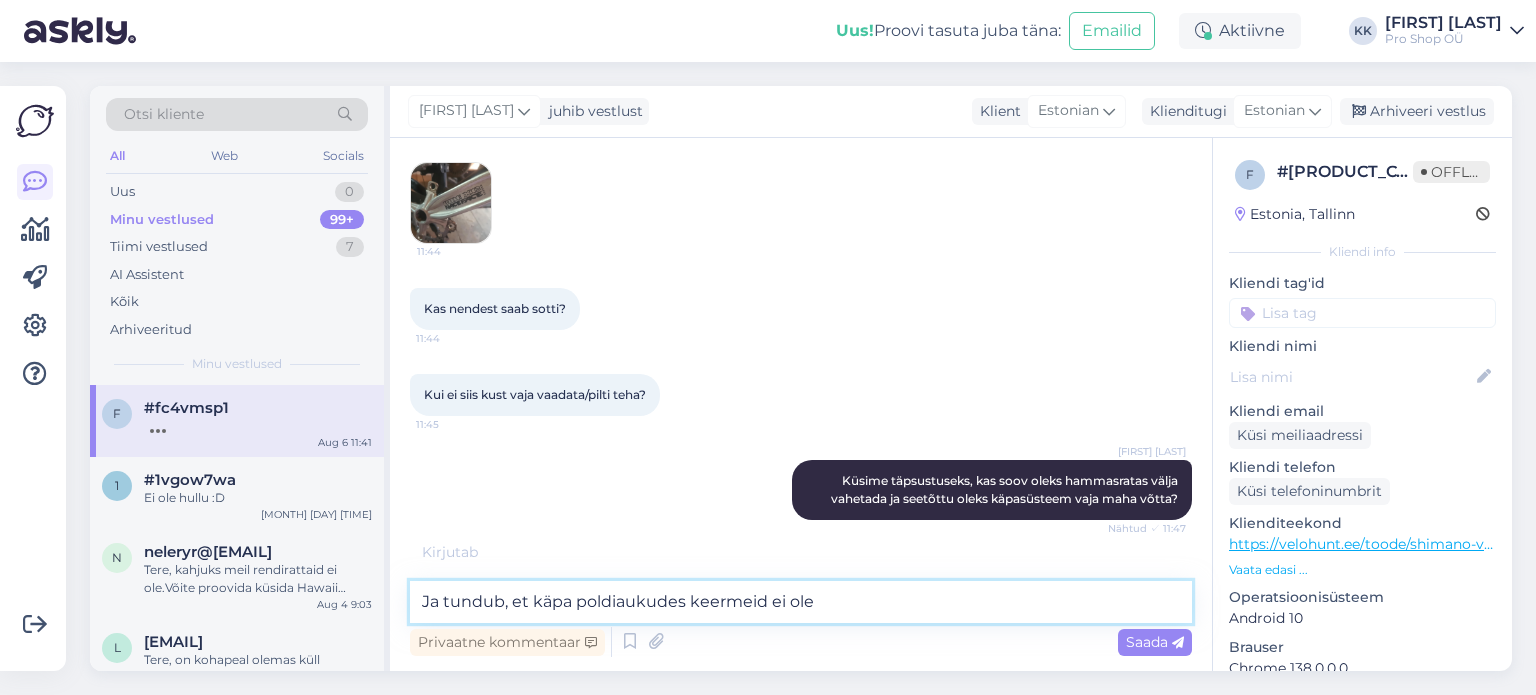 type on "Ja tundub, et käpa poldiaukudes keermeid ei ole?" 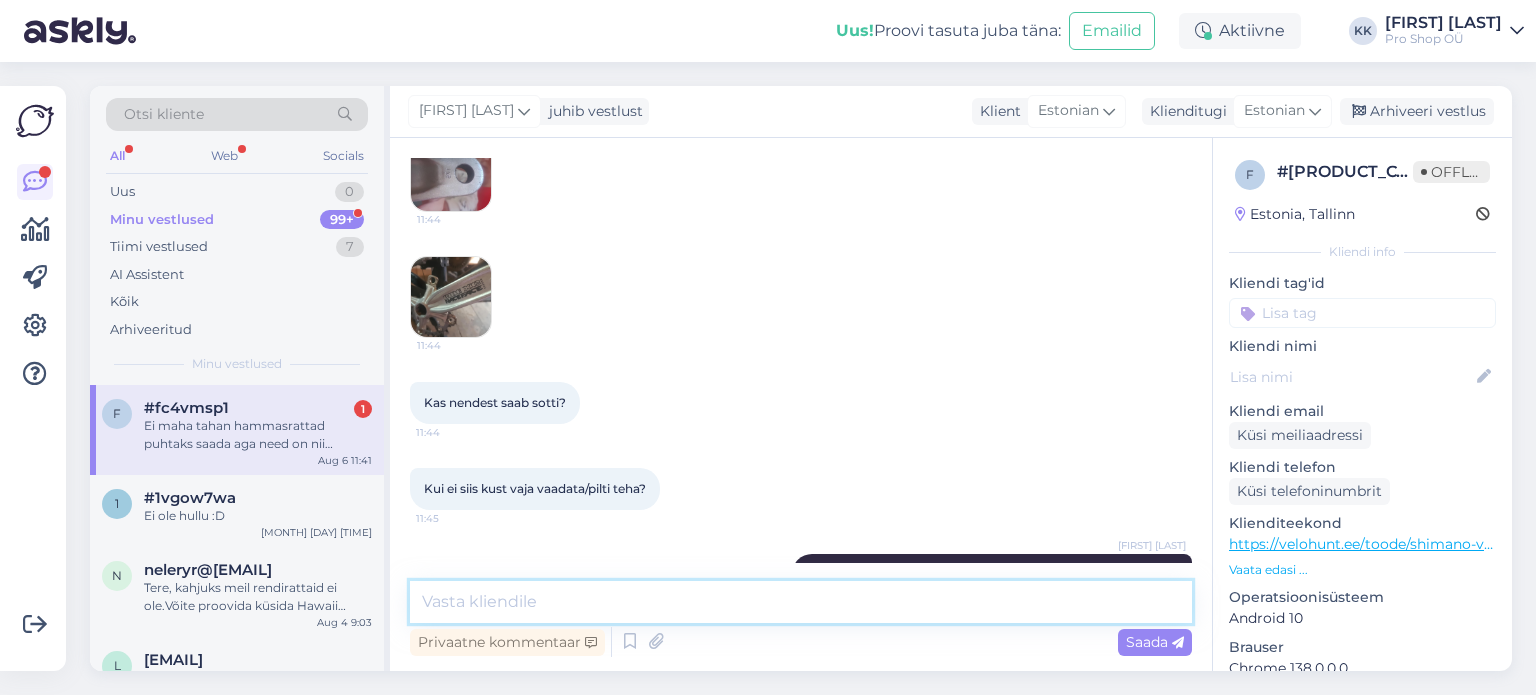 scroll, scrollTop: 2379, scrollLeft: 0, axis: vertical 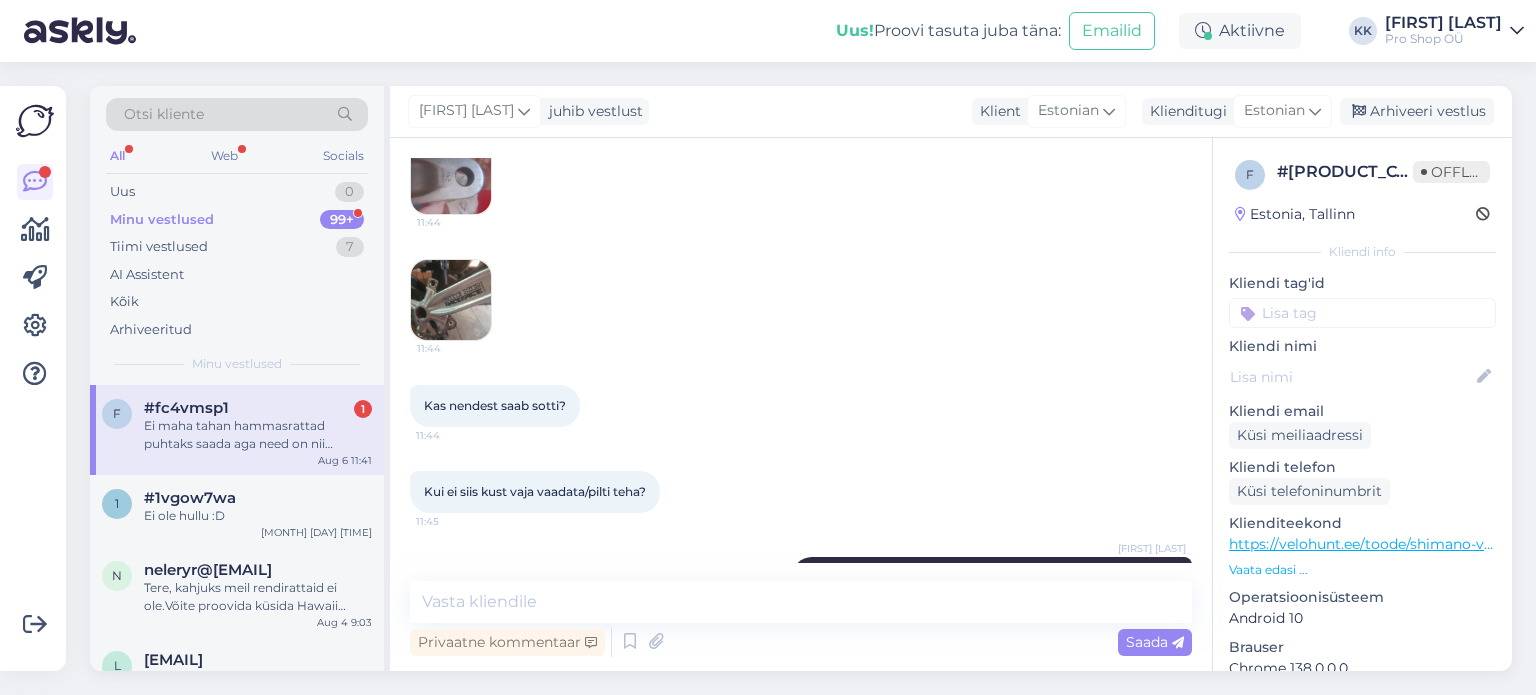 click at bounding box center [451, 300] 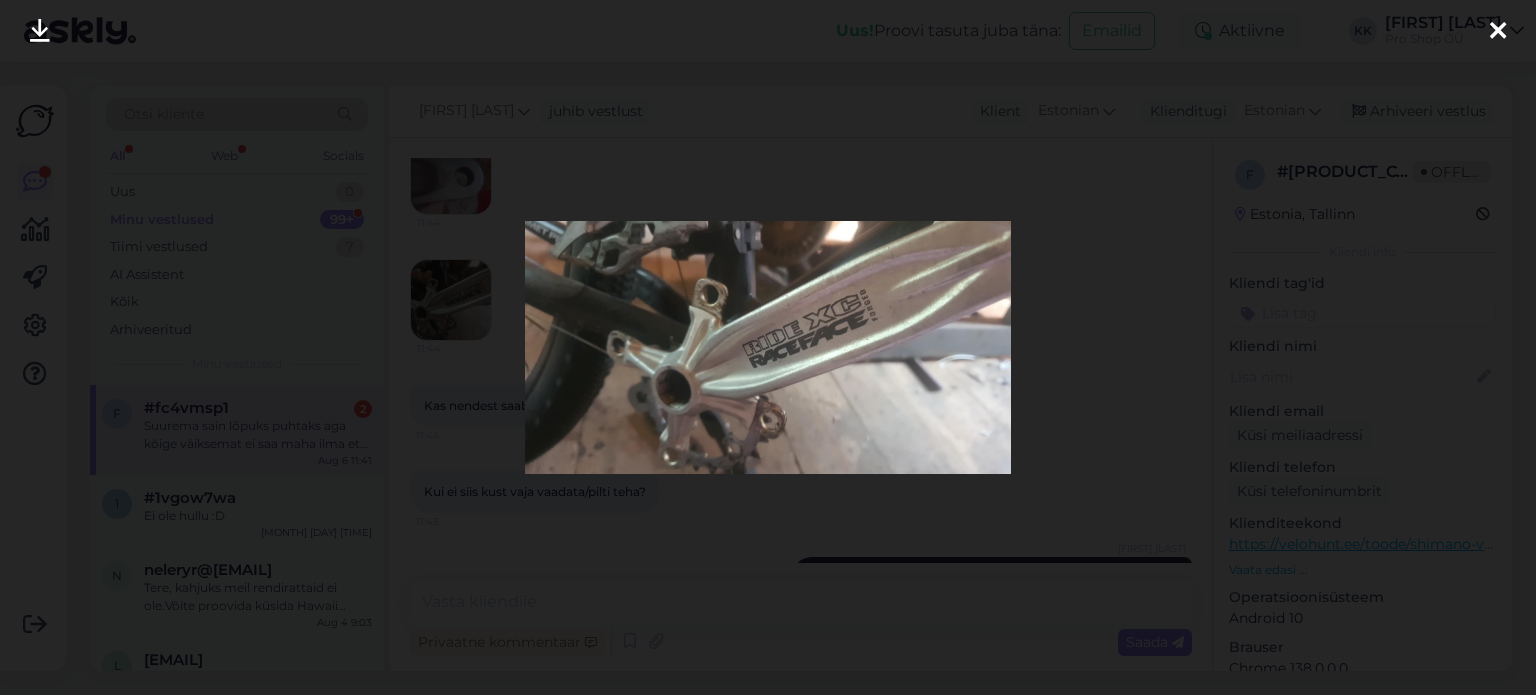 scroll, scrollTop: 2783, scrollLeft: 0, axis: vertical 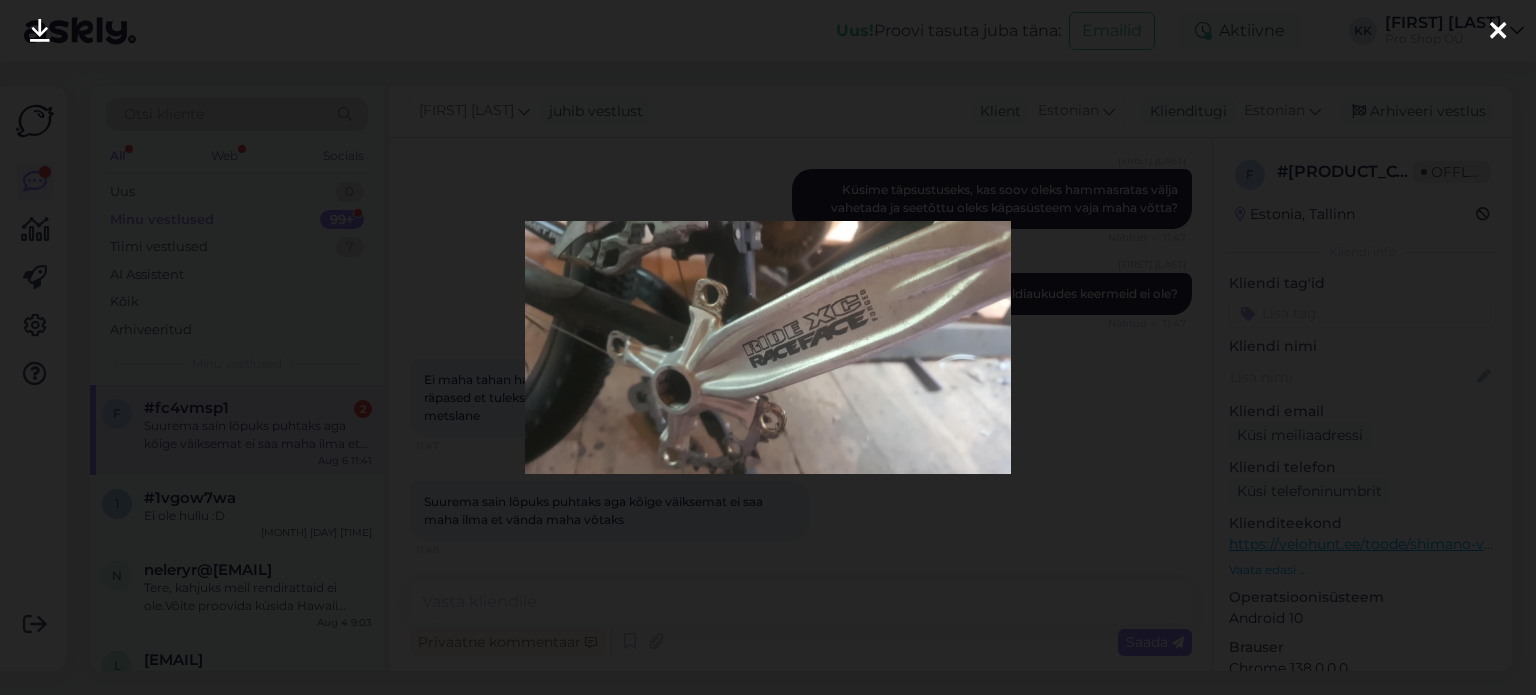 click at bounding box center [768, 347] 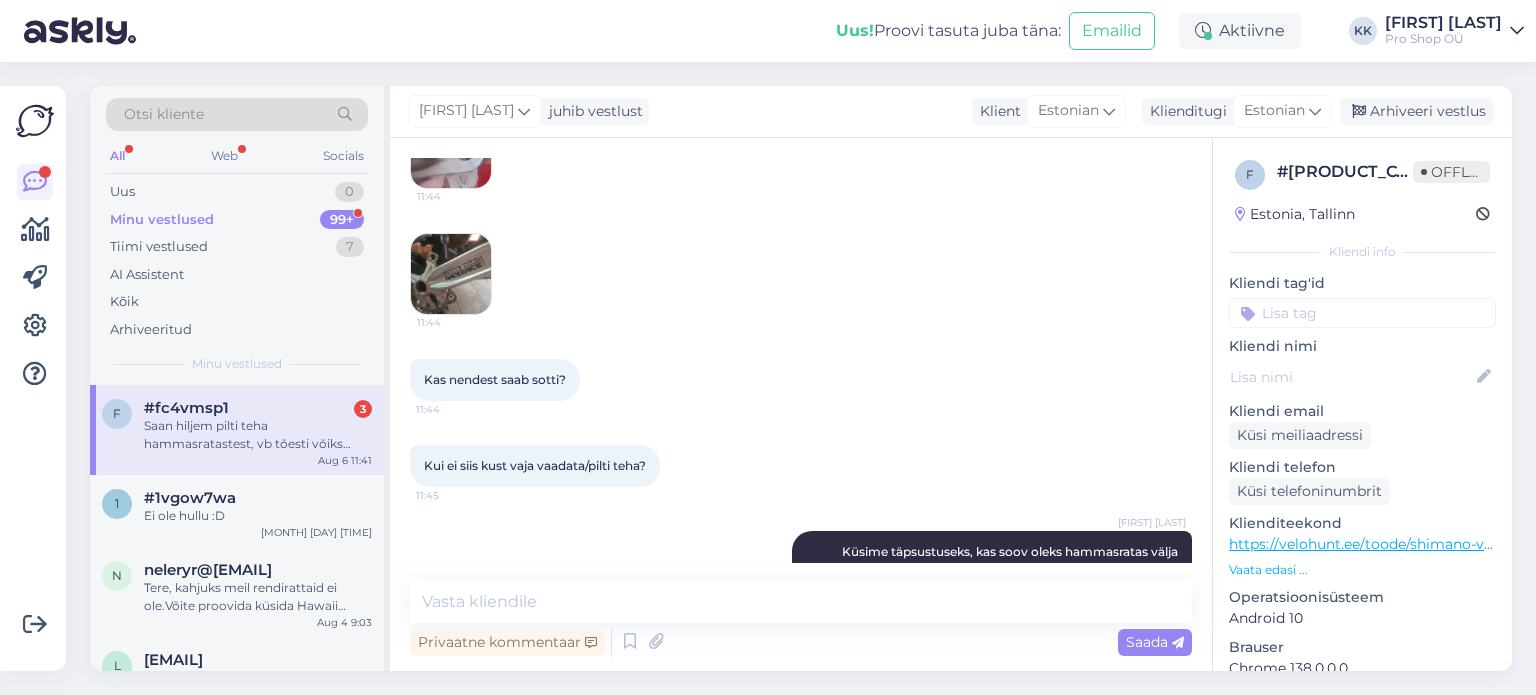 scroll, scrollTop: 2905, scrollLeft: 0, axis: vertical 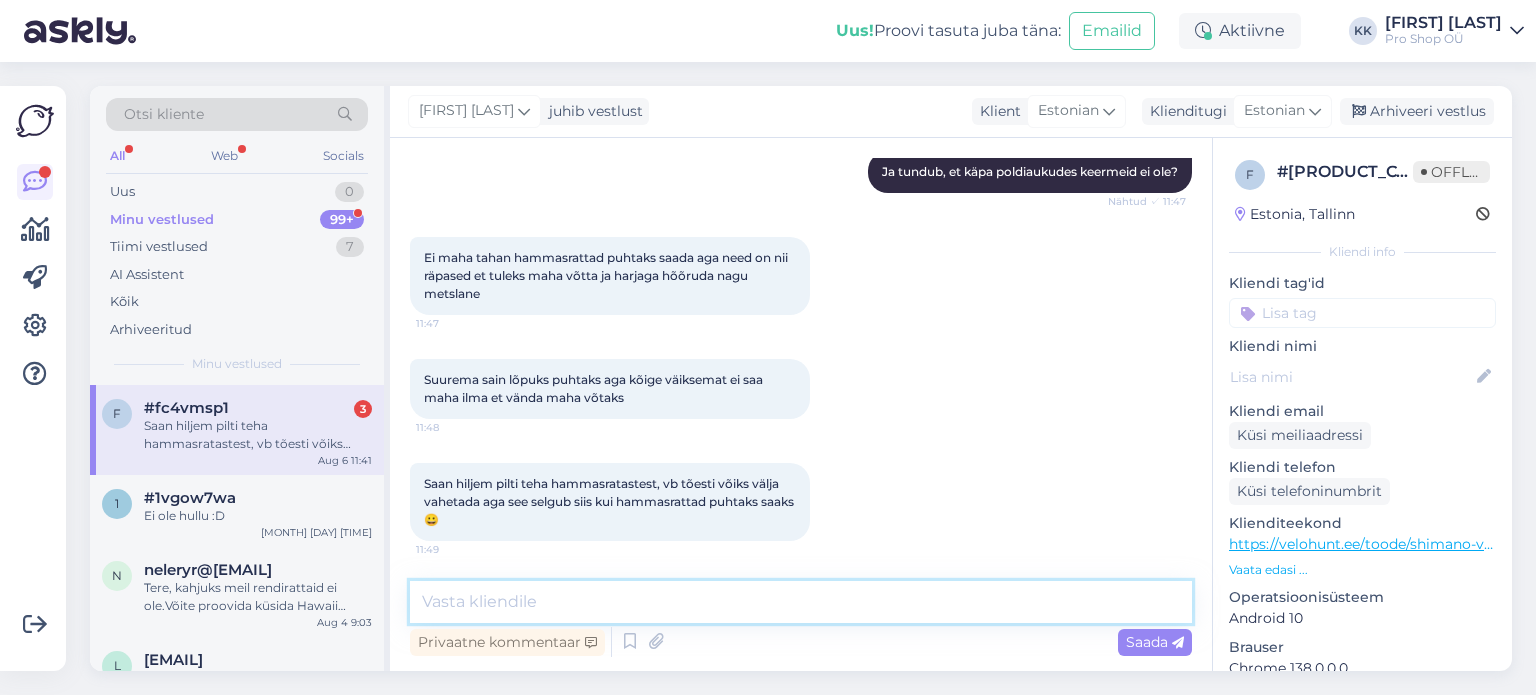 click at bounding box center (801, 602) 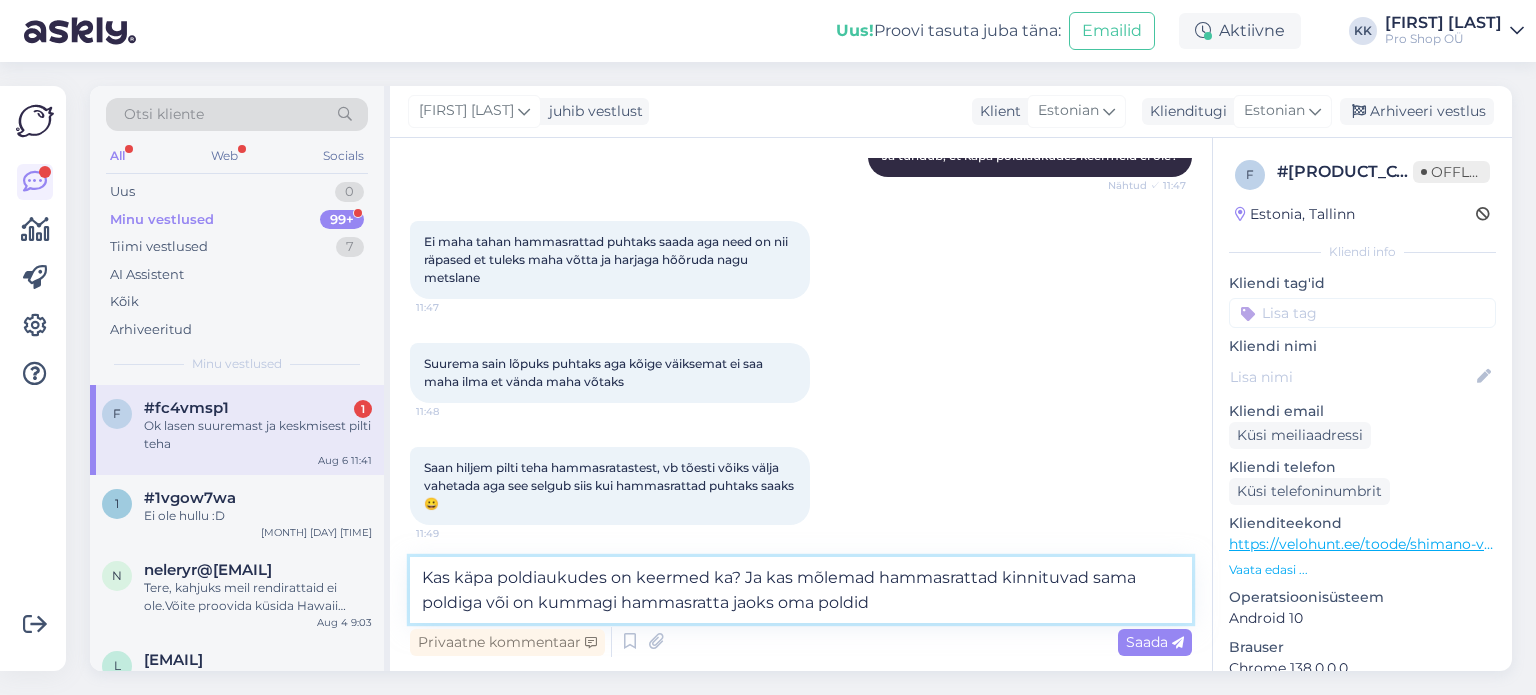 scroll, scrollTop: 3015, scrollLeft: 0, axis: vertical 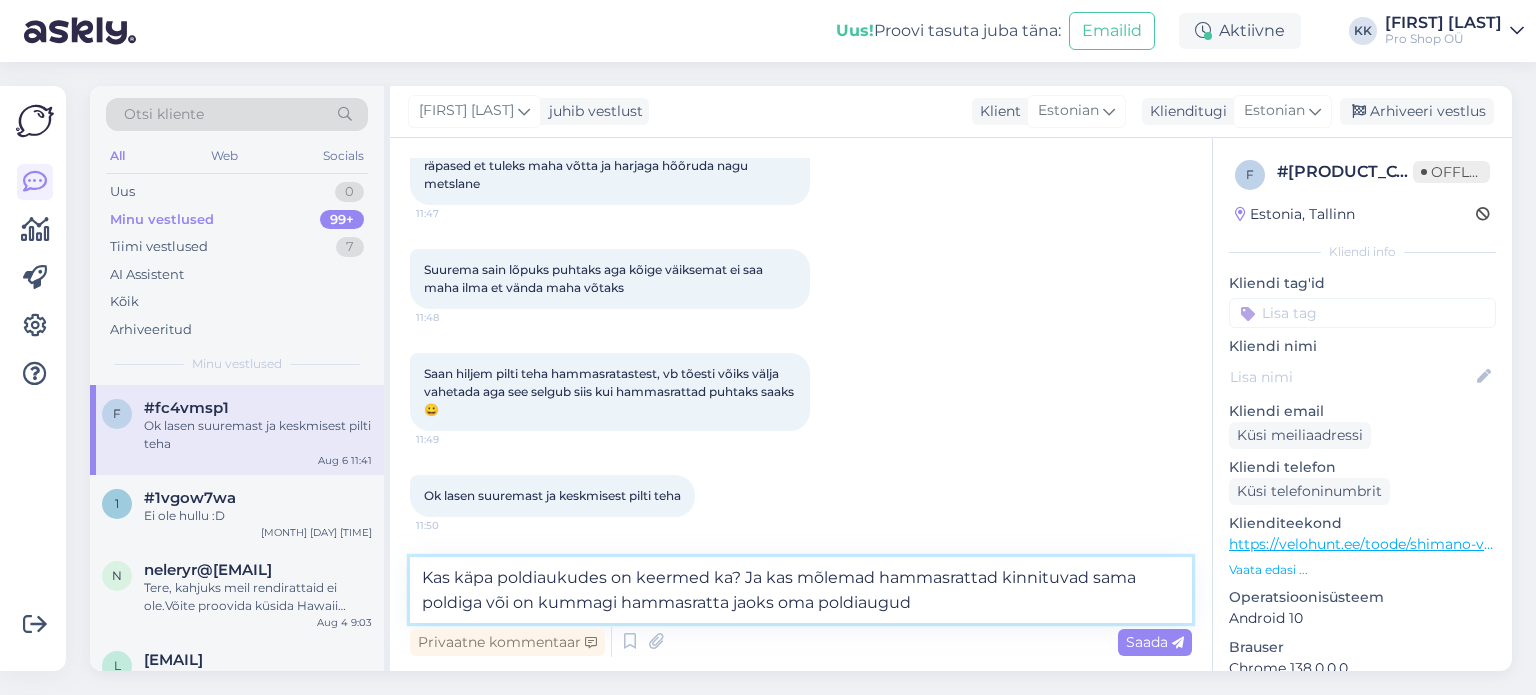 type on "Kas käpa poldiaukudes on keermed ka? Ja kas mõlemad hammasrattad kinnituvad sama poldiga või on kummagi hammasratta jaoks oma poldiaugud?" 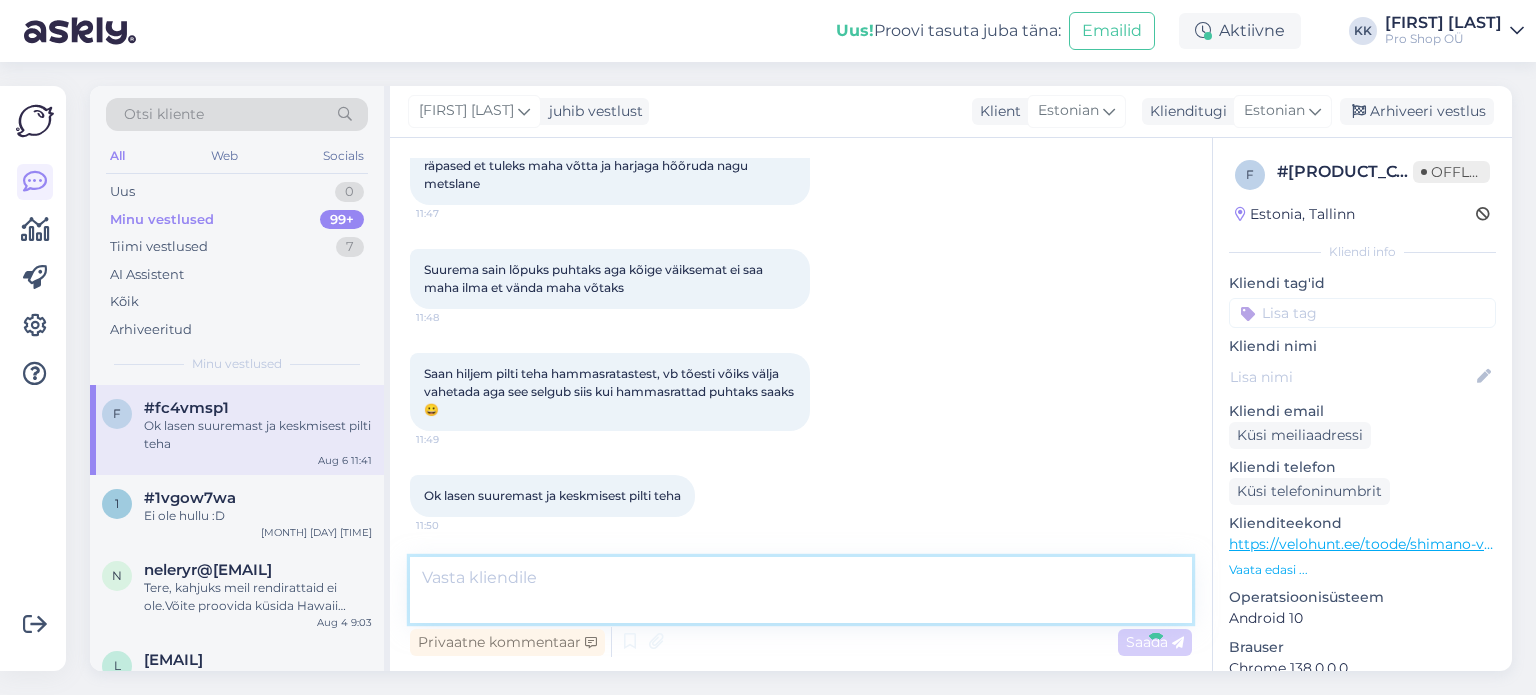 scroll, scrollTop: 3113, scrollLeft: 0, axis: vertical 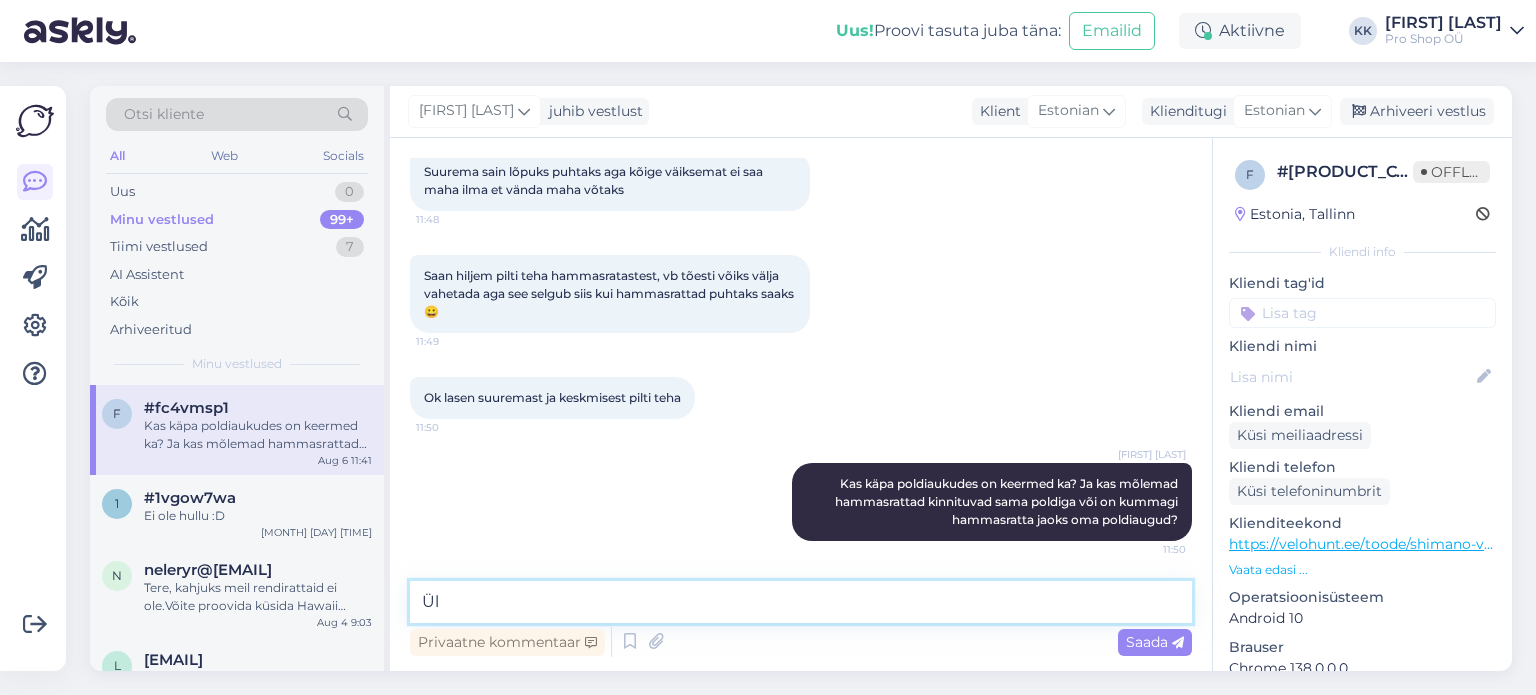 type on "Ü" 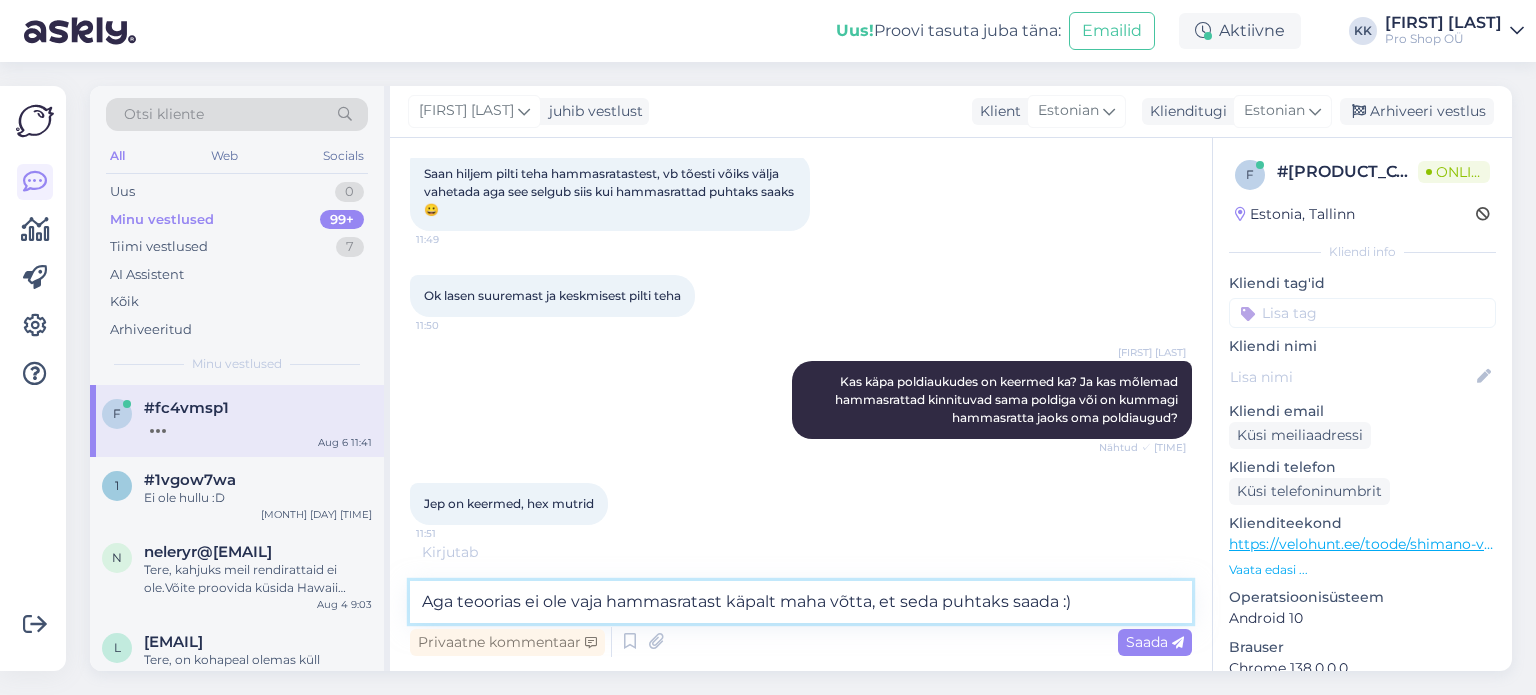 scroll, scrollTop: 3220, scrollLeft: 0, axis: vertical 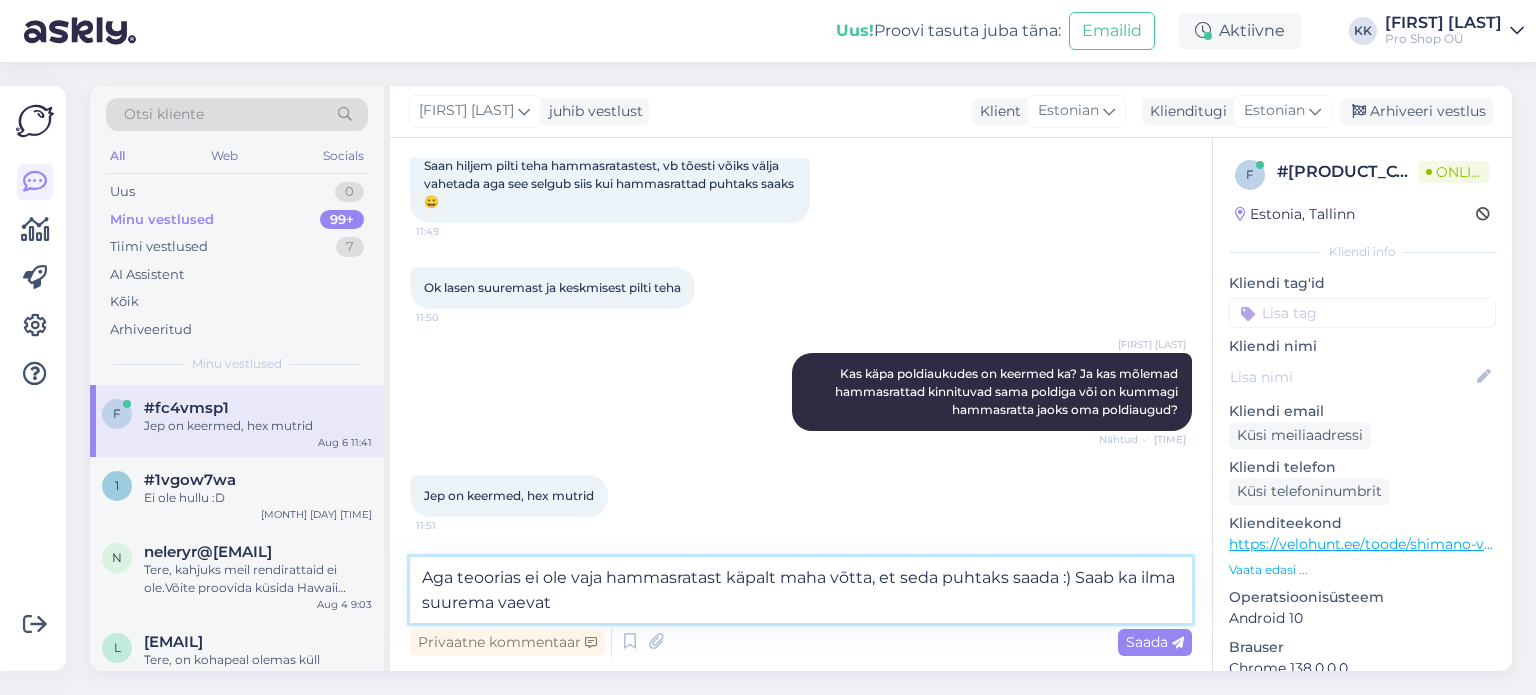 type on "Aga teoorias ei ole vaja hammasratast käpalt maha võtta, et seda puhtaks saada :) Saab ka ilma suurema vaevata" 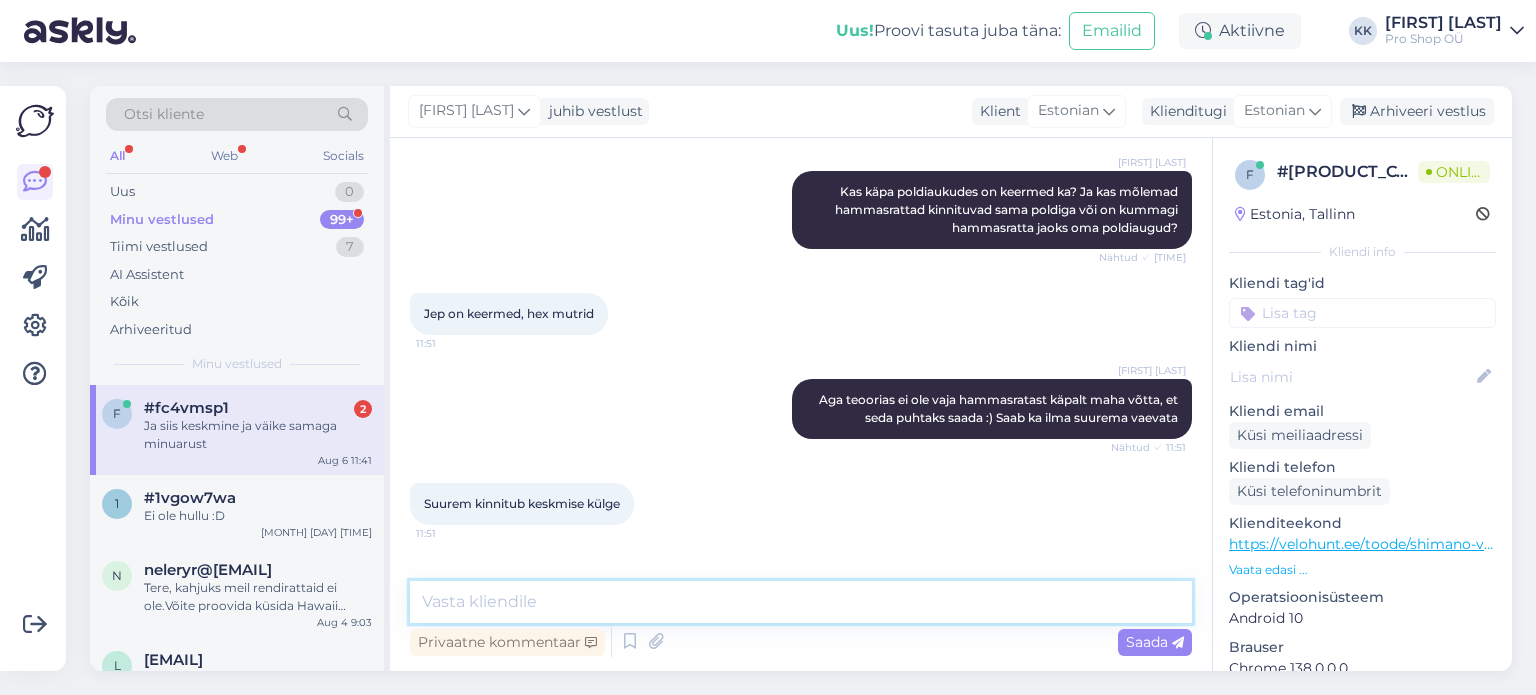 scroll, scrollTop: 3475, scrollLeft: 0, axis: vertical 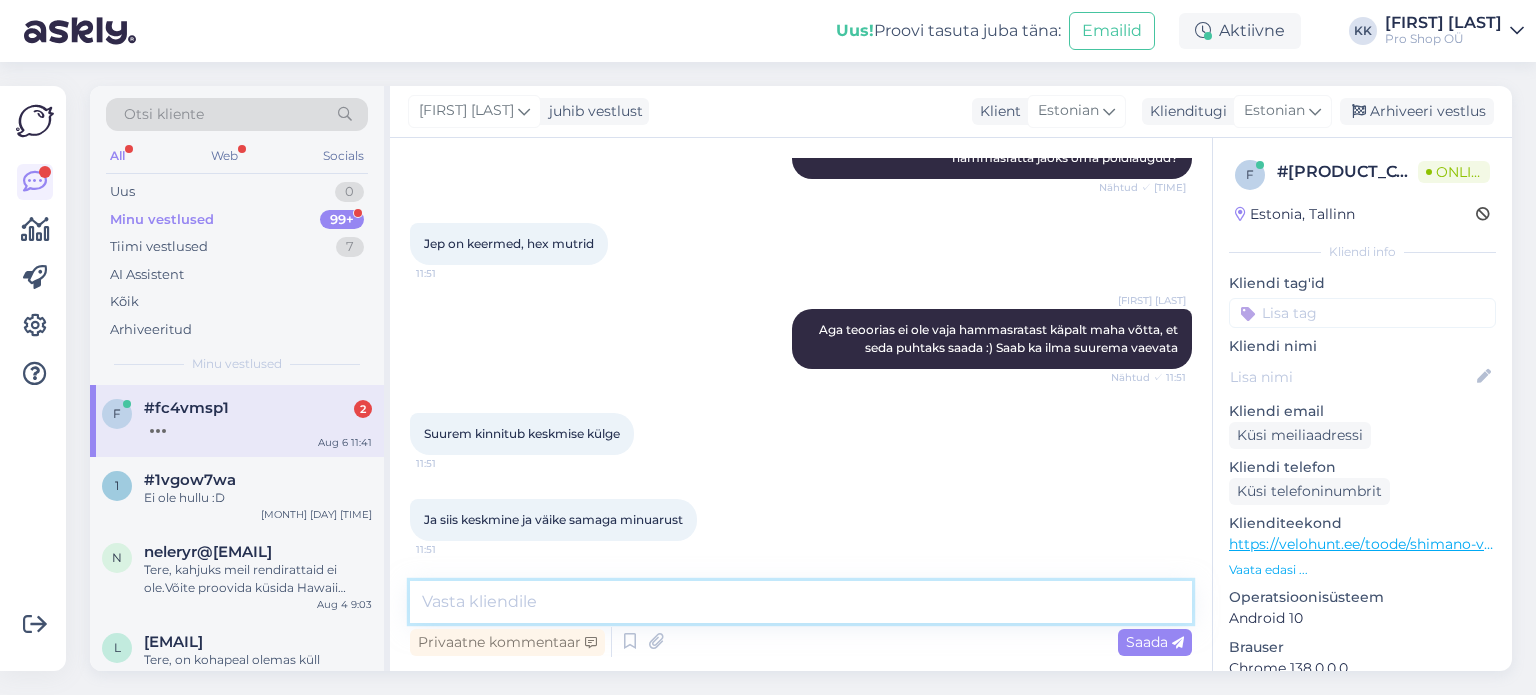 click at bounding box center (801, 602) 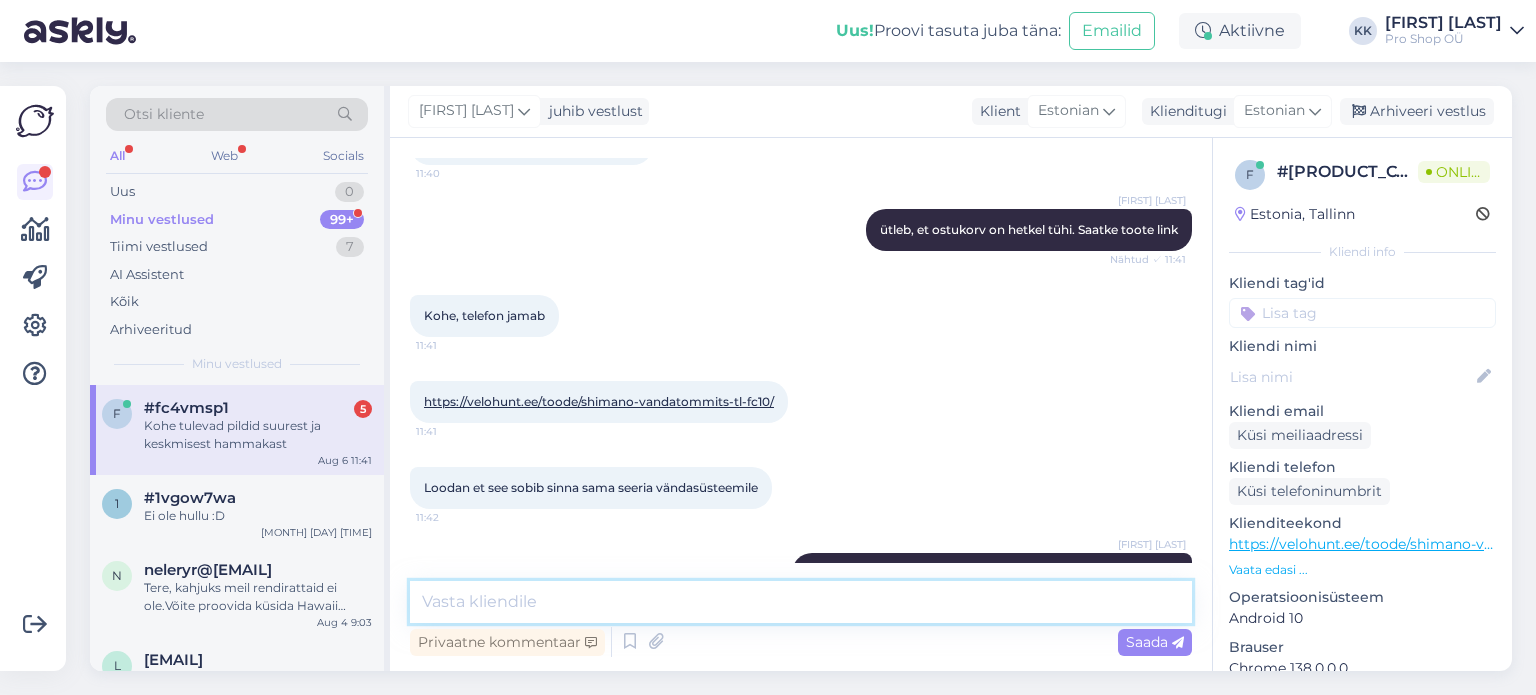 scroll, scrollTop: 2251, scrollLeft: 0, axis: vertical 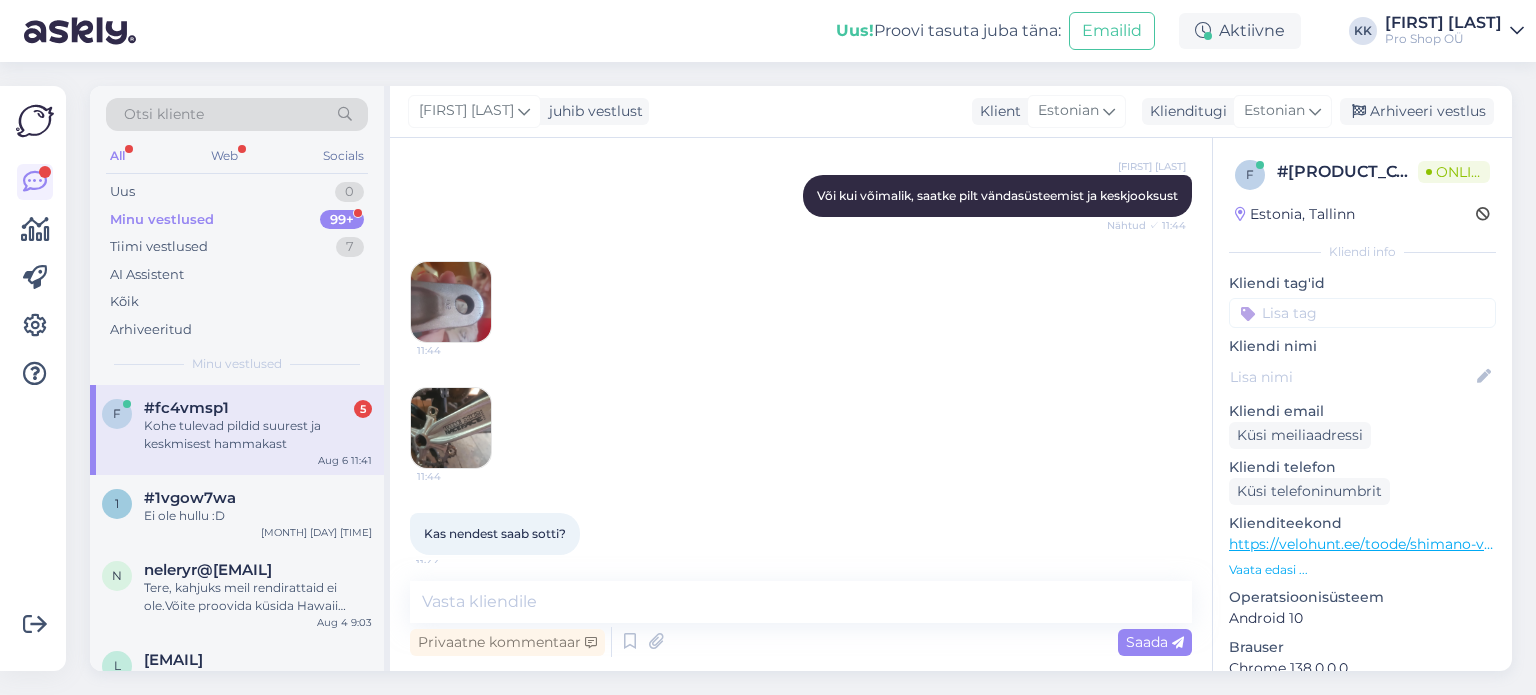 click at bounding box center (451, 428) 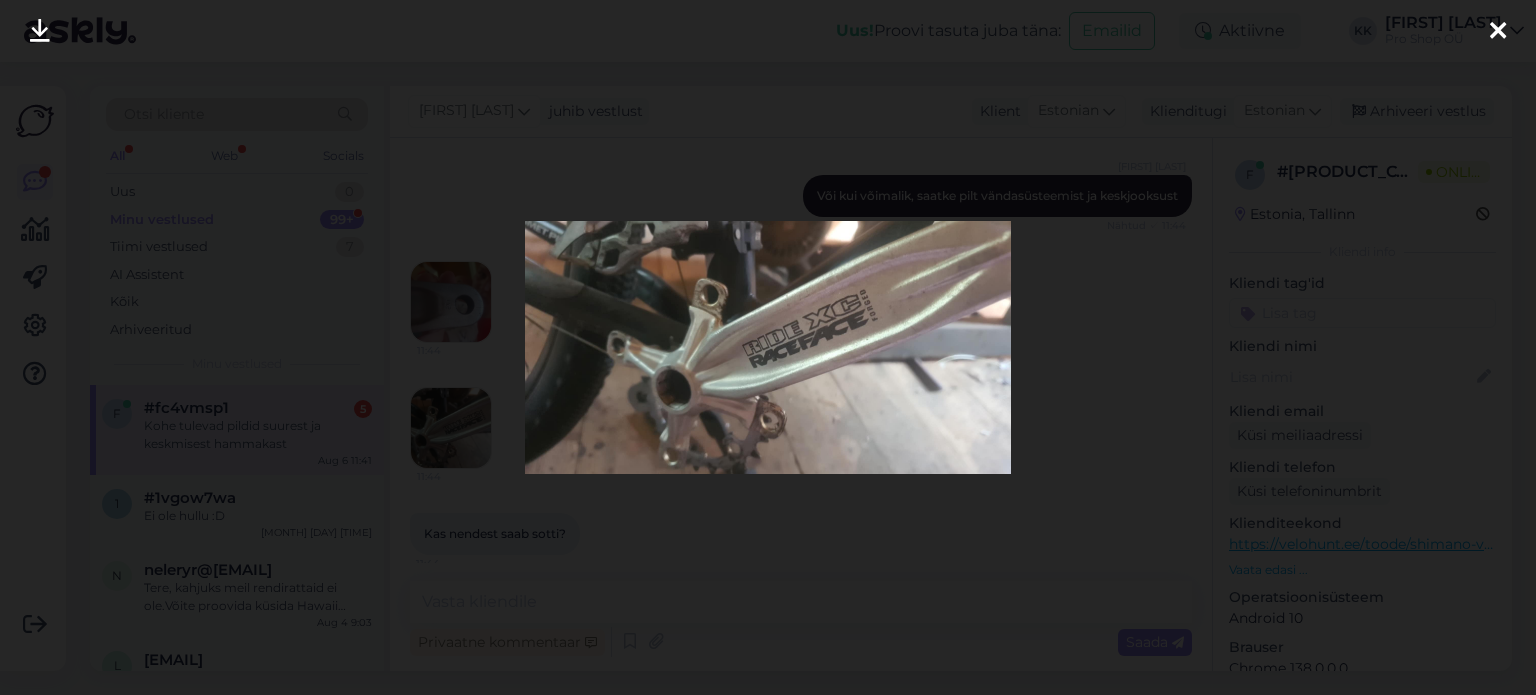 click at bounding box center (768, 347) 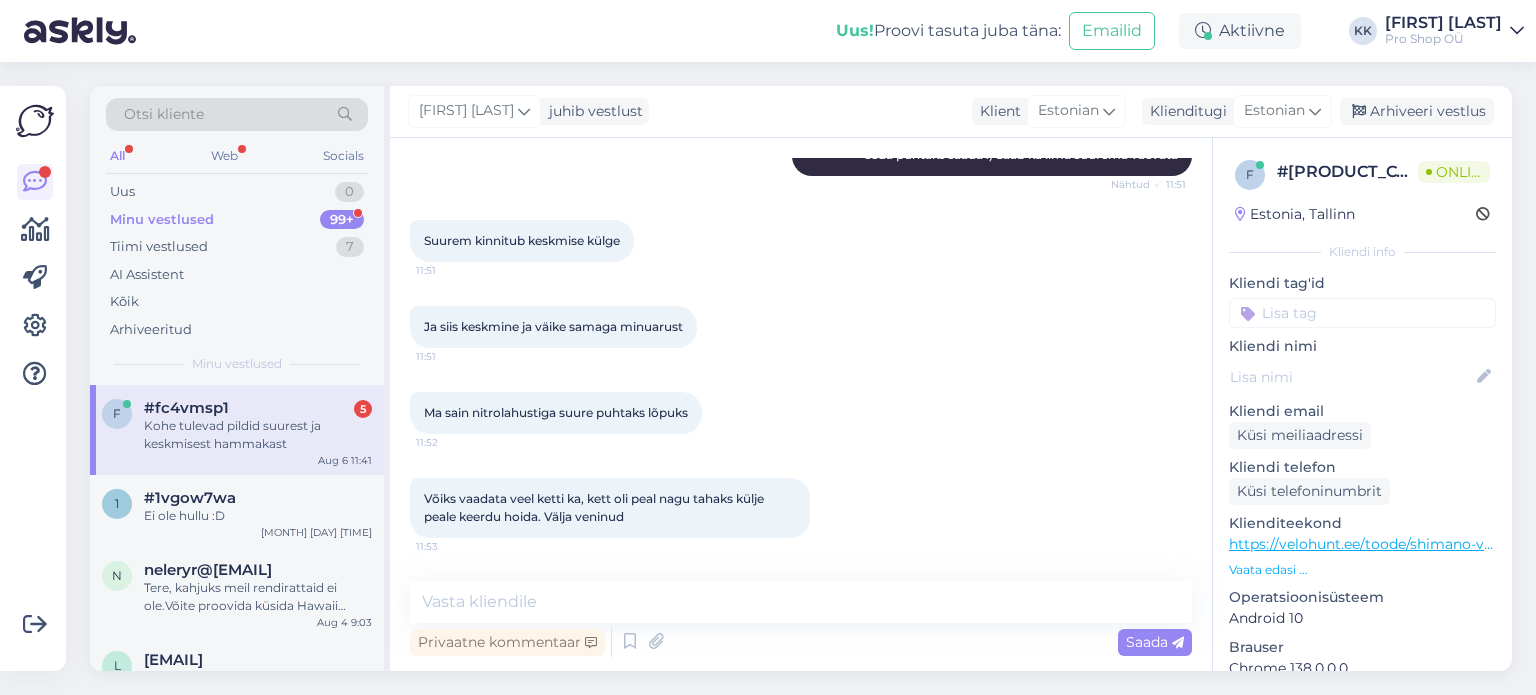 scroll, scrollTop: 3751, scrollLeft: 0, axis: vertical 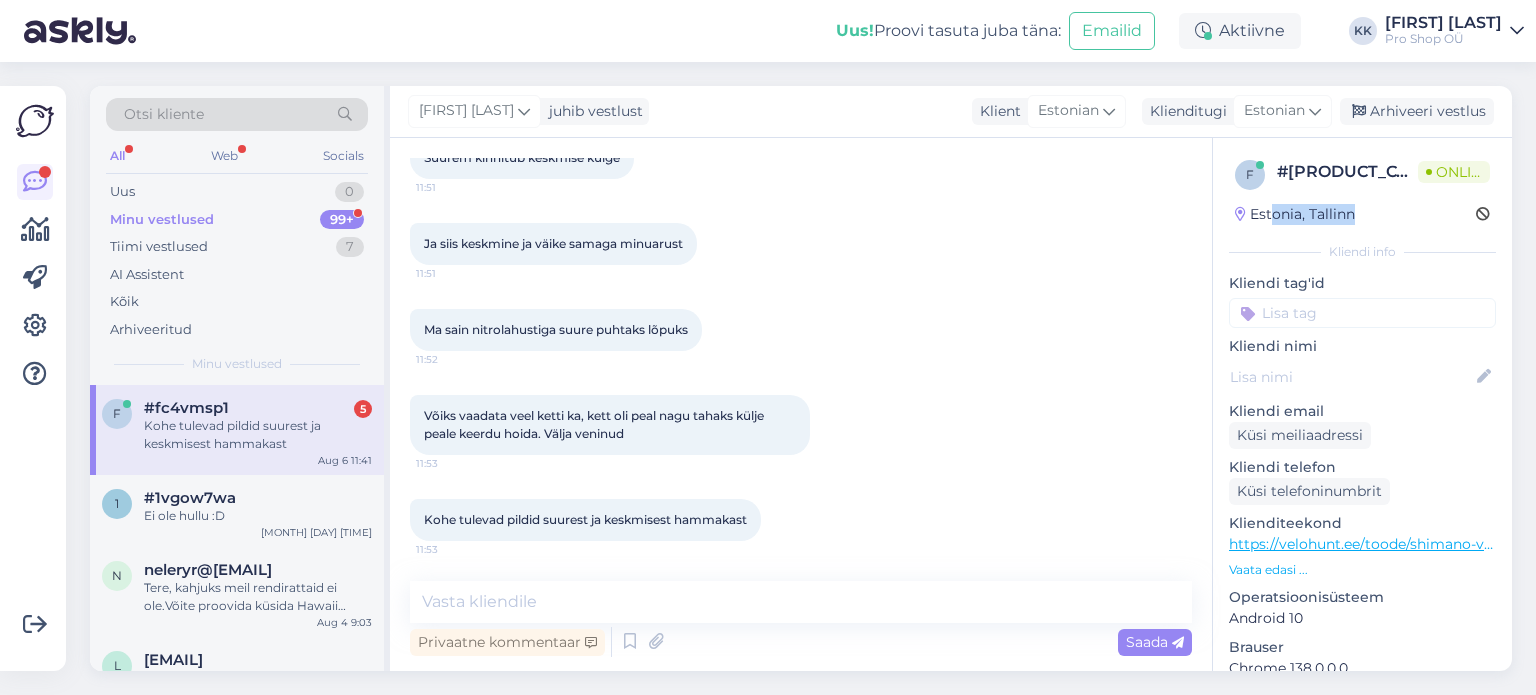 drag, startPoint x: 1357, startPoint y: 218, endPoint x: 1268, endPoint y: 217, distance: 89.005615 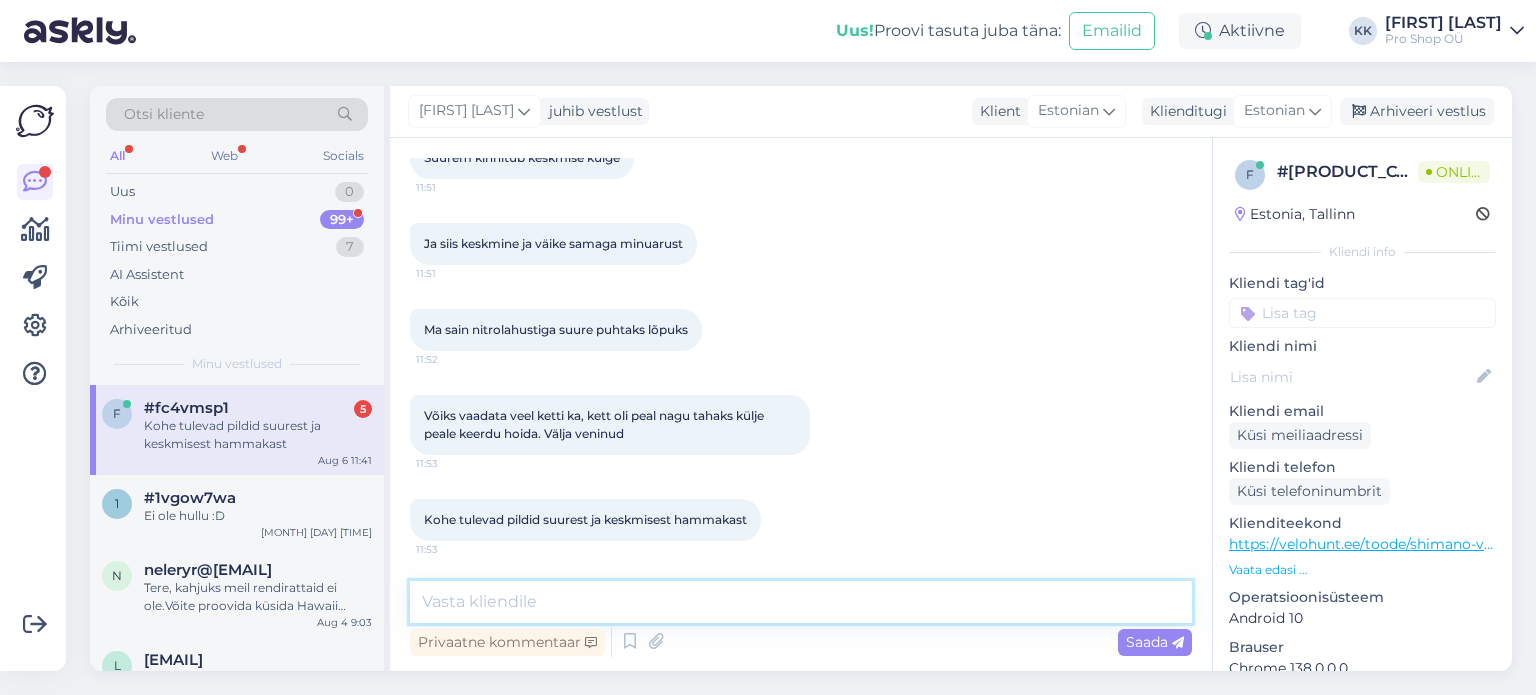 click at bounding box center [801, 602] 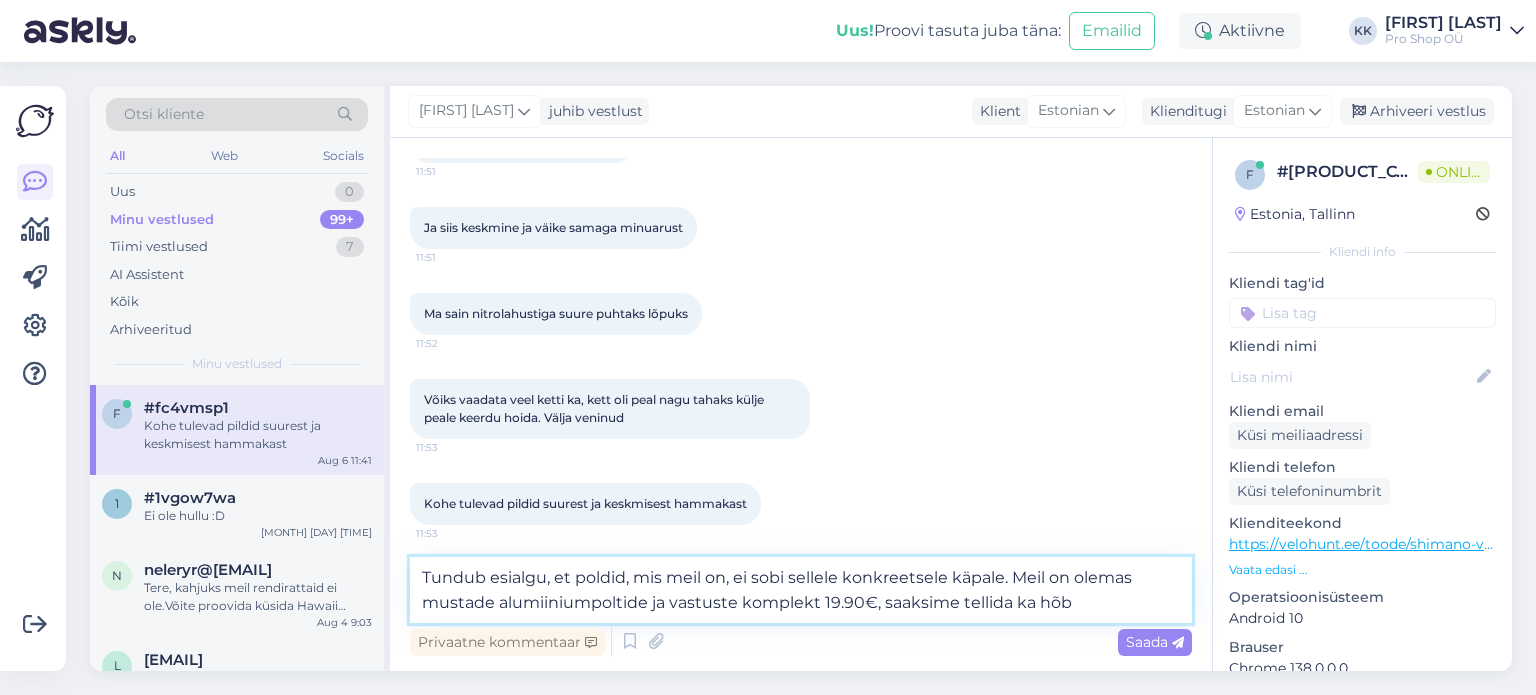 scroll, scrollTop: 3900, scrollLeft: 0, axis: vertical 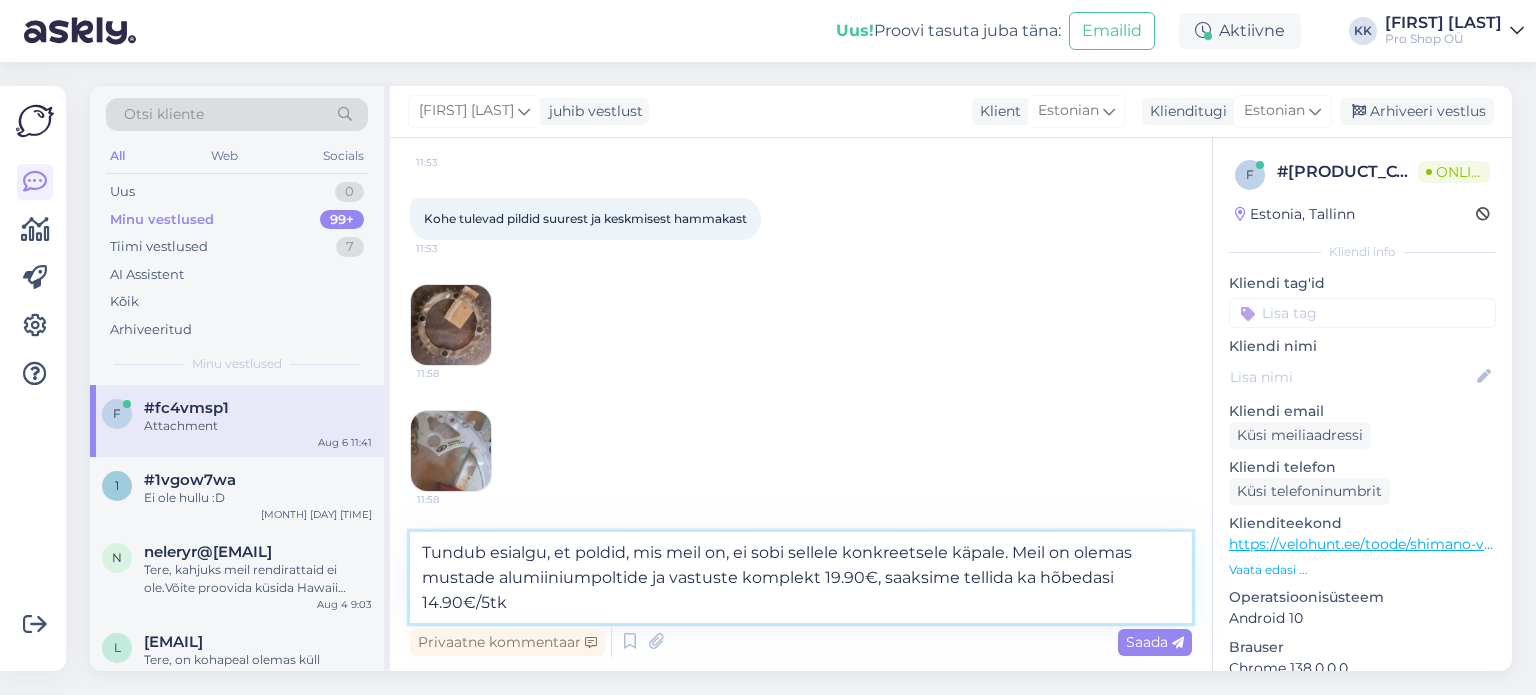 click on "Tundub esialgu, et poldid, mis meil on, ei sobi sellele konkreetsele käpale. Meil on olemas mustade alumiiniumpoltide ja vastuste komplekt 19.90€, saaksime tellida ka hõbedasi 14.90€/5tk" at bounding box center (801, 577) 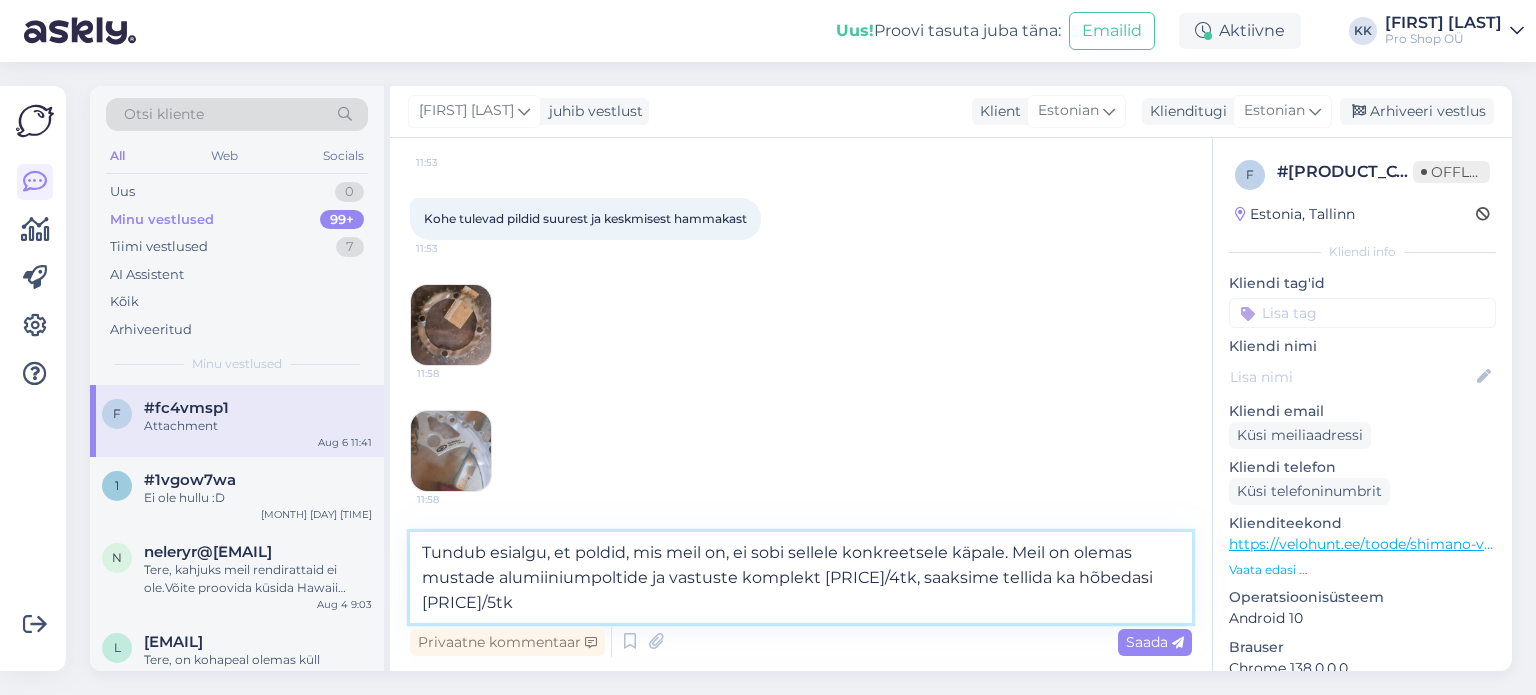 click on "Tundub esialgu, et poldid, mis meil on, ei sobi sellele konkreetsele käpale. Meil on olemas mustade alumiiniumpoltide ja vastuste komplekt [PRICE]/4tk, saaksime tellida ka hõbedasi [PRICE]/5tk" at bounding box center [801, 577] 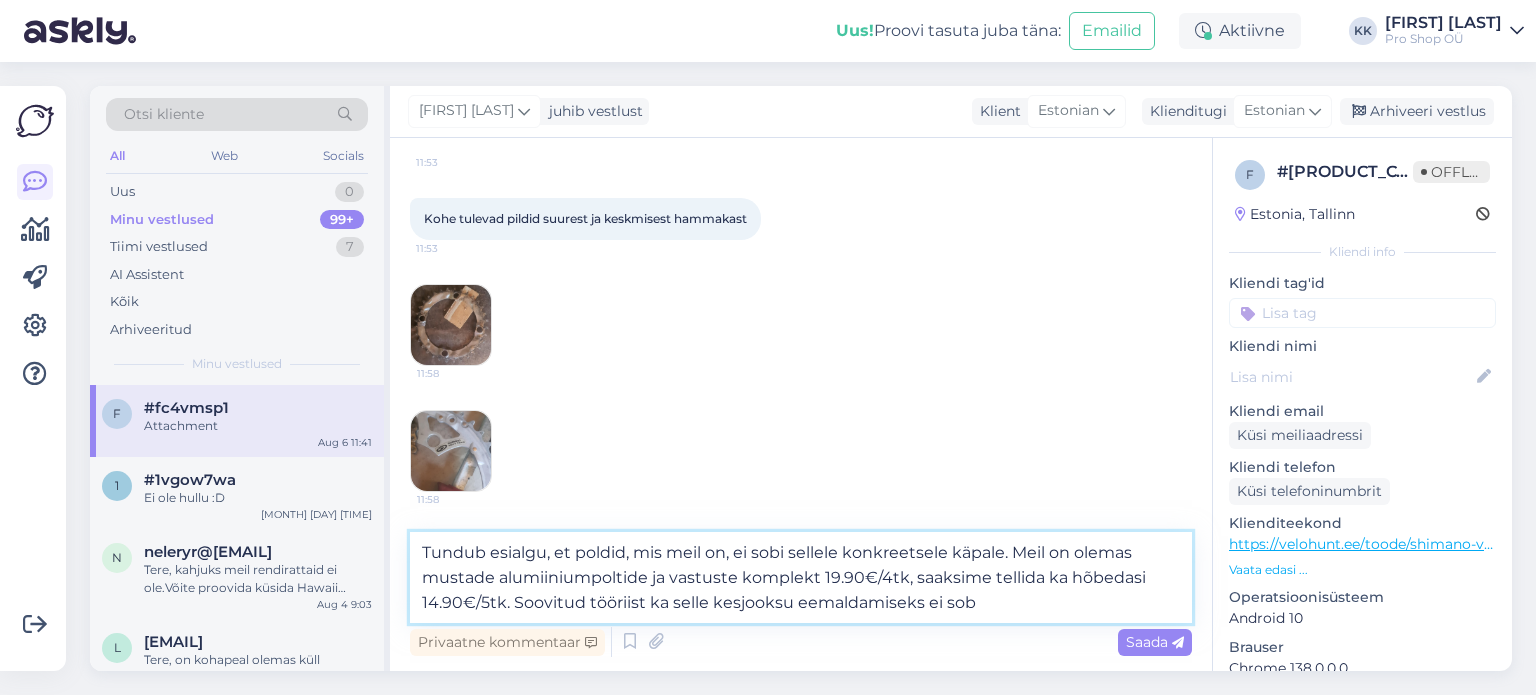 type on "Tundub esialgu, et poldid, mis meil on, ei sobi sellele konkreetsele käpale. Meil on olemas mustade alumiiniumpoltide ja vastuste komplekt 19.90€/4tk, saaksime tellida ka hõbedasi 14.90€/5tk. Soovitud tööriist ka selle kesjooksu eemaldamiseks ei sobi" 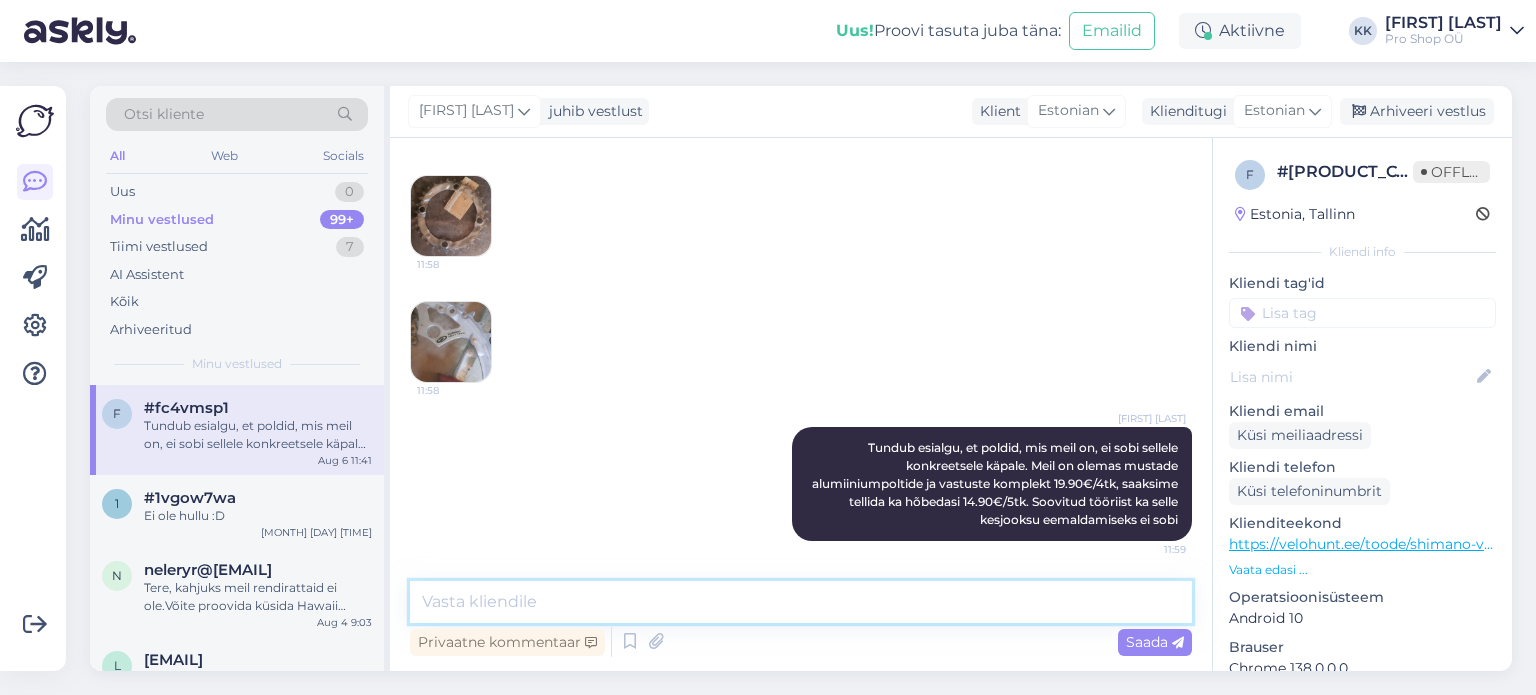 scroll, scrollTop: 4286, scrollLeft: 0, axis: vertical 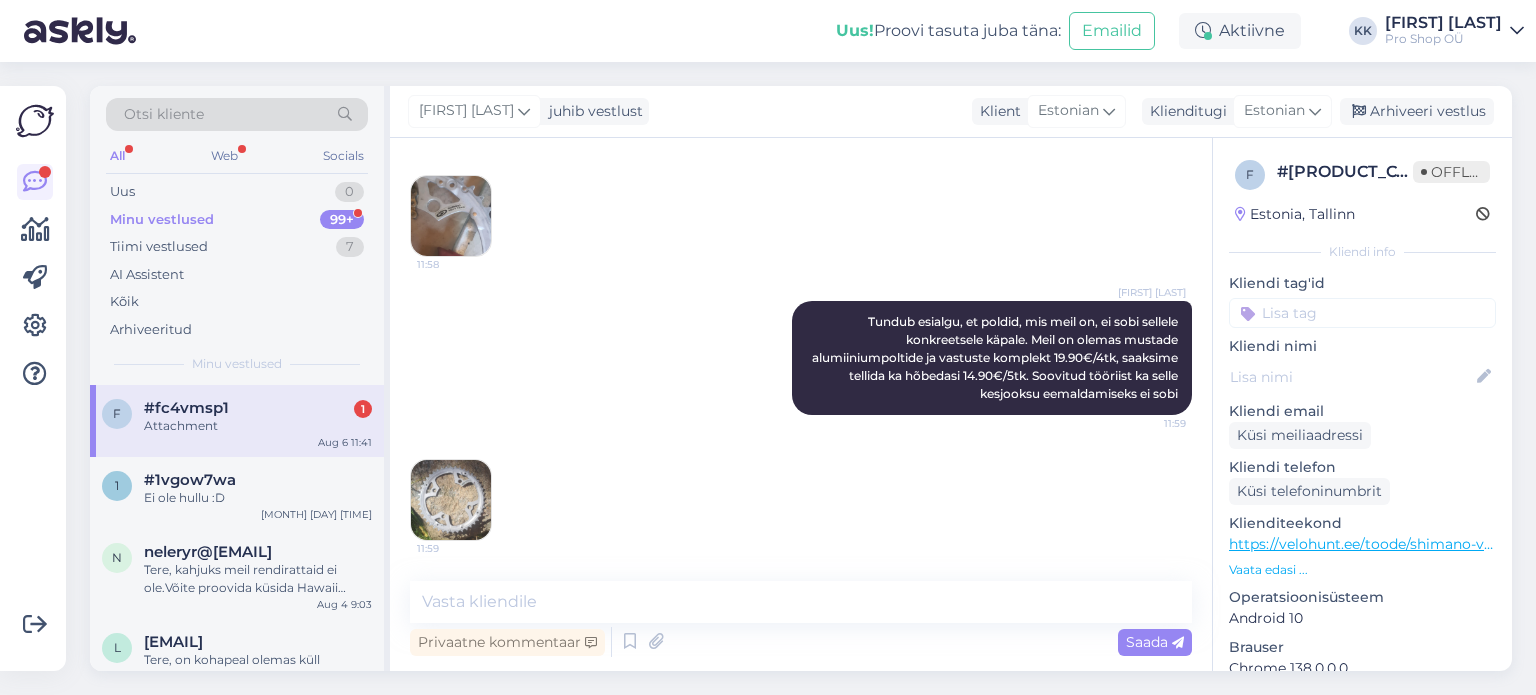 click at bounding box center [451, 500] 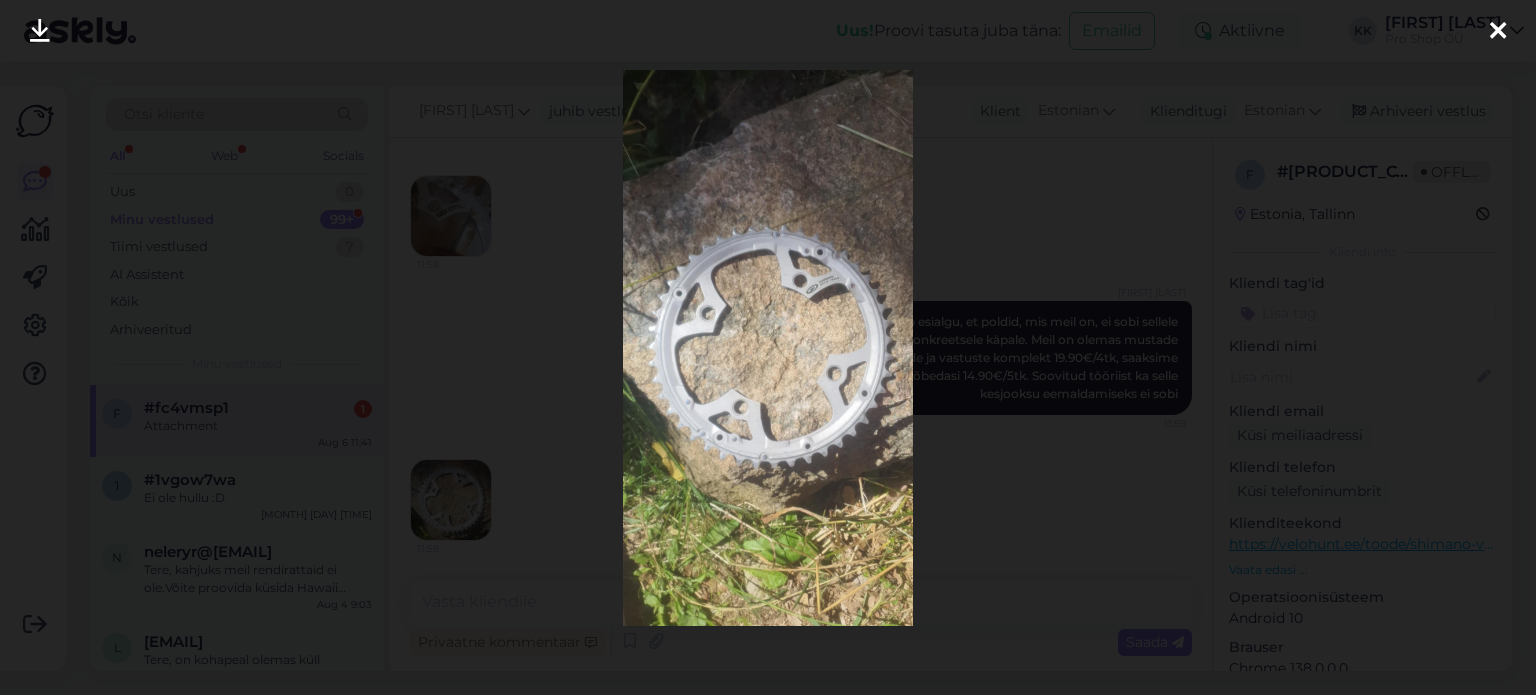 click at bounding box center (1498, 32) 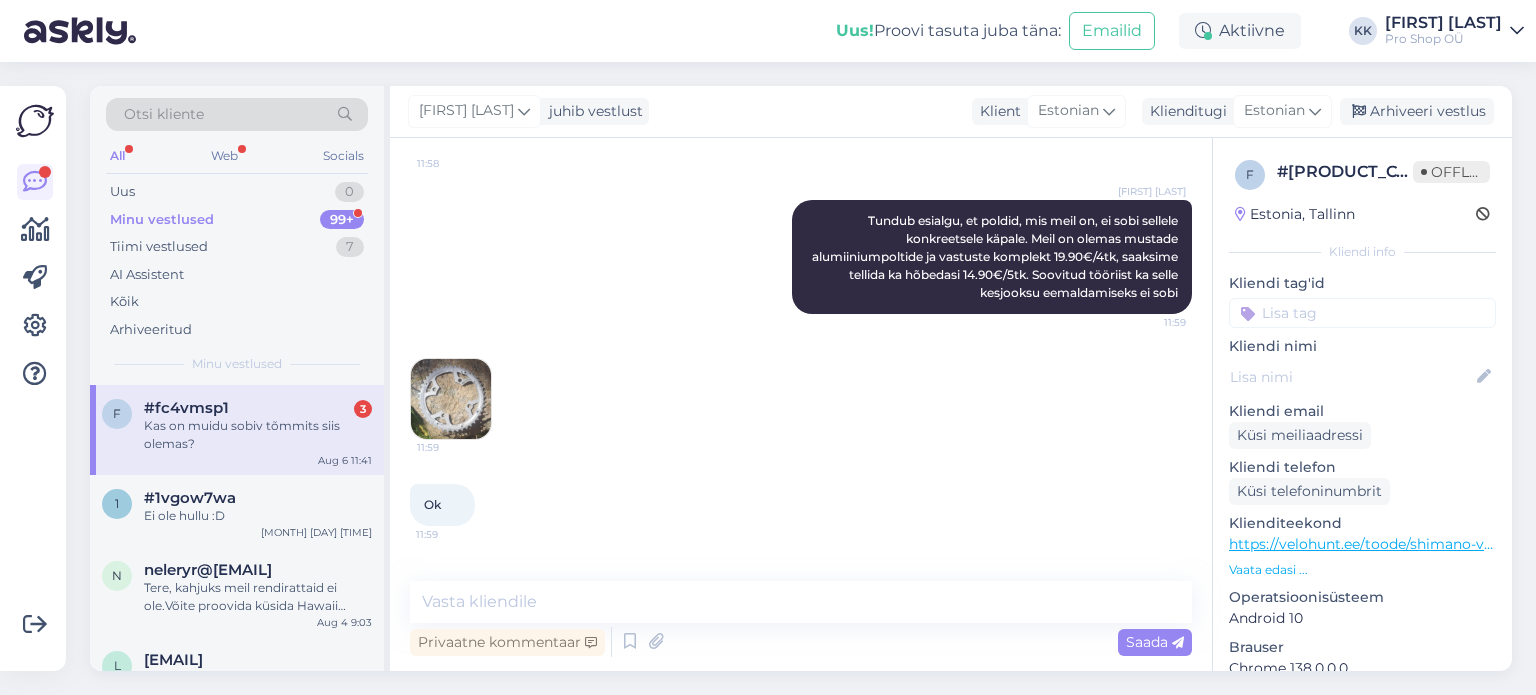 scroll, scrollTop: 4458, scrollLeft: 0, axis: vertical 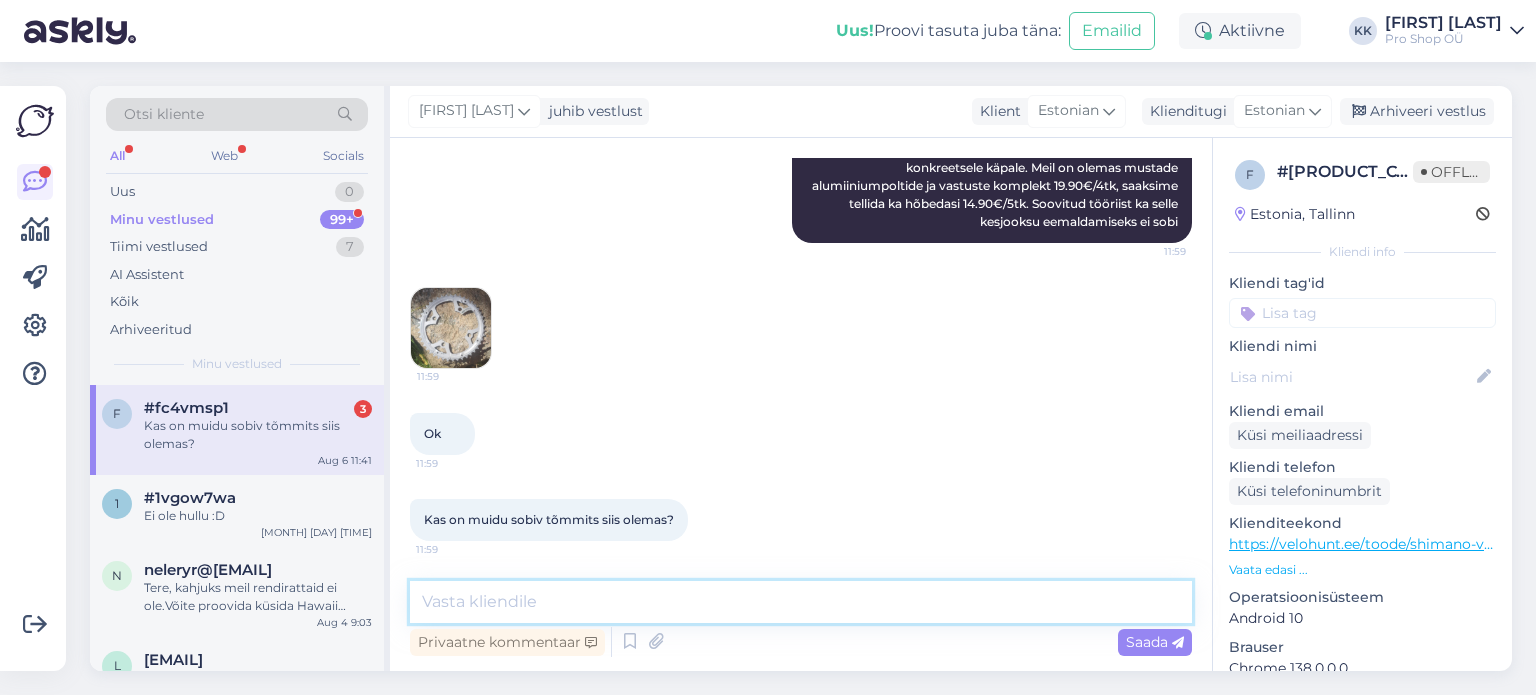 click at bounding box center [801, 602] 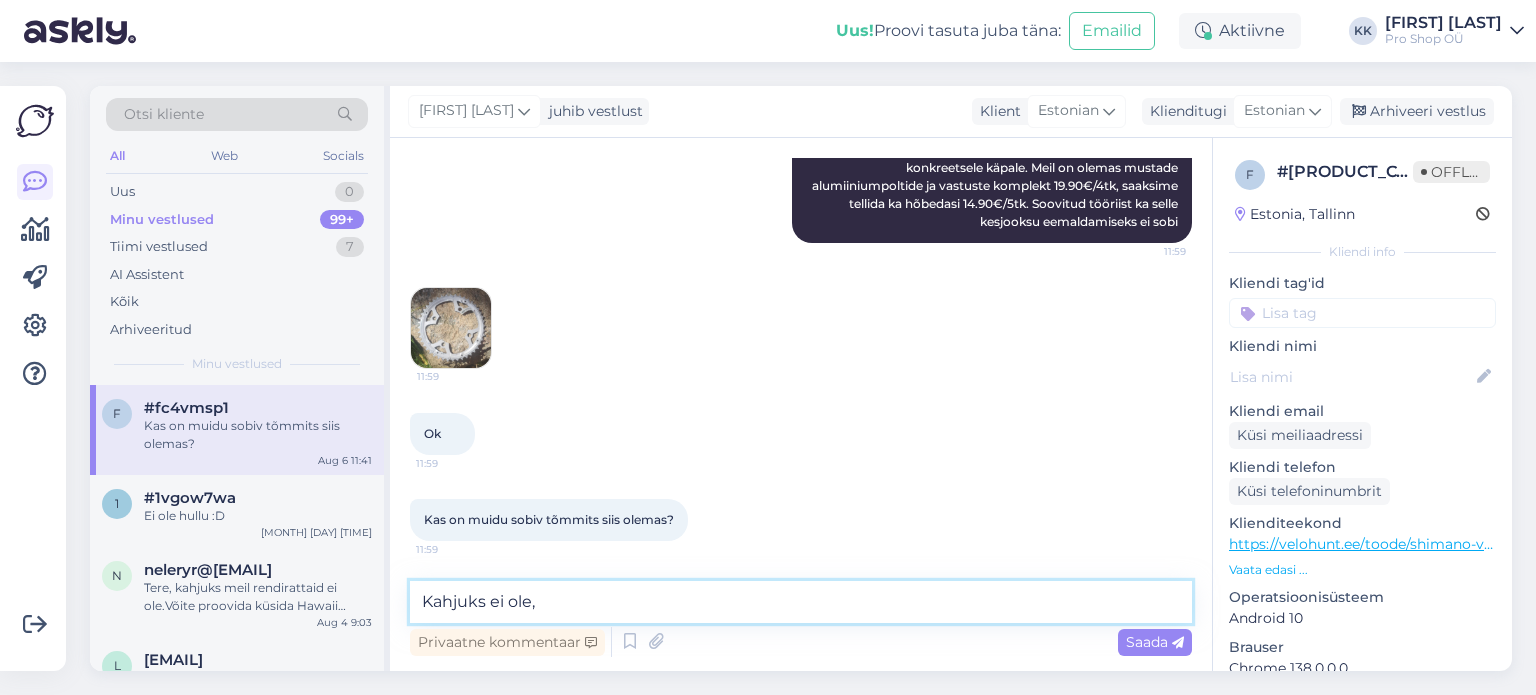 type on "Kahjuks ei ole" 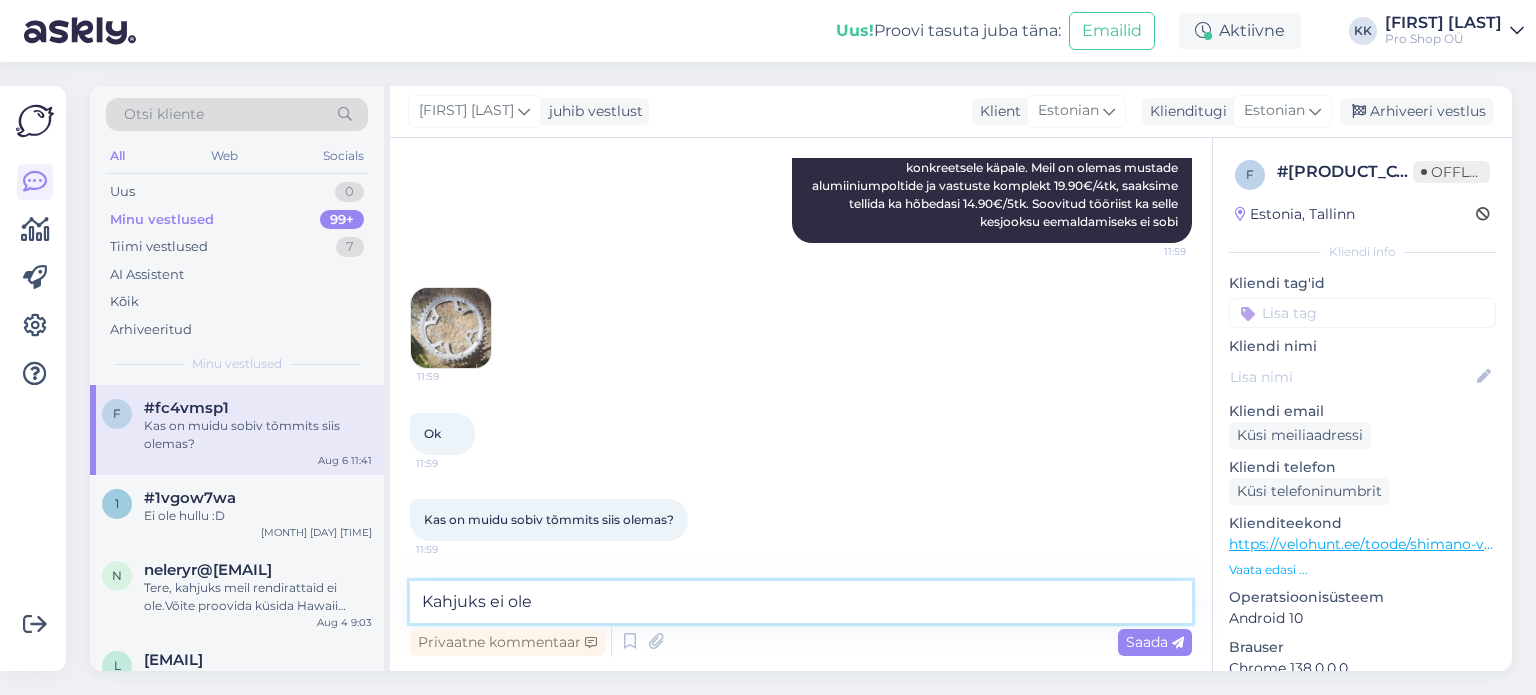 type 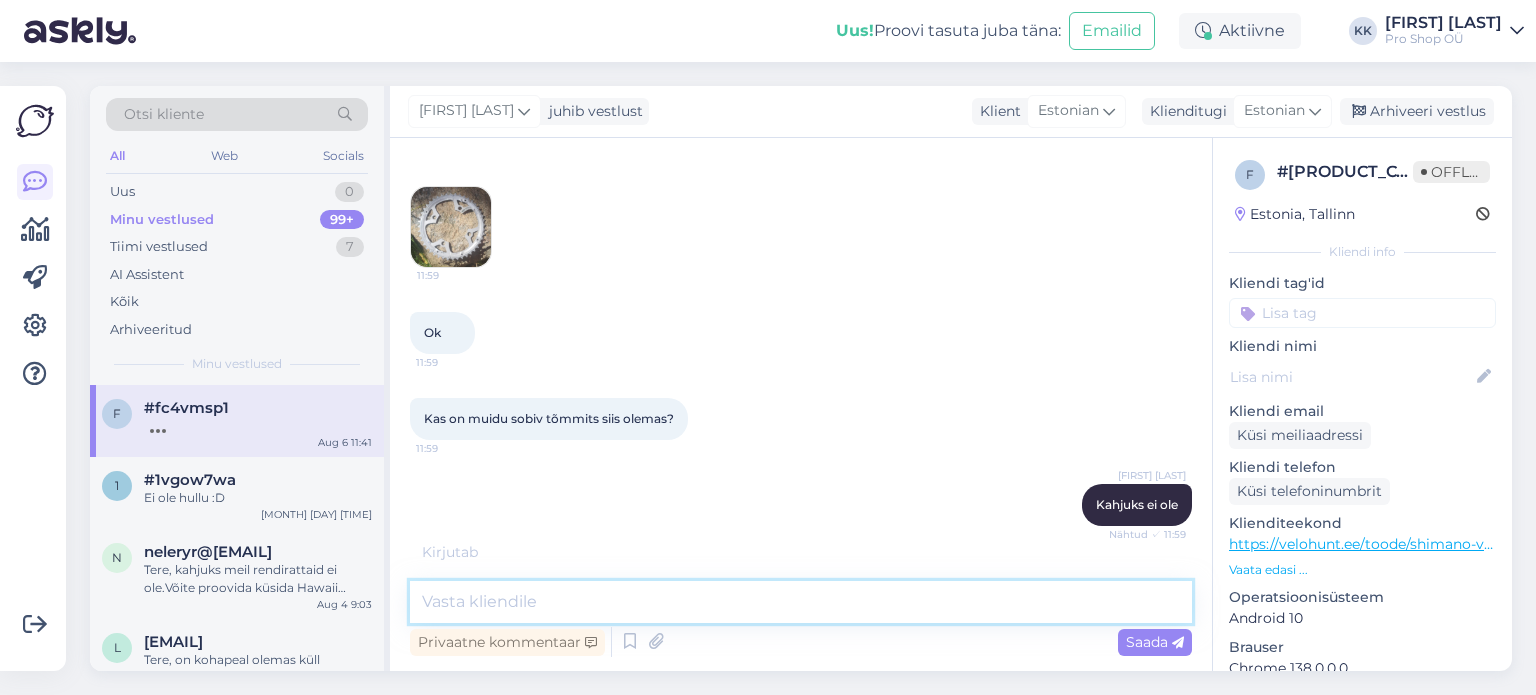 scroll, scrollTop: 4630, scrollLeft: 0, axis: vertical 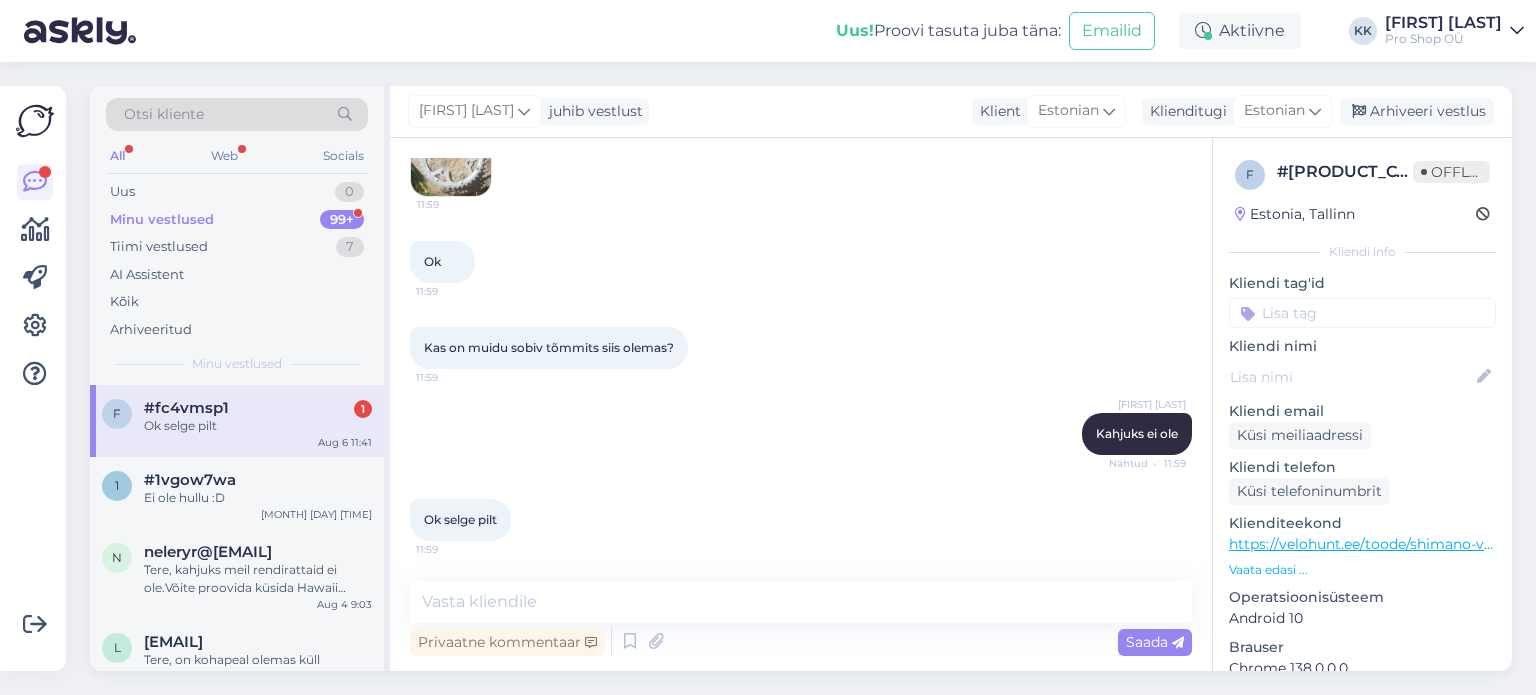 click on "Minu vestlused" at bounding box center [162, 220] 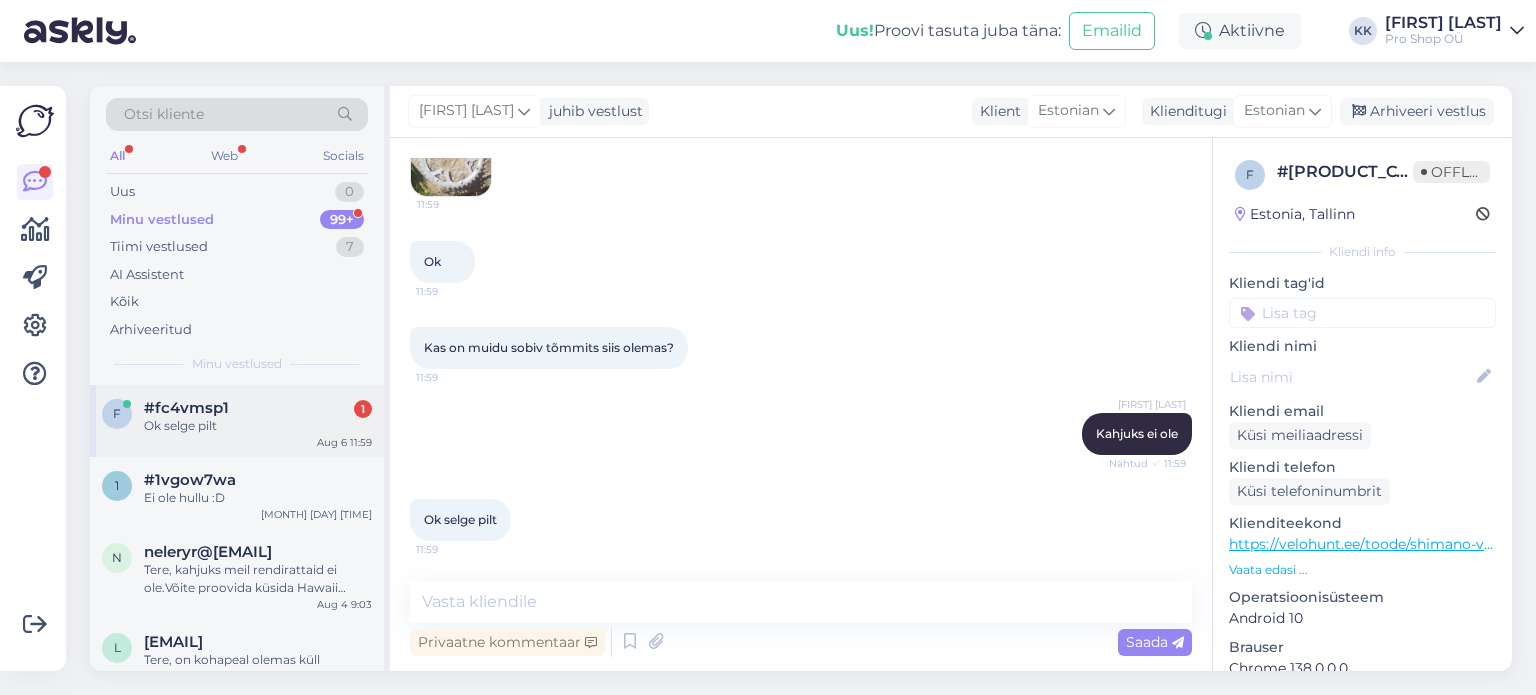 click on "Ok selge pilt" at bounding box center [258, 426] 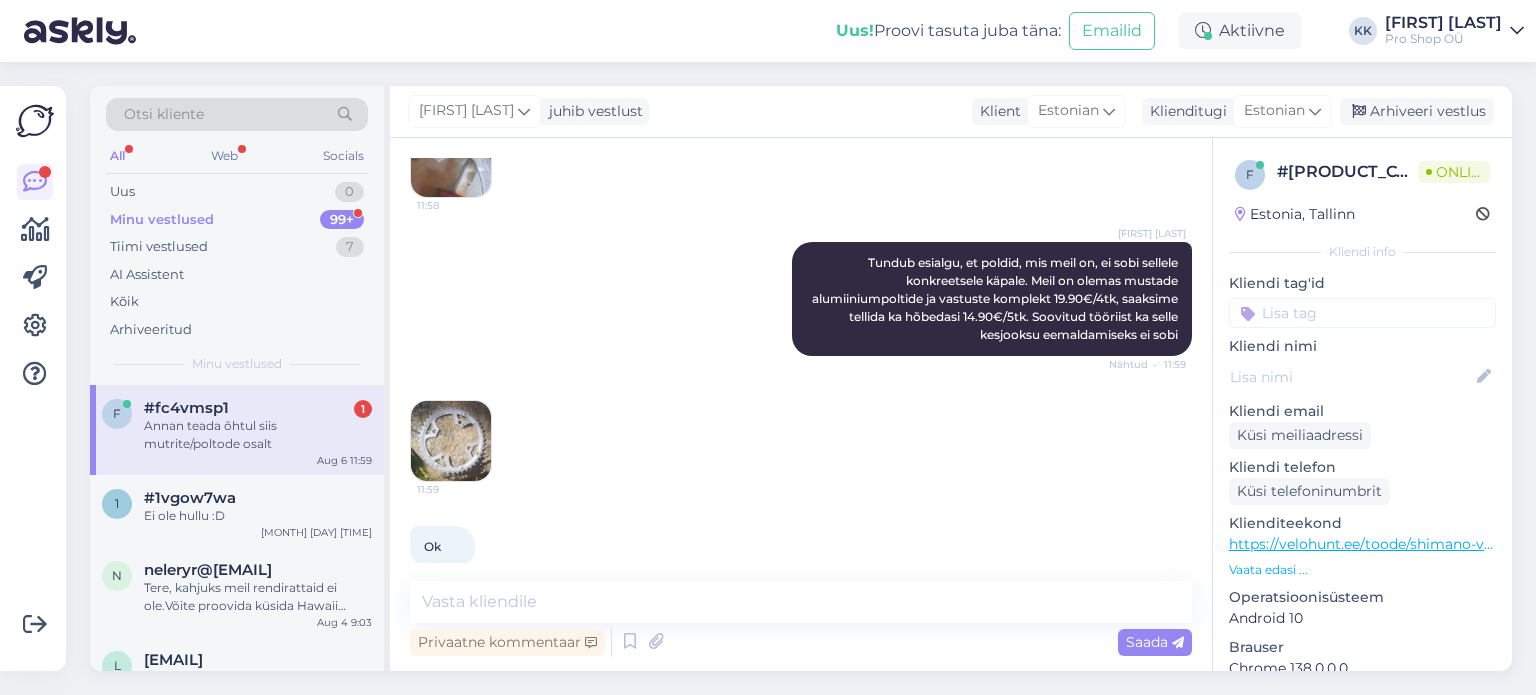 scroll, scrollTop: 4716, scrollLeft: 0, axis: vertical 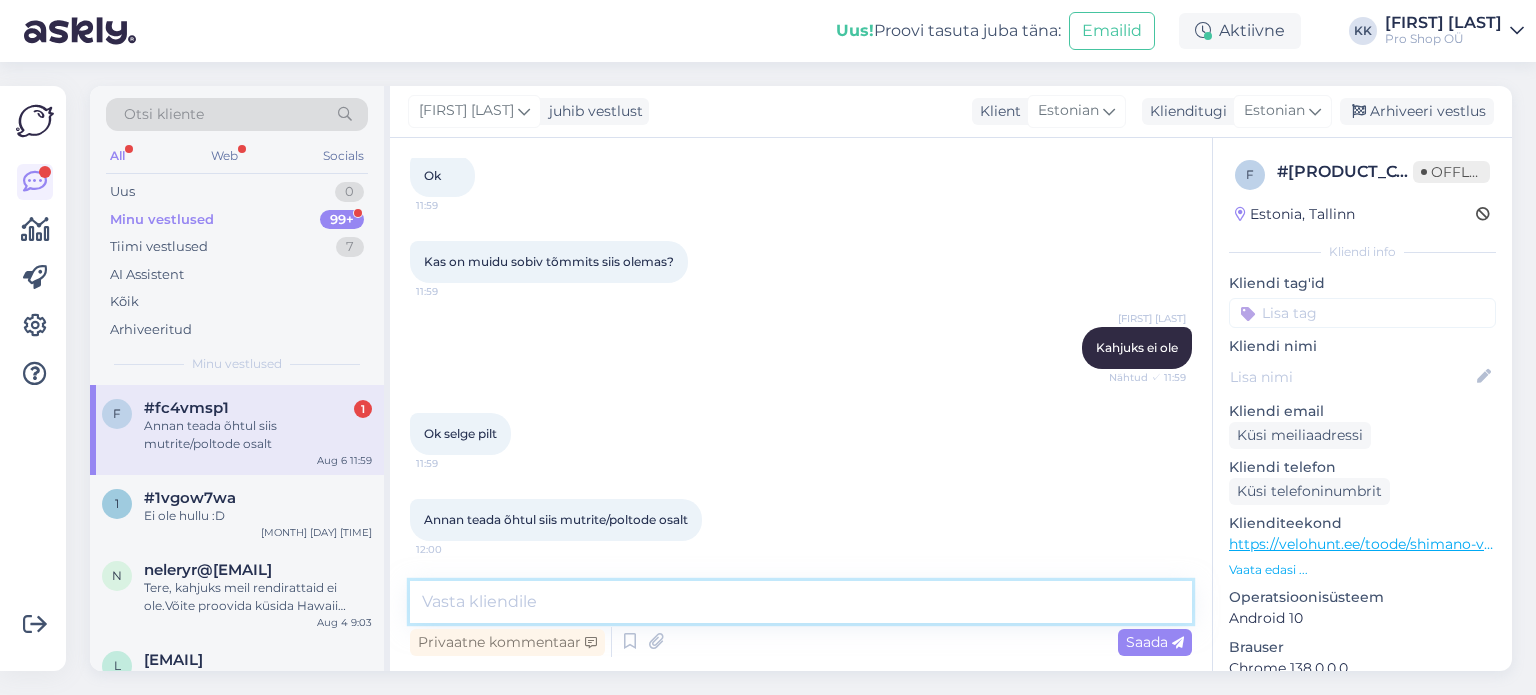 click at bounding box center [801, 602] 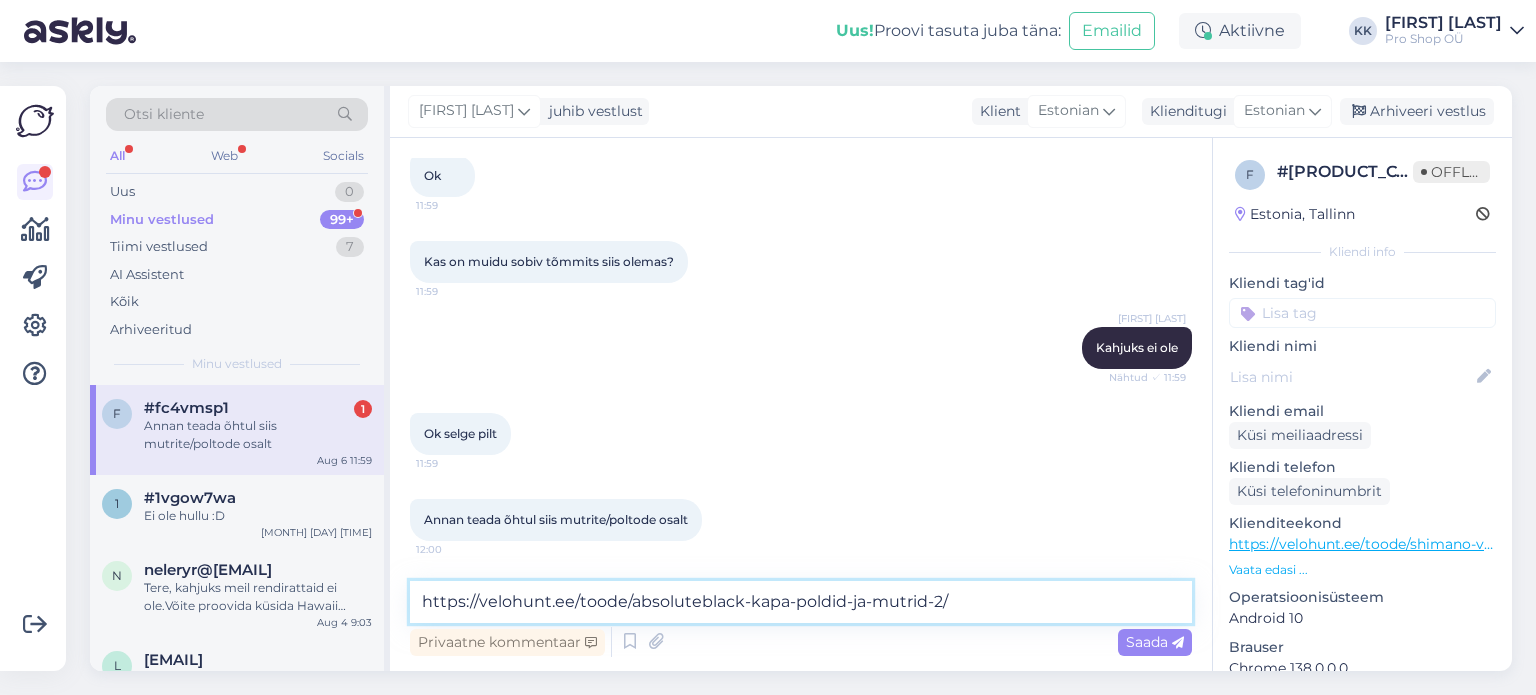 type on "https://velohunt.ee/toode/absoluteblack-kapa-poldid-ja-mutrid-2/" 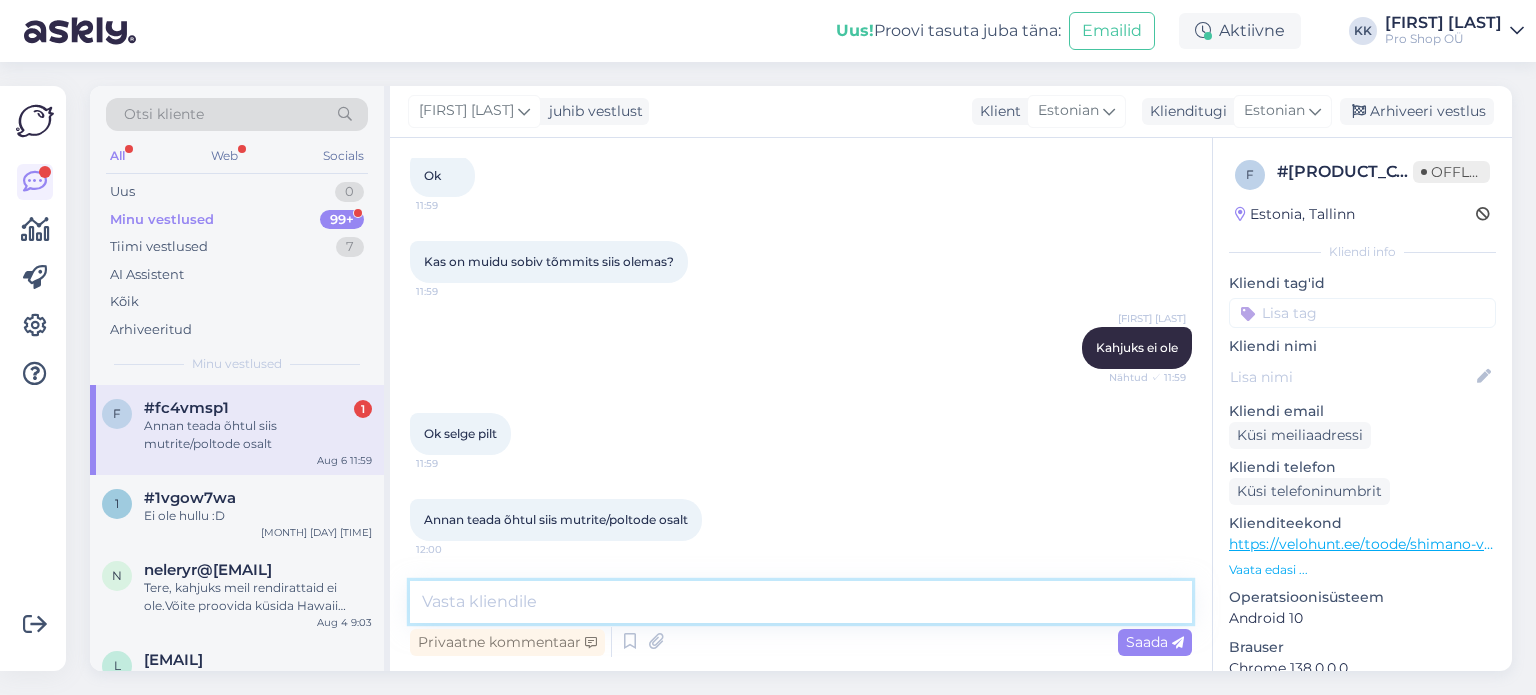 scroll, scrollTop: 4820, scrollLeft: 0, axis: vertical 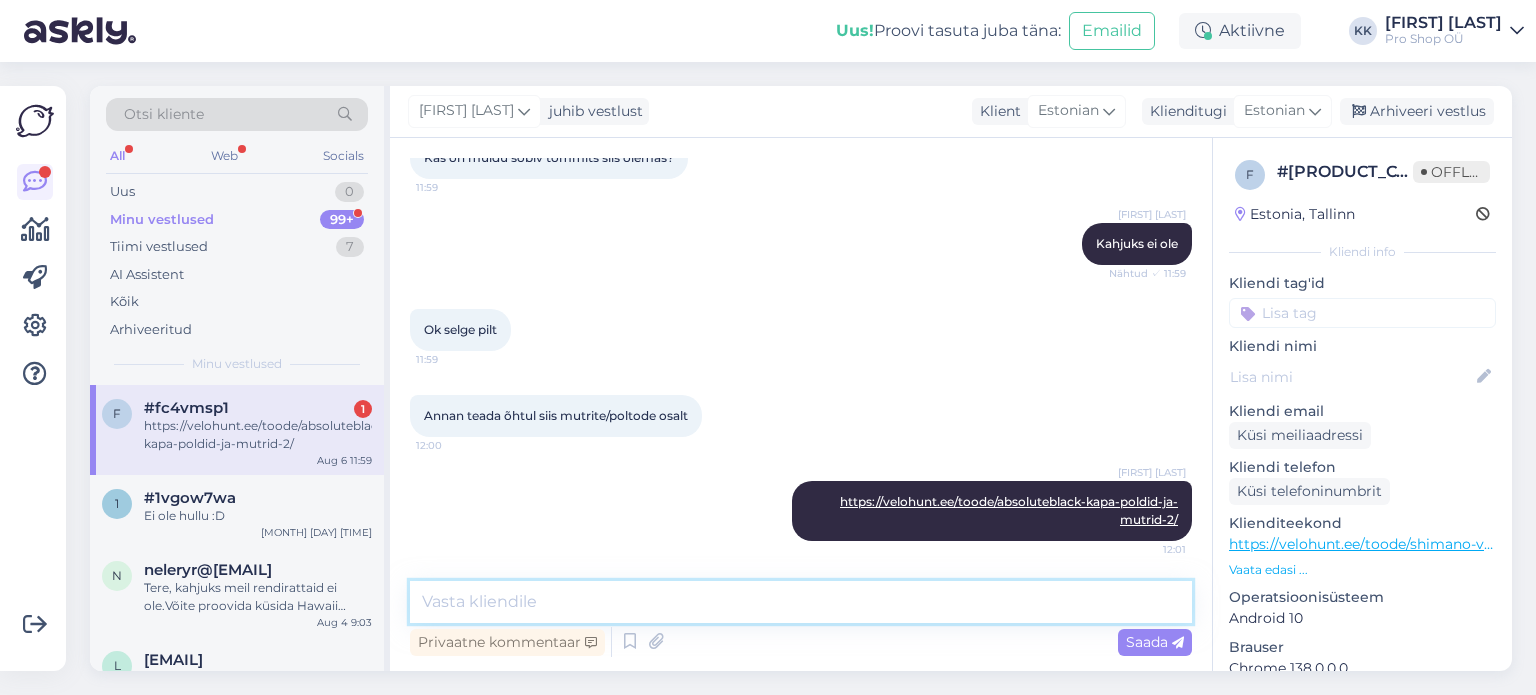 click at bounding box center (801, 602) 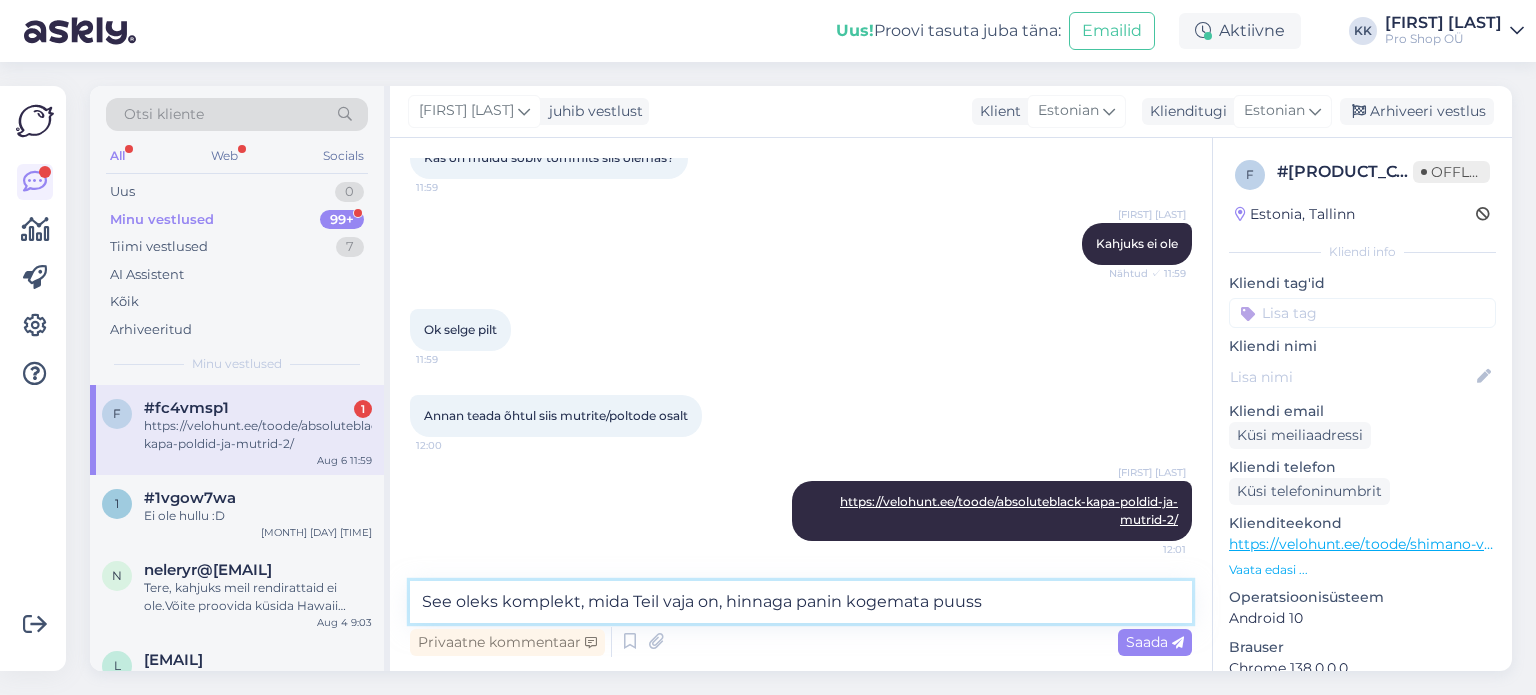 type on "See oleks komplekt, mida Teil vaja on, hinnaga panin kogemata puusse" 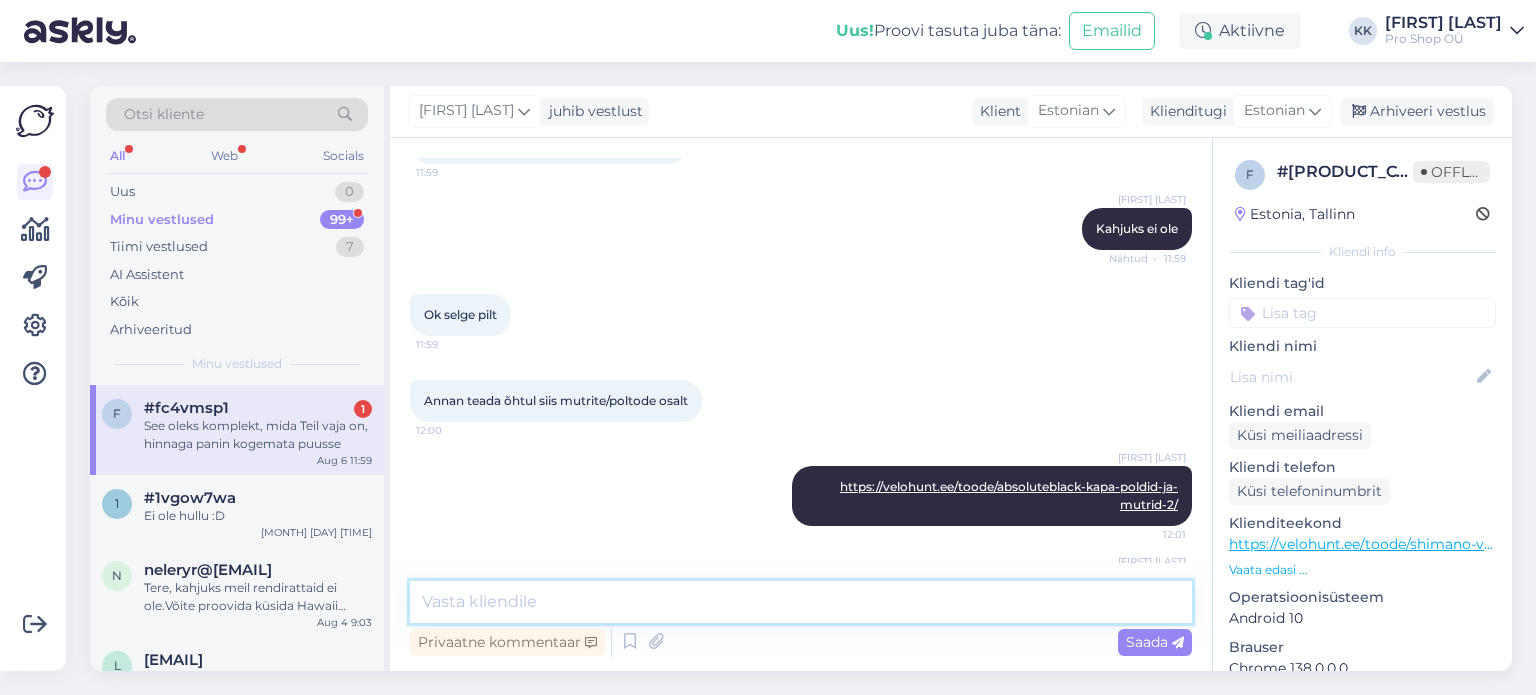 scroll, scrollTop: 4924, scrollLeft: 0, axis: vertical 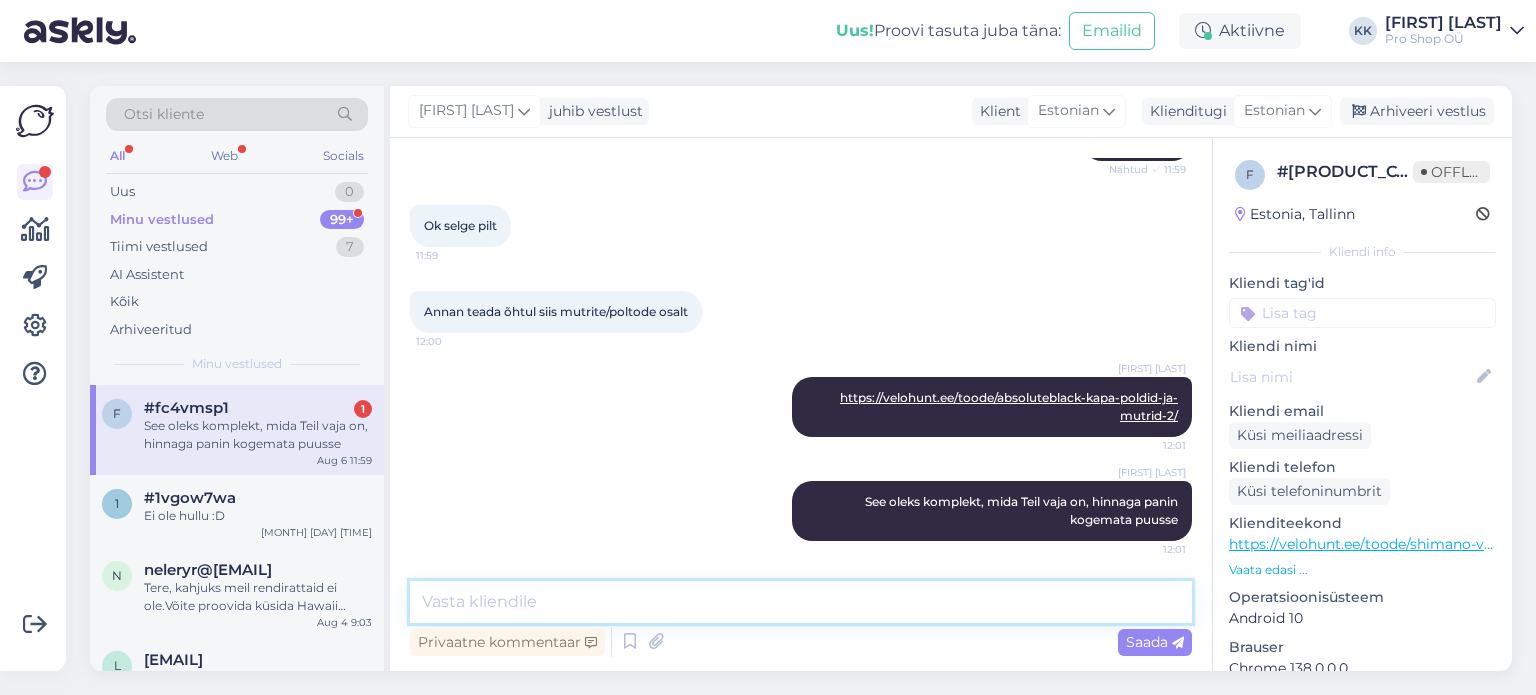 click at bounding box center (801, 602) 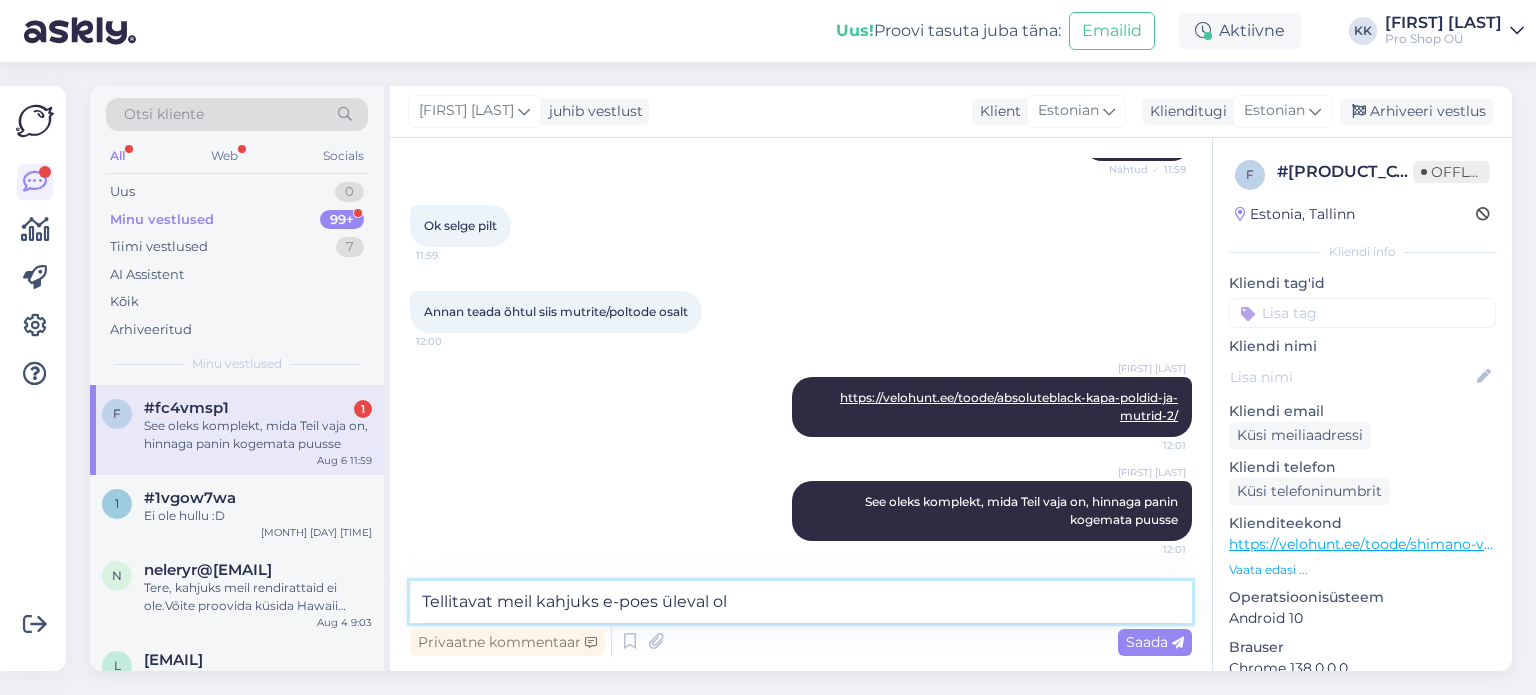 type on "Tellitavat meil kahjuks e-poes üleval ei ole" 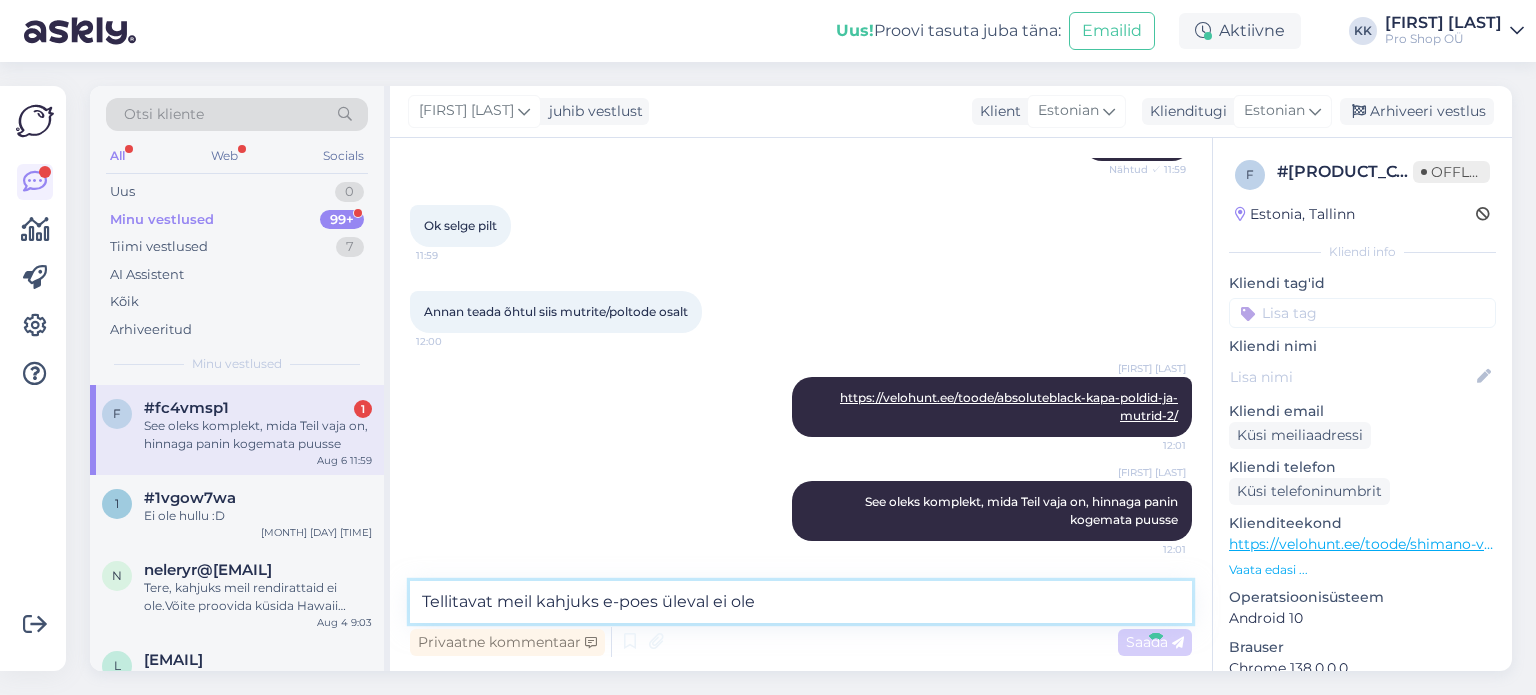 type 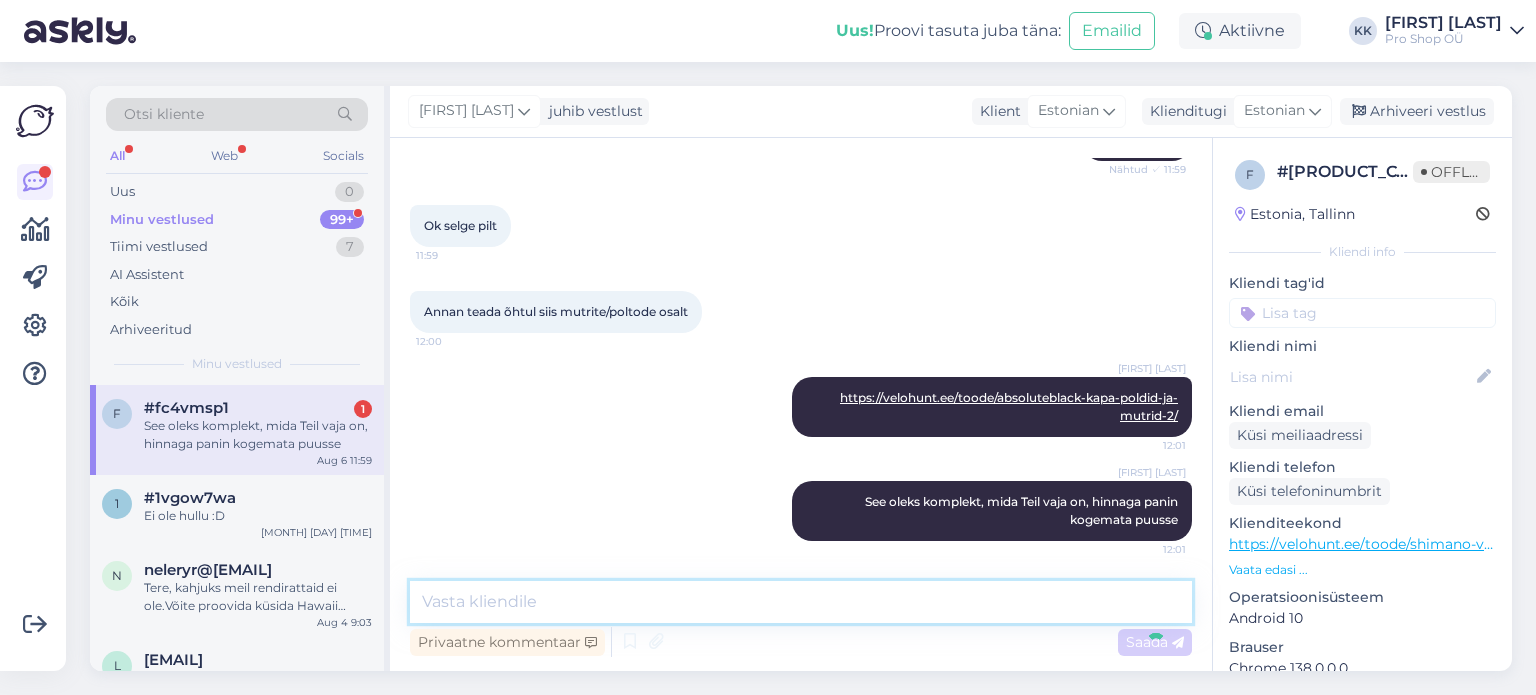 scroll, scrollTop: 5010, scrollLeft: 0, axis: vertical 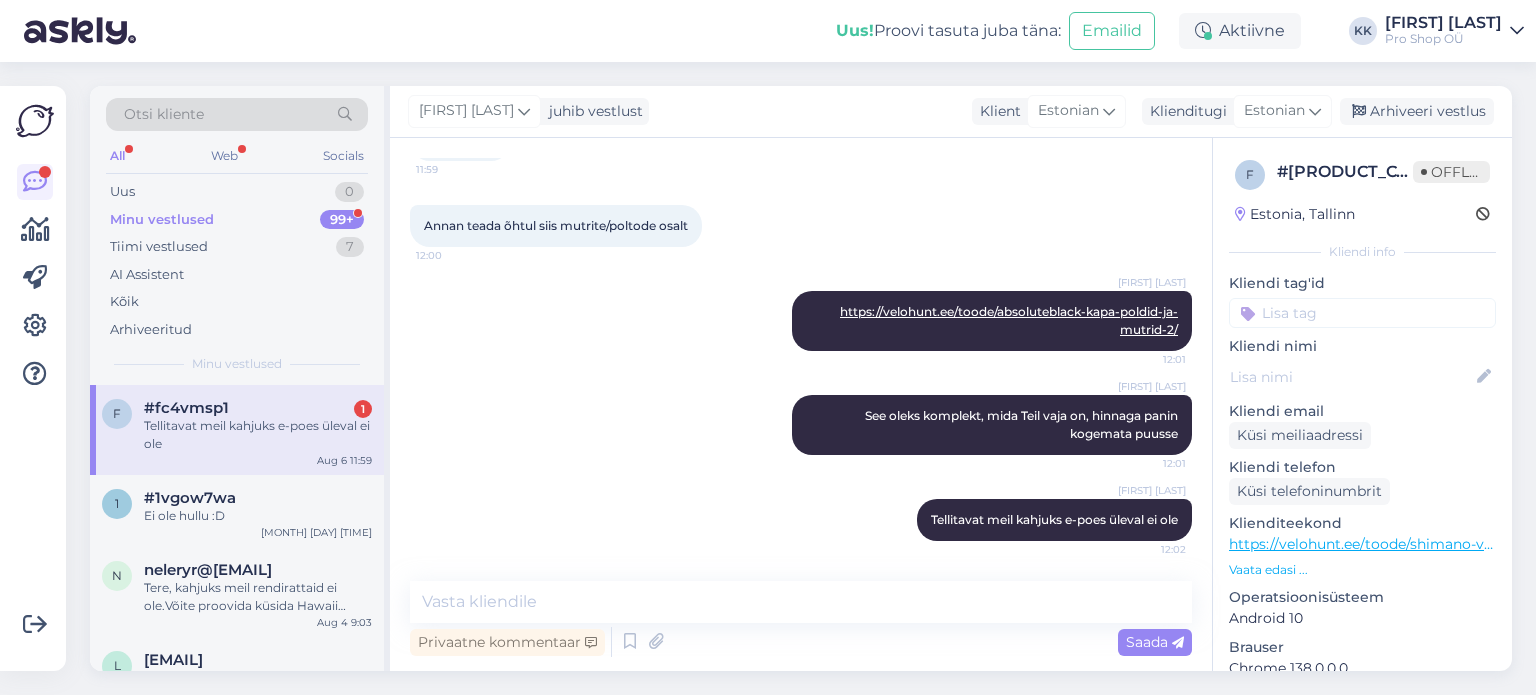 click on "#fc4vmsp1" at bounding box center [186, 408] 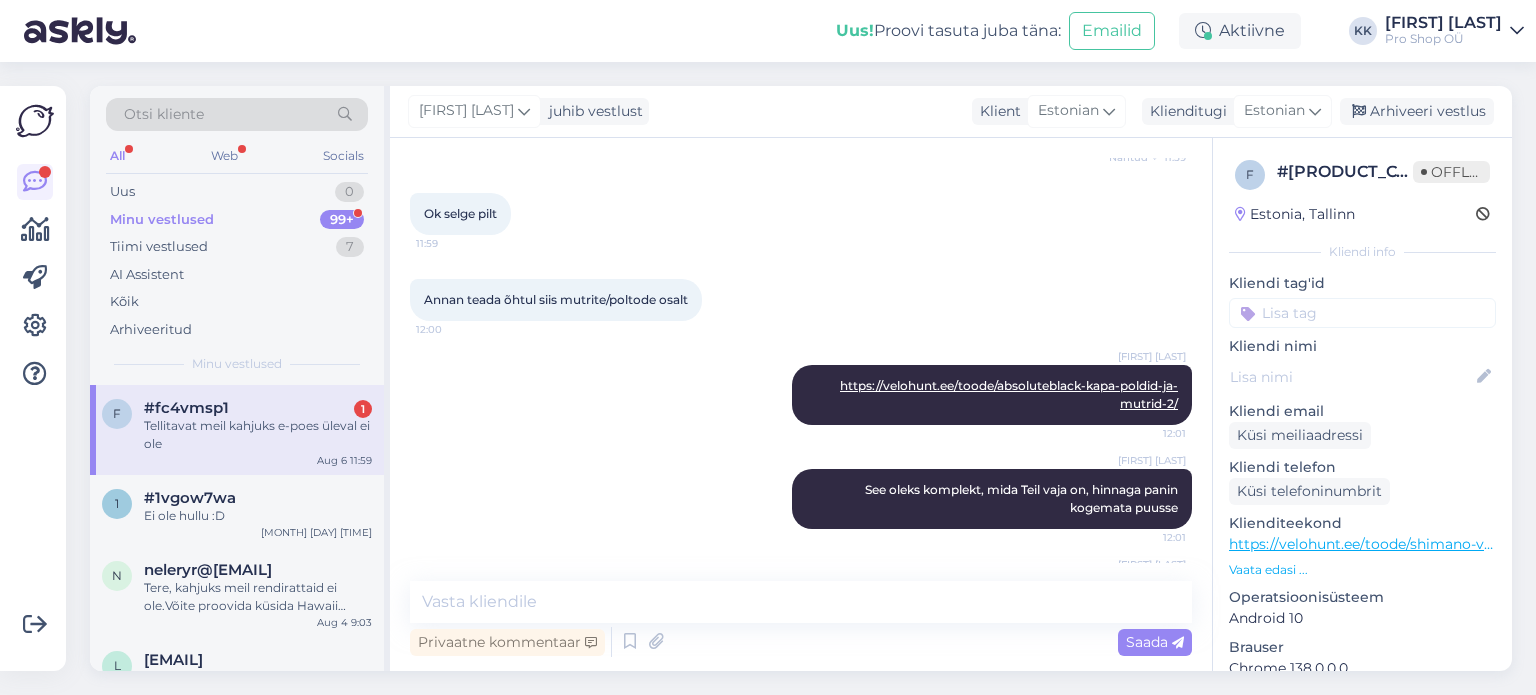 scroll, scrollTop: 5010, scrollLeft: 0, axis: vertical 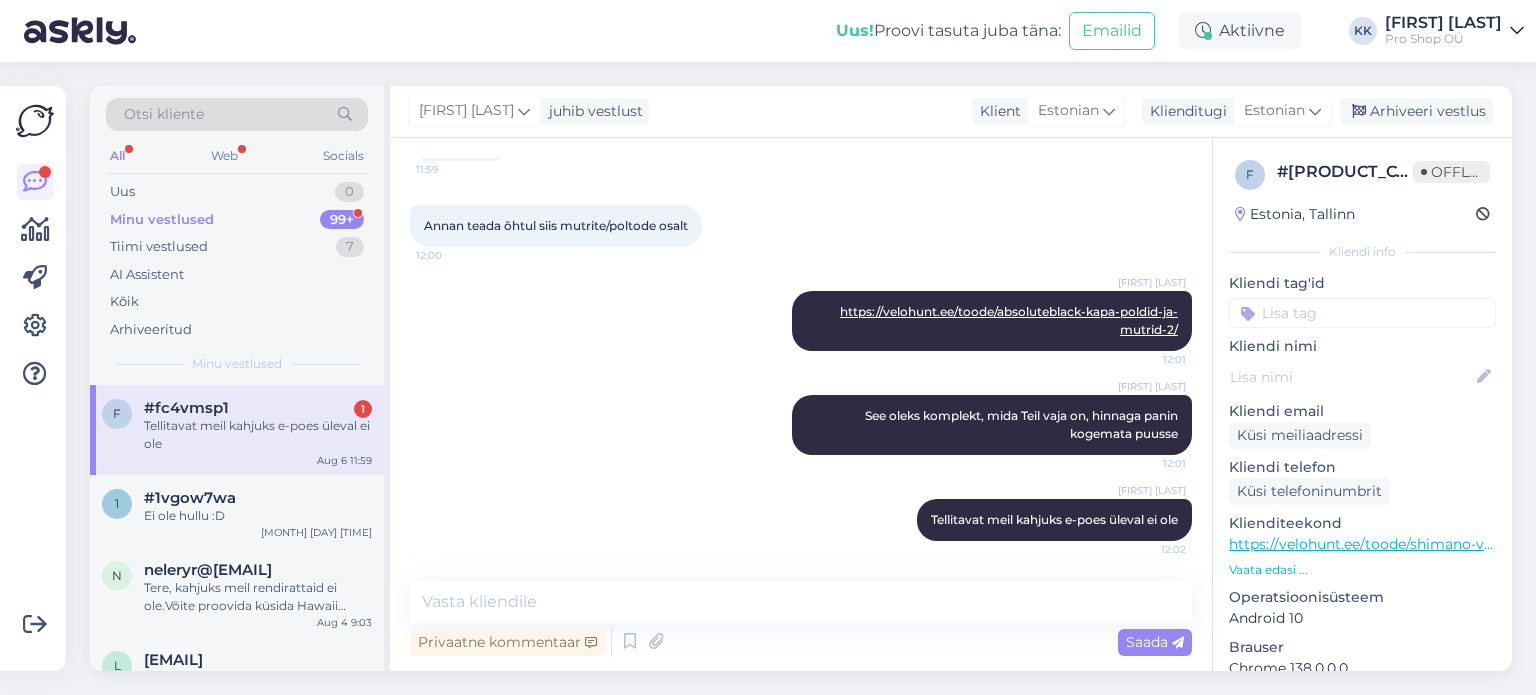 click on "Tellitavat meil kahjuks e-poes üleval ei ole" at bounding box center [258, 435] 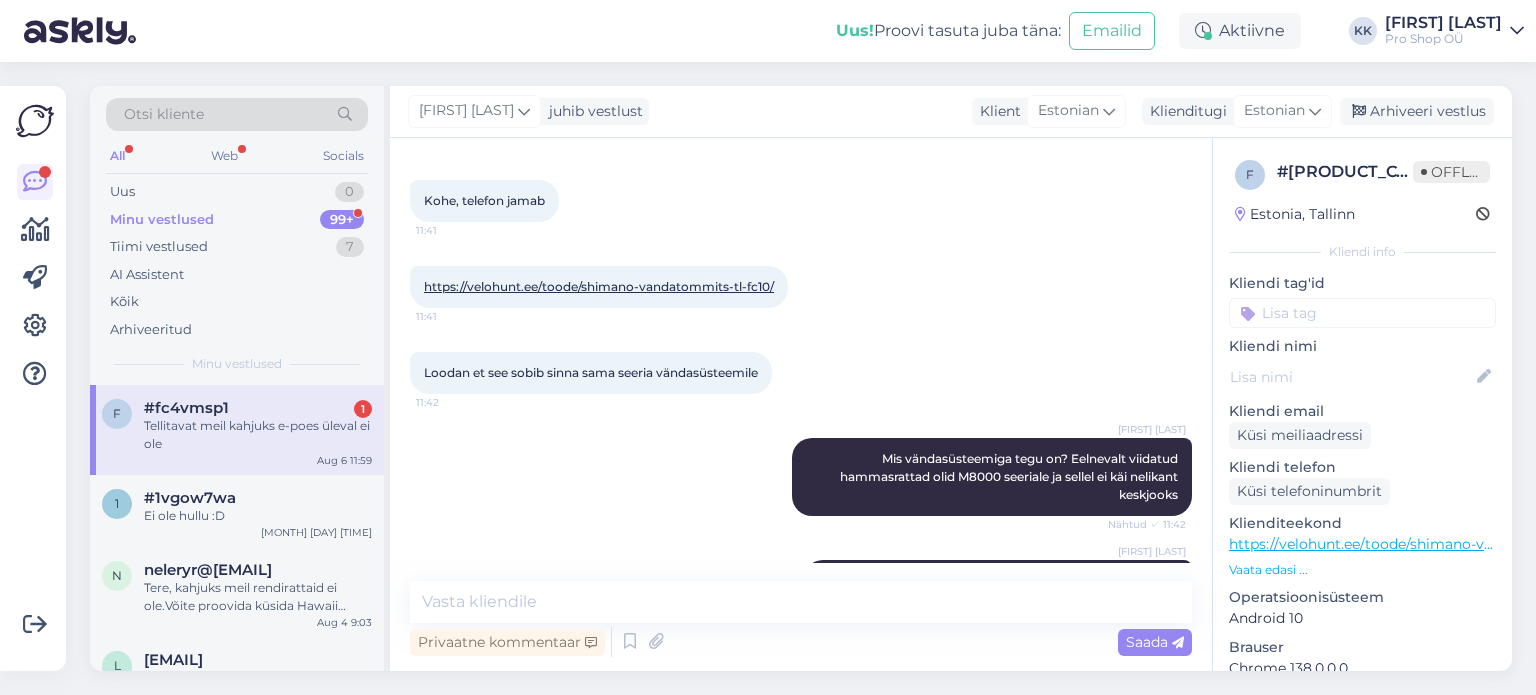 scroll, scrollTop: 2100, scrollLeft: 0, axis: vertical 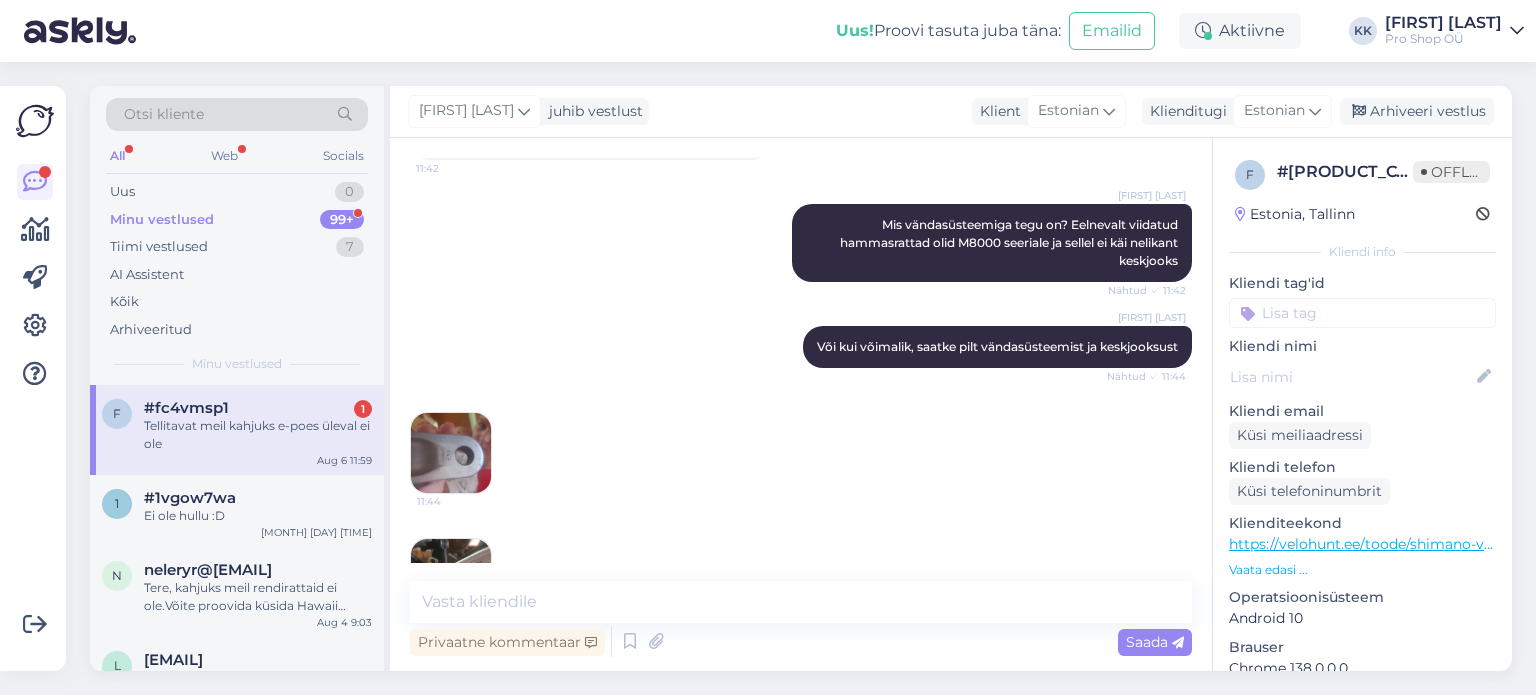 click on "Minu vestlused" at bounding box center (162, 220) 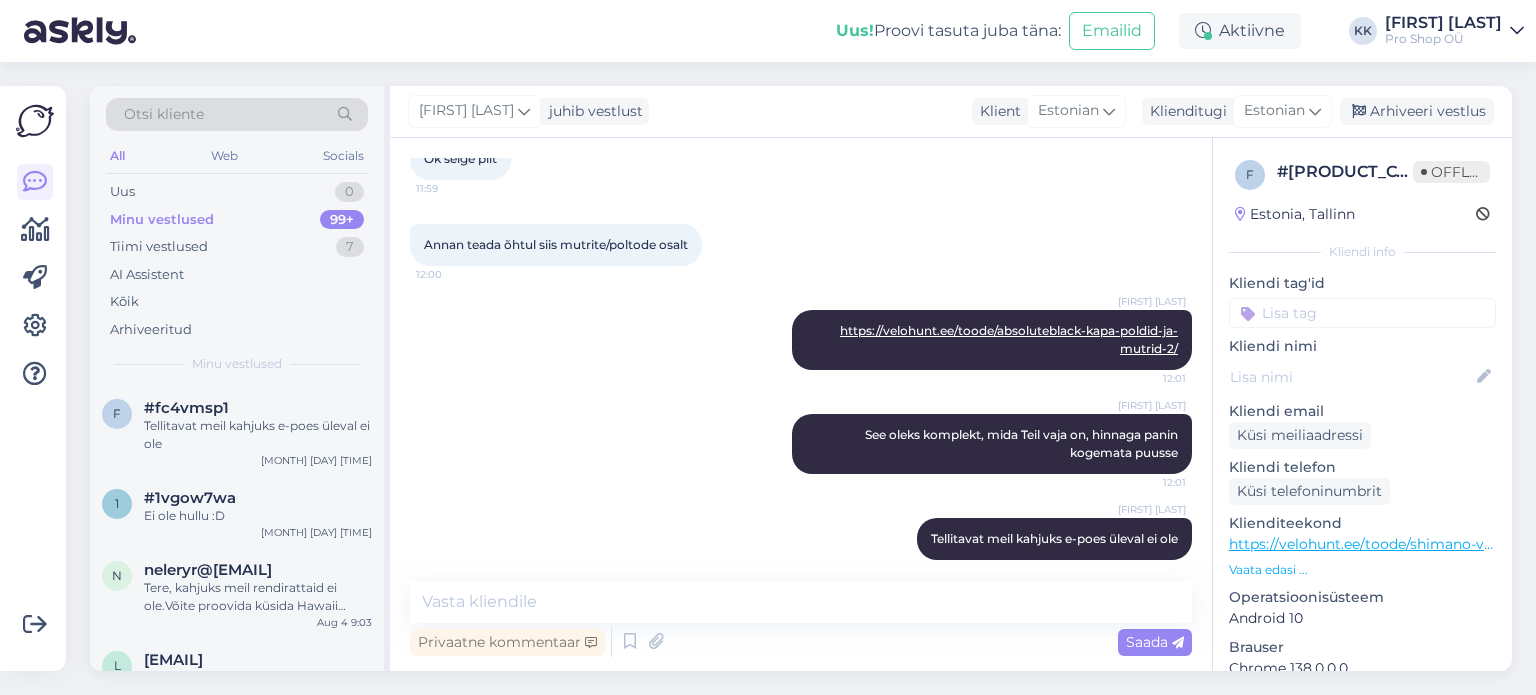 scroll, scrollTop: 5010, scrollLeft: 0, axis: vertical 